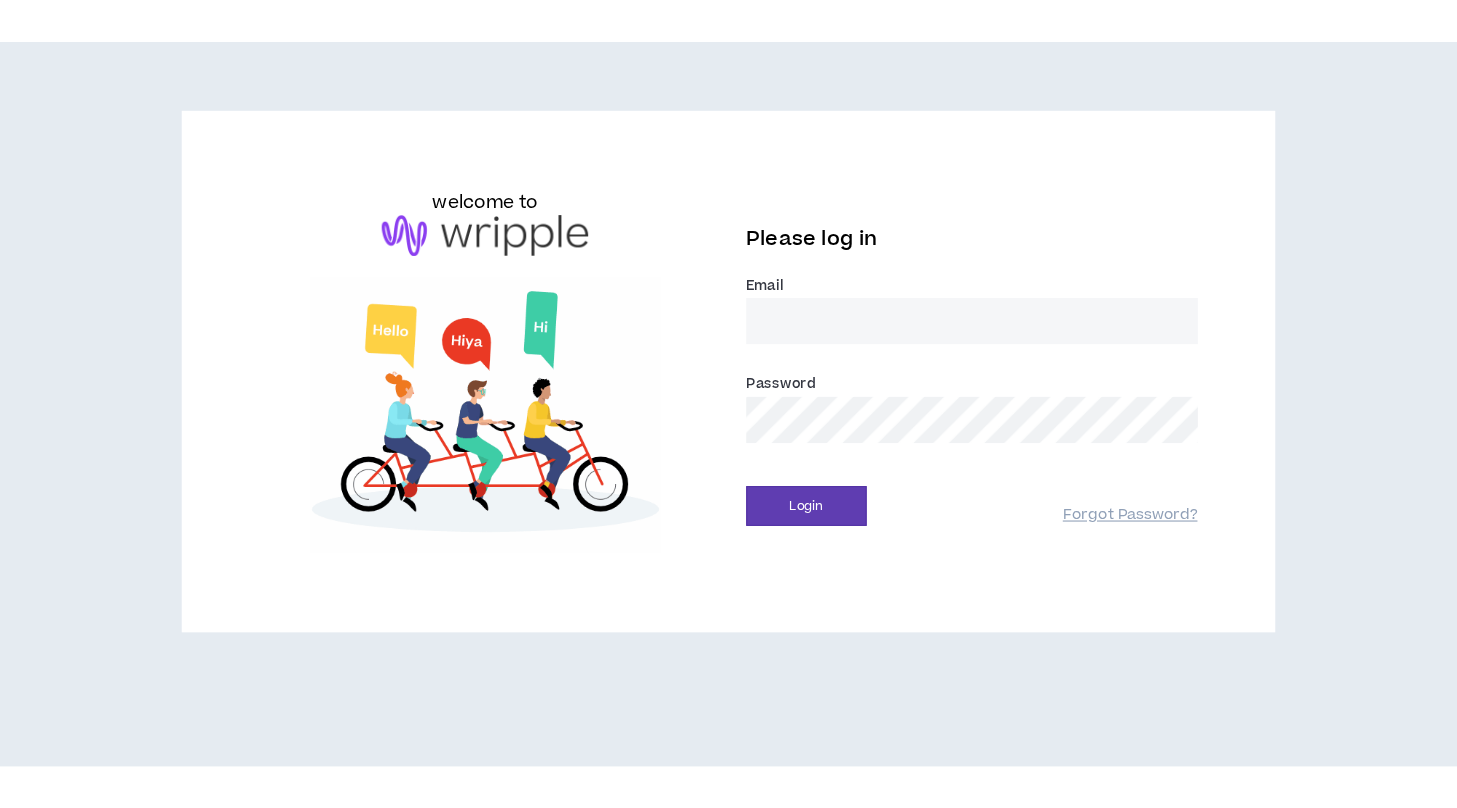scroll, scrollTop: 0, scrollLeft: 0, axis: both 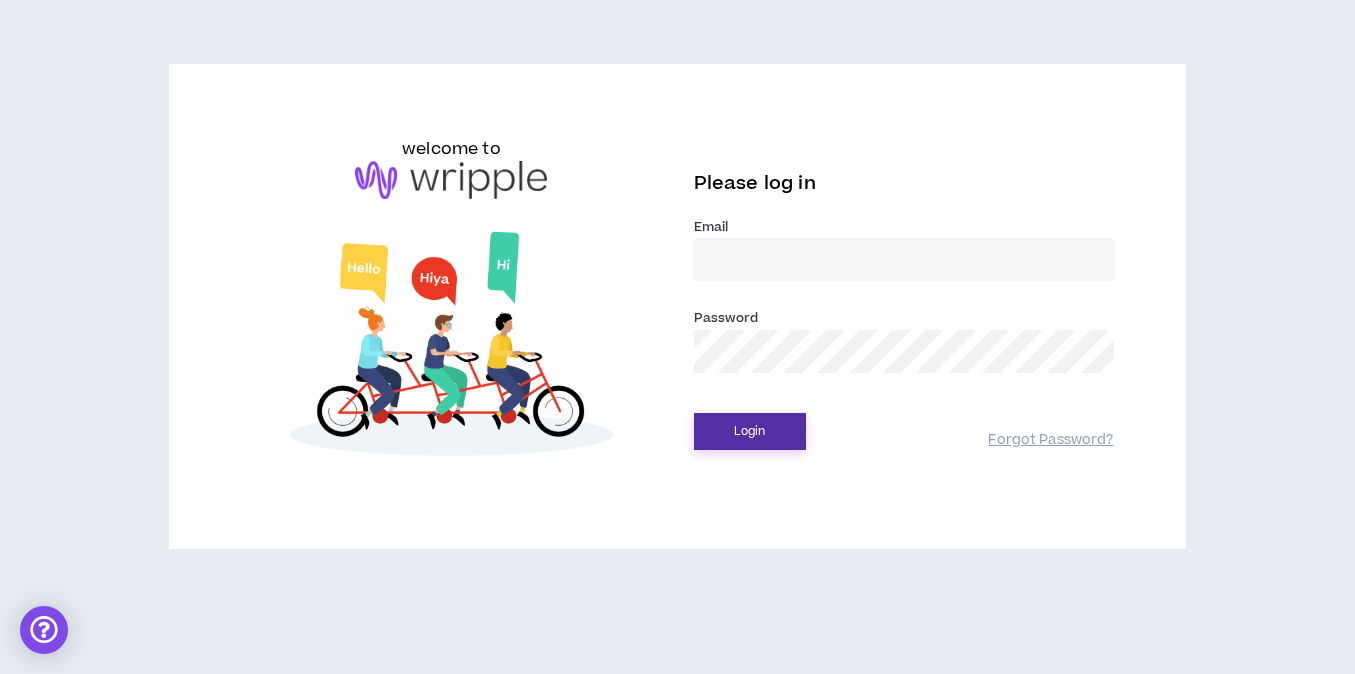 type on "[EMAIL_ADDRESS][DOMAIN_NAME]" 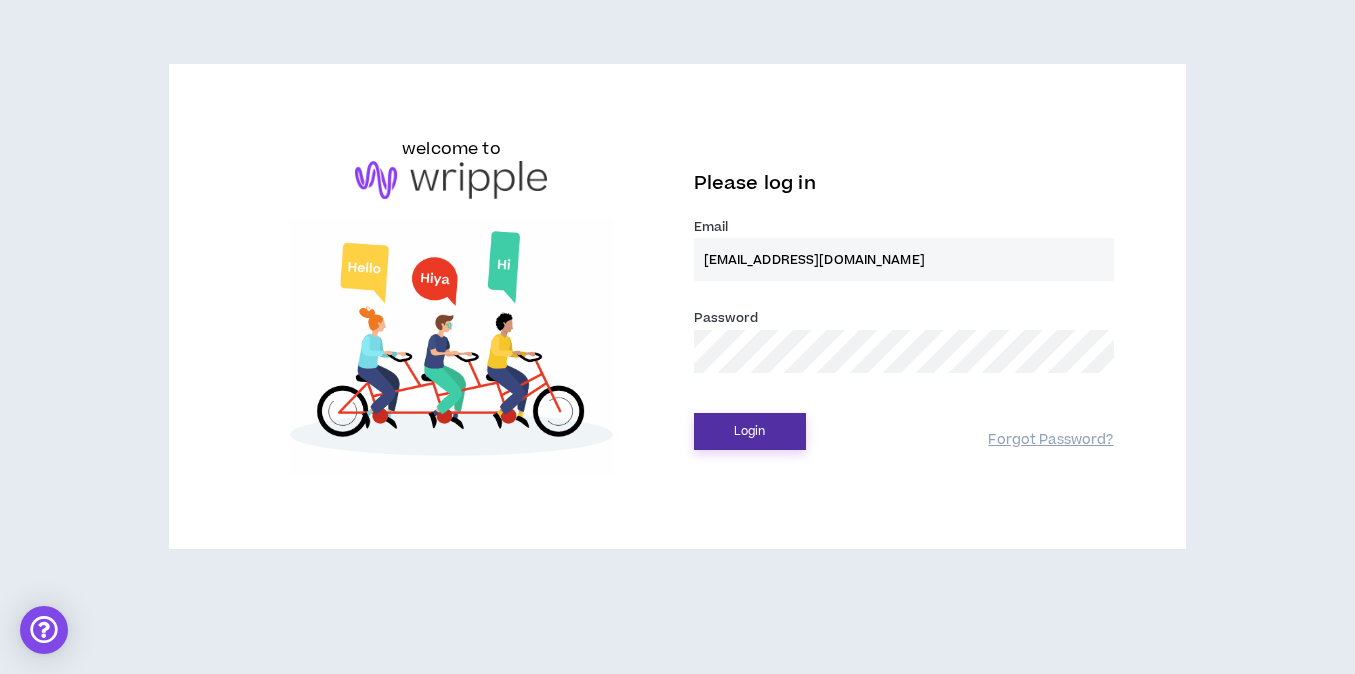 click on "Login" at bounding box center [750, 431] 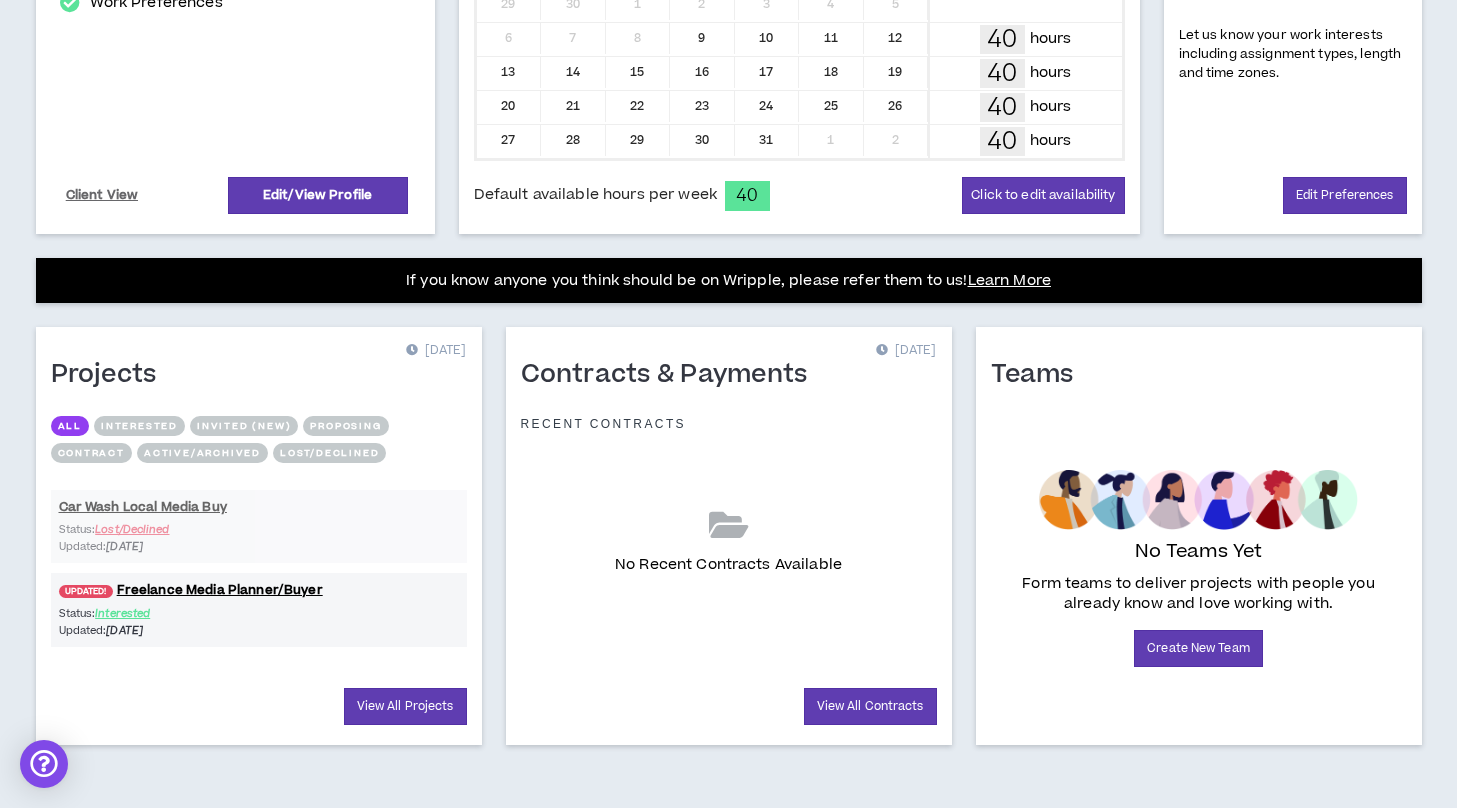 scroll, scrollTop: 542, scrollLeft: 0, axis: vertical 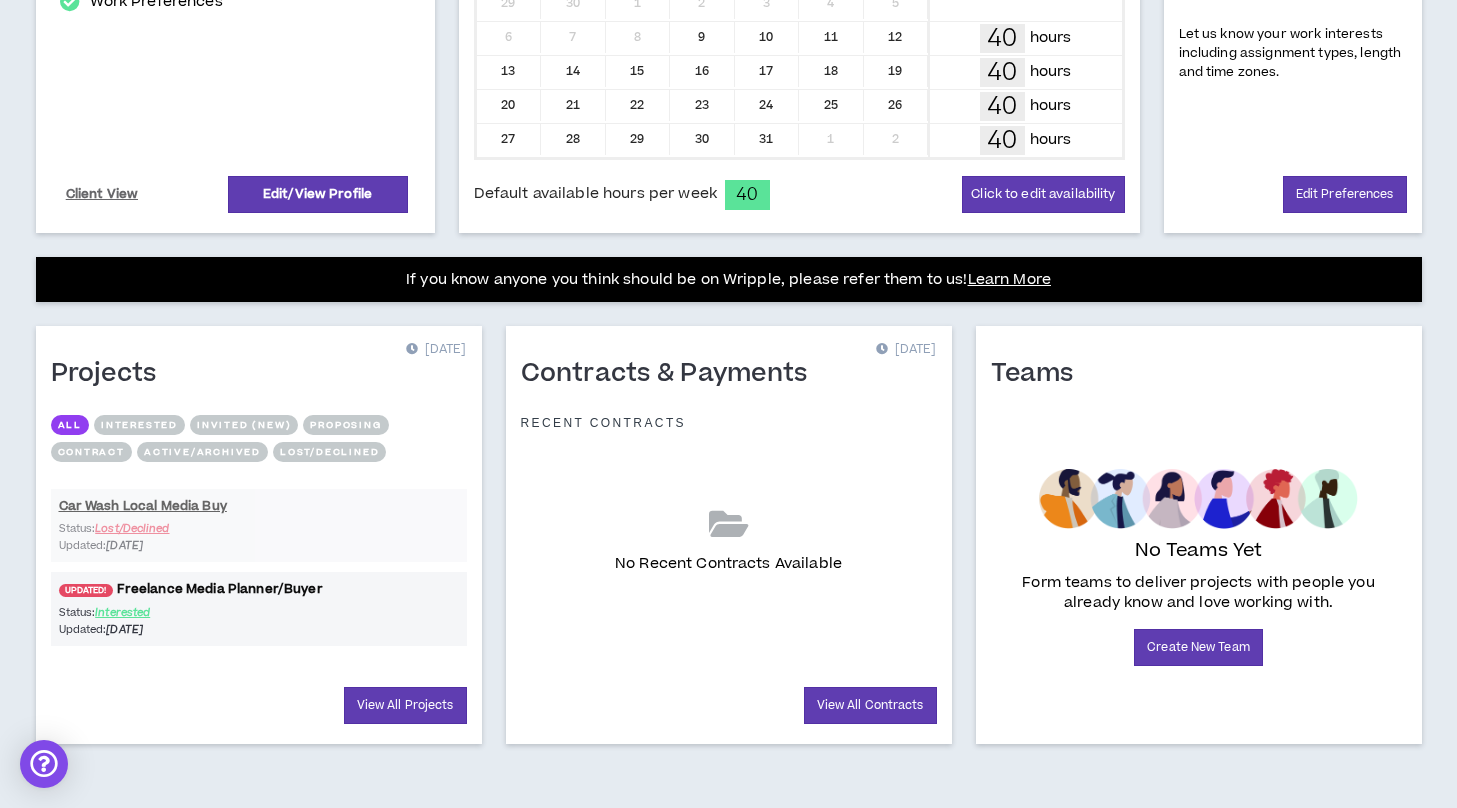 click on "UPDATED! Freelance Media Planner/Buyer" at bounding box center [259, 589] 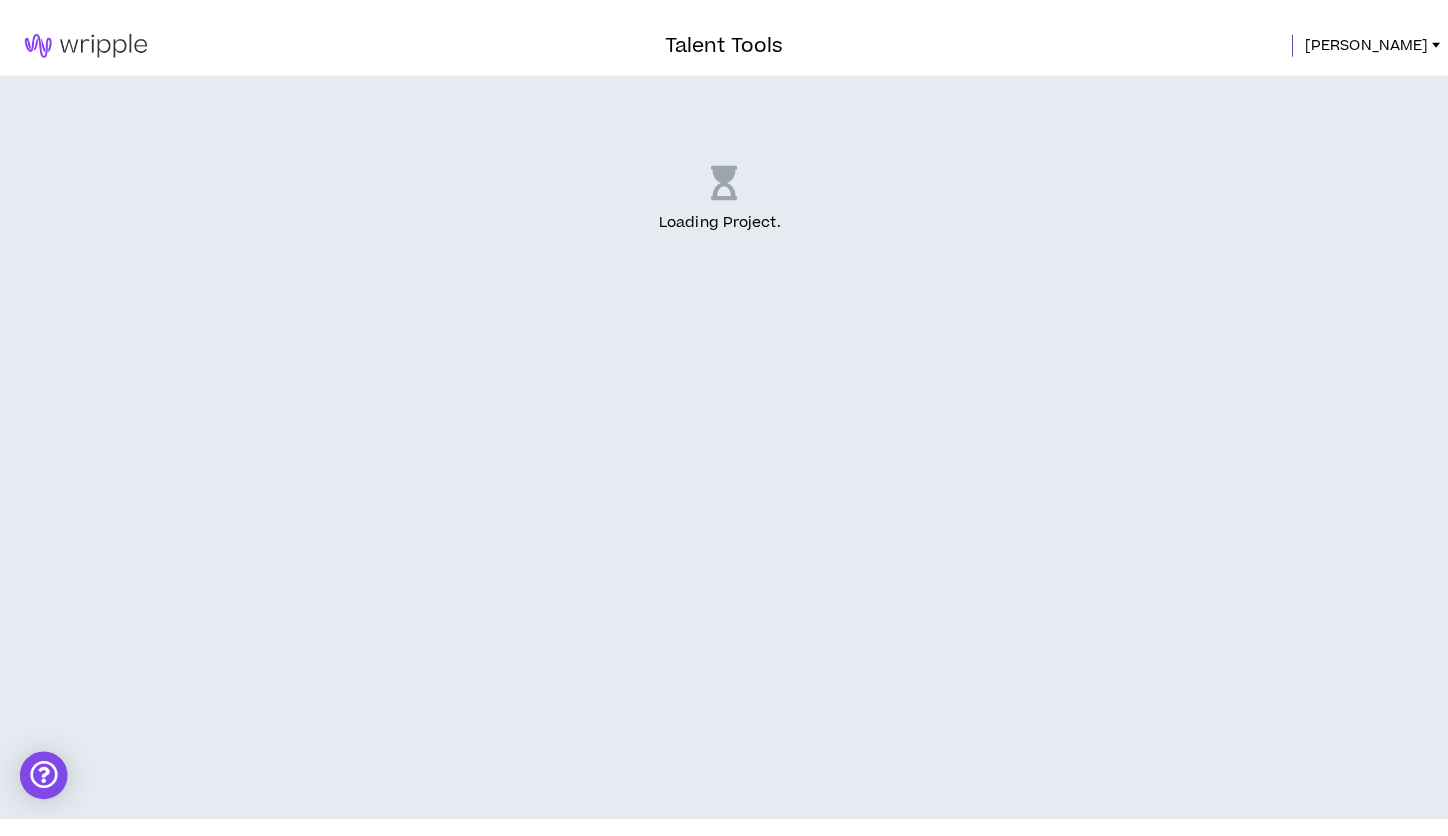 scroll, scrollTop: 0, scrollLeft: 0, axis: both 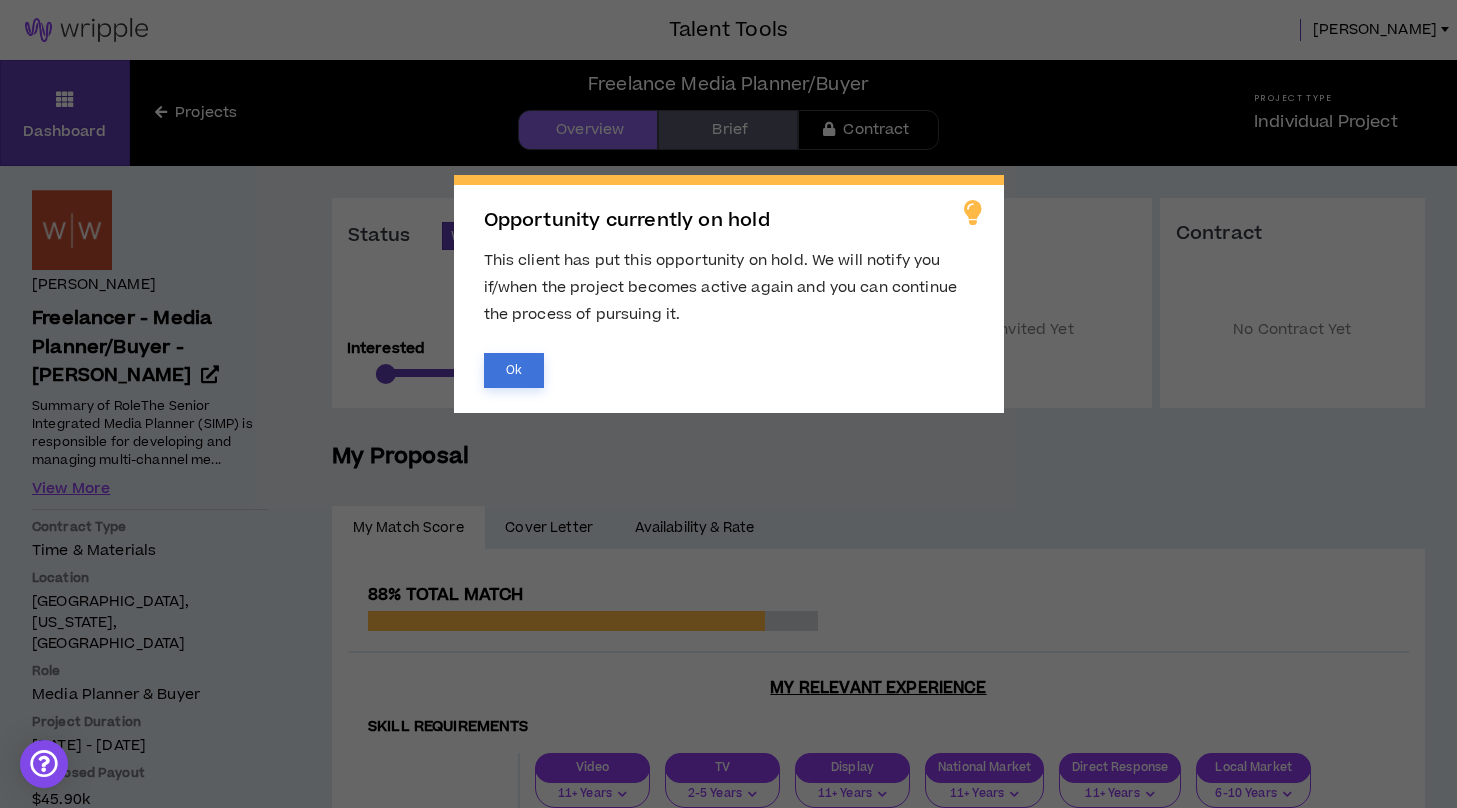 click on "Ok" at bounding box center (514, 370) 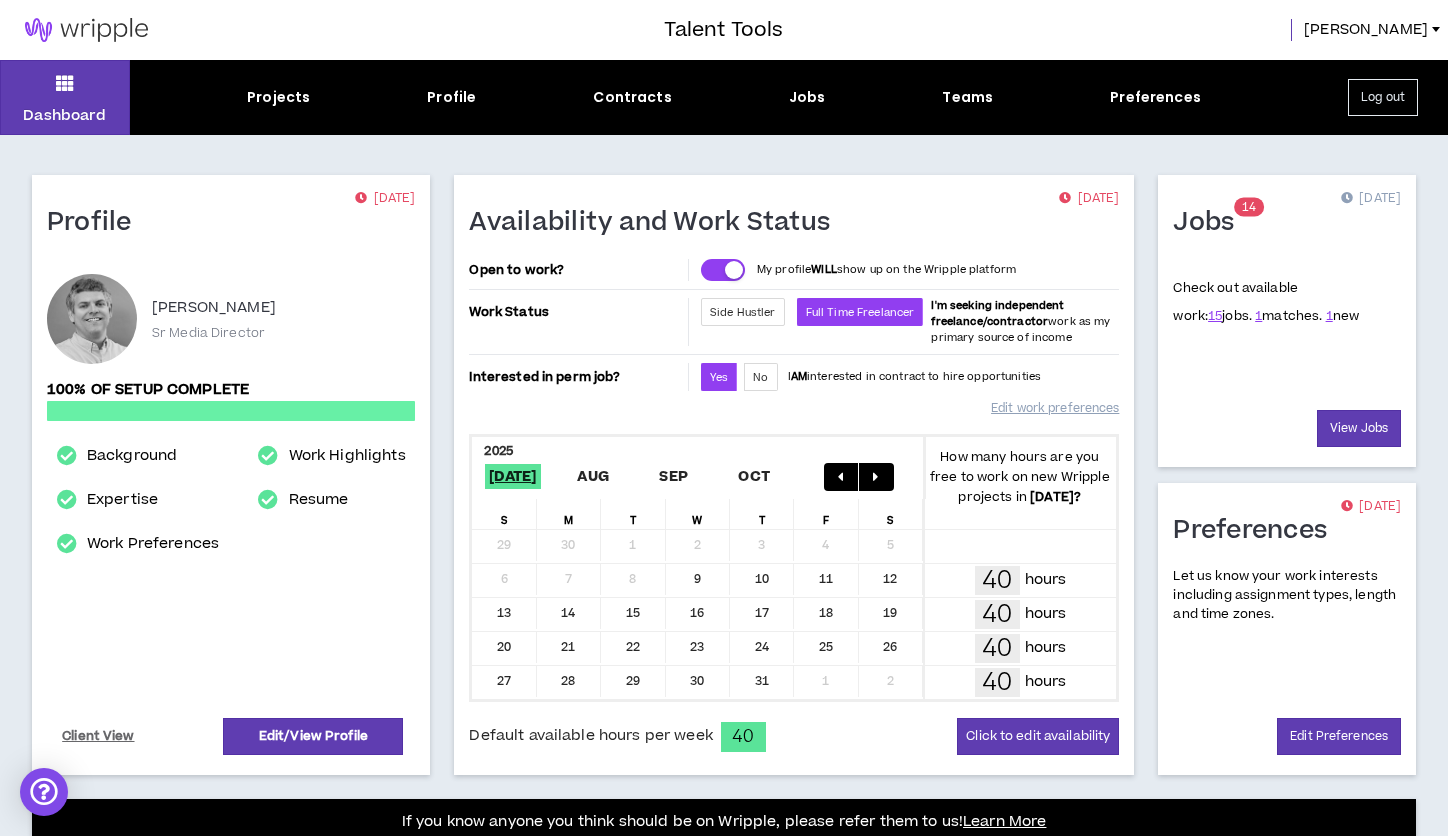 click on "4" at bounding box center (1252, 207) 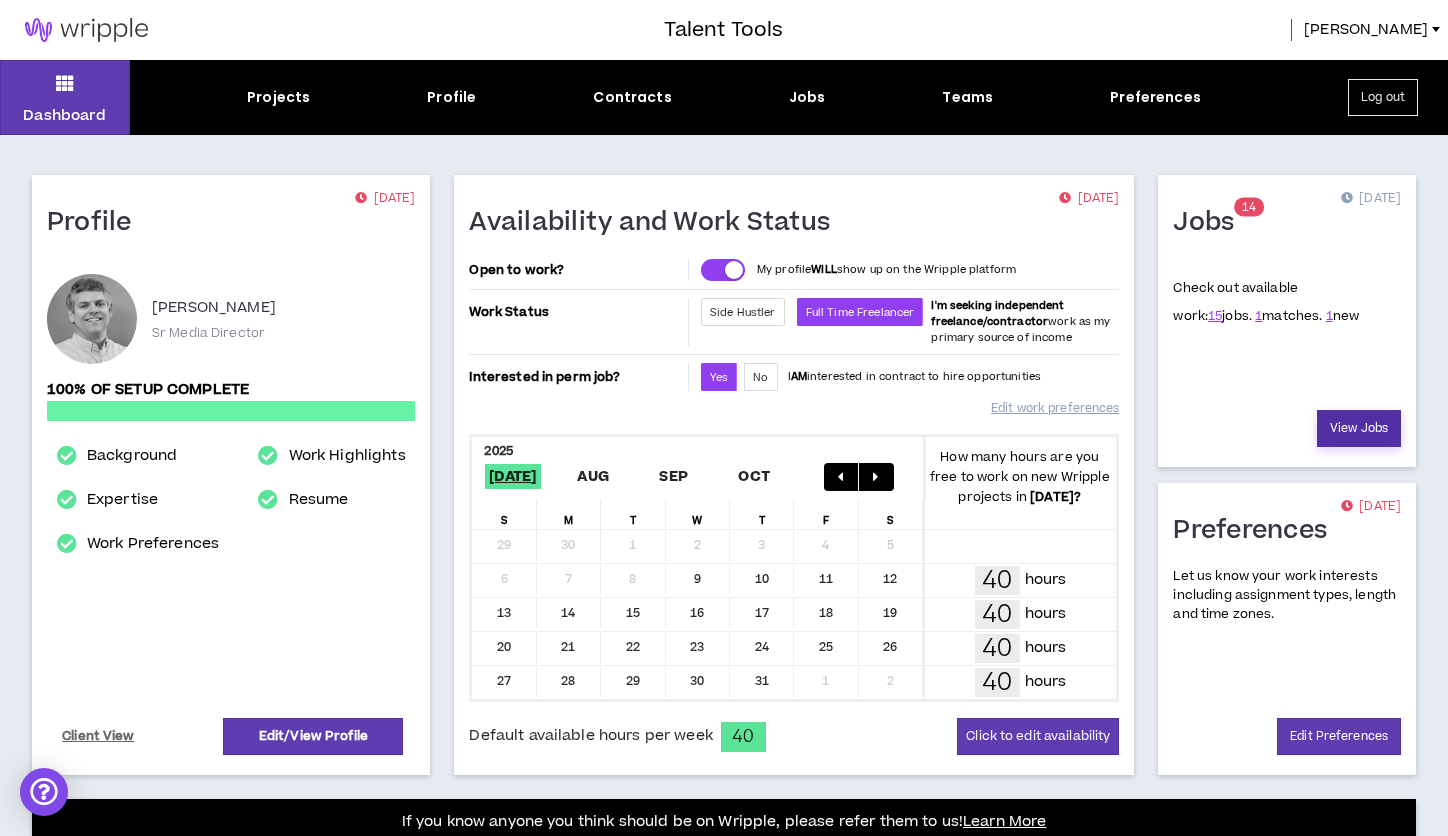 click on "View Jobs" at bounding box center (1359, 428) 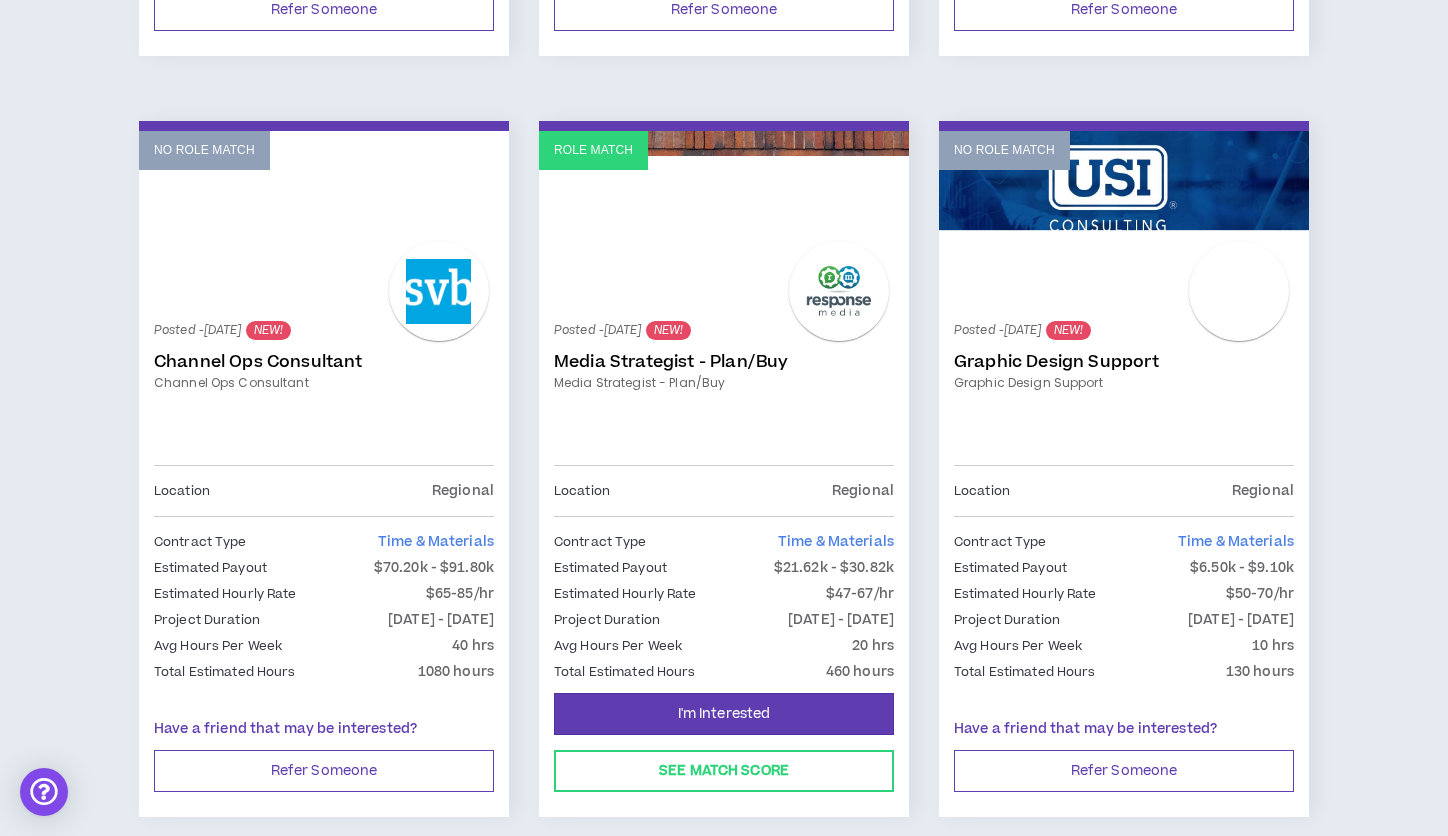 scroll, scrollTop: 1036, scrollLeft: 0, axis: vertical 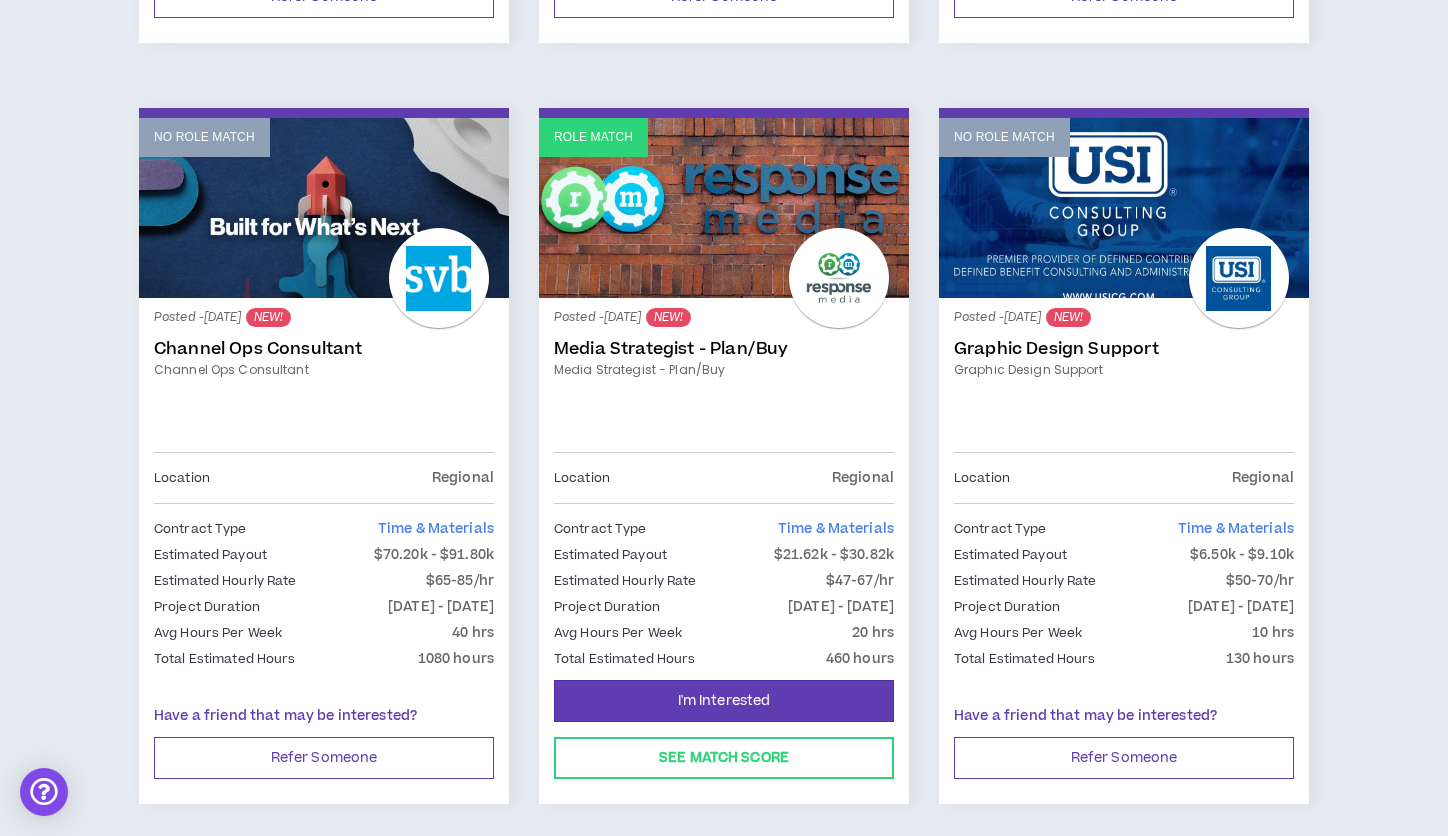 click on "Role Match" at bounding box center [724, 208] 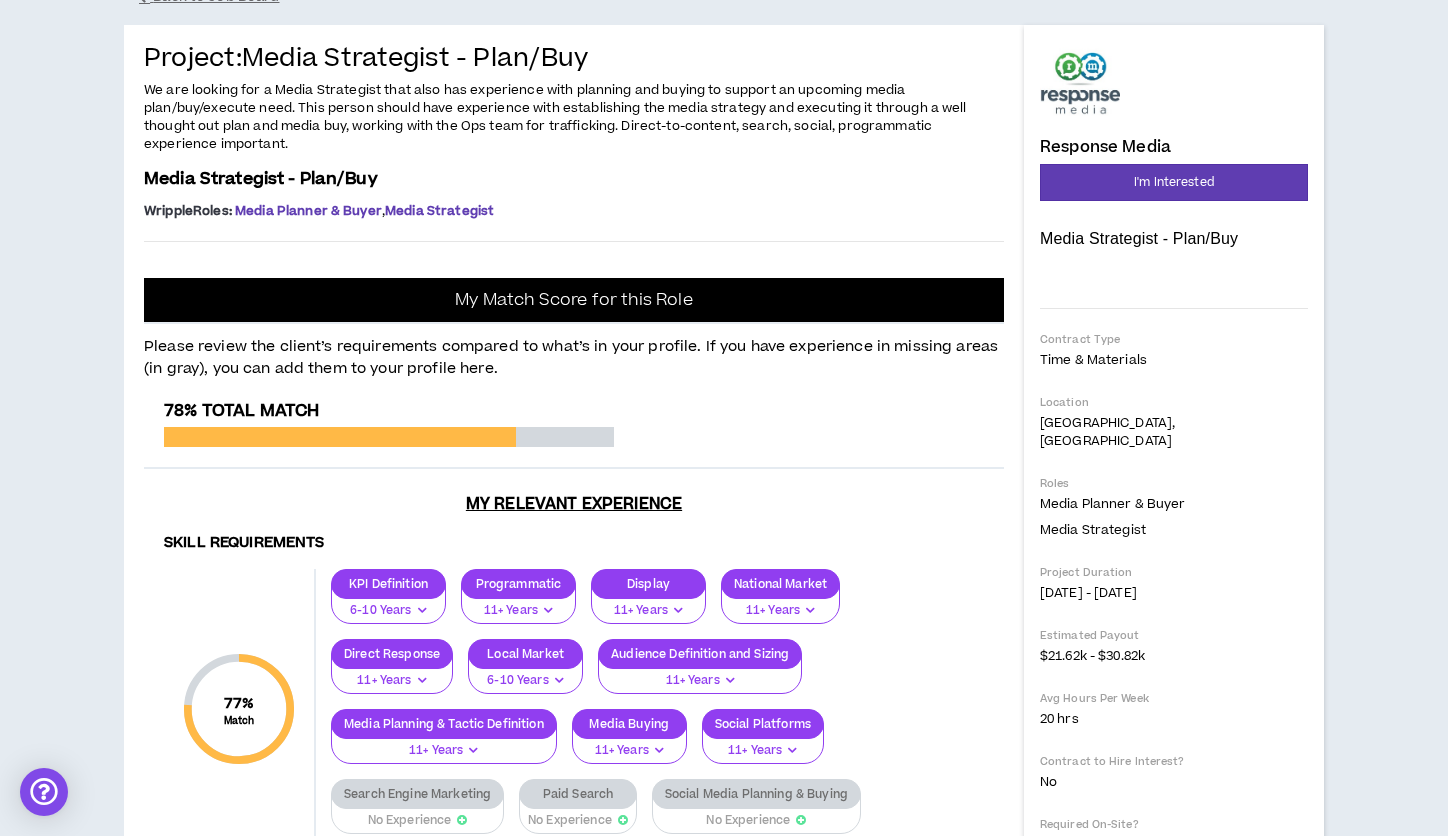 scroll, scrollTop: 162, scrollLeft: 0, axis: vertical 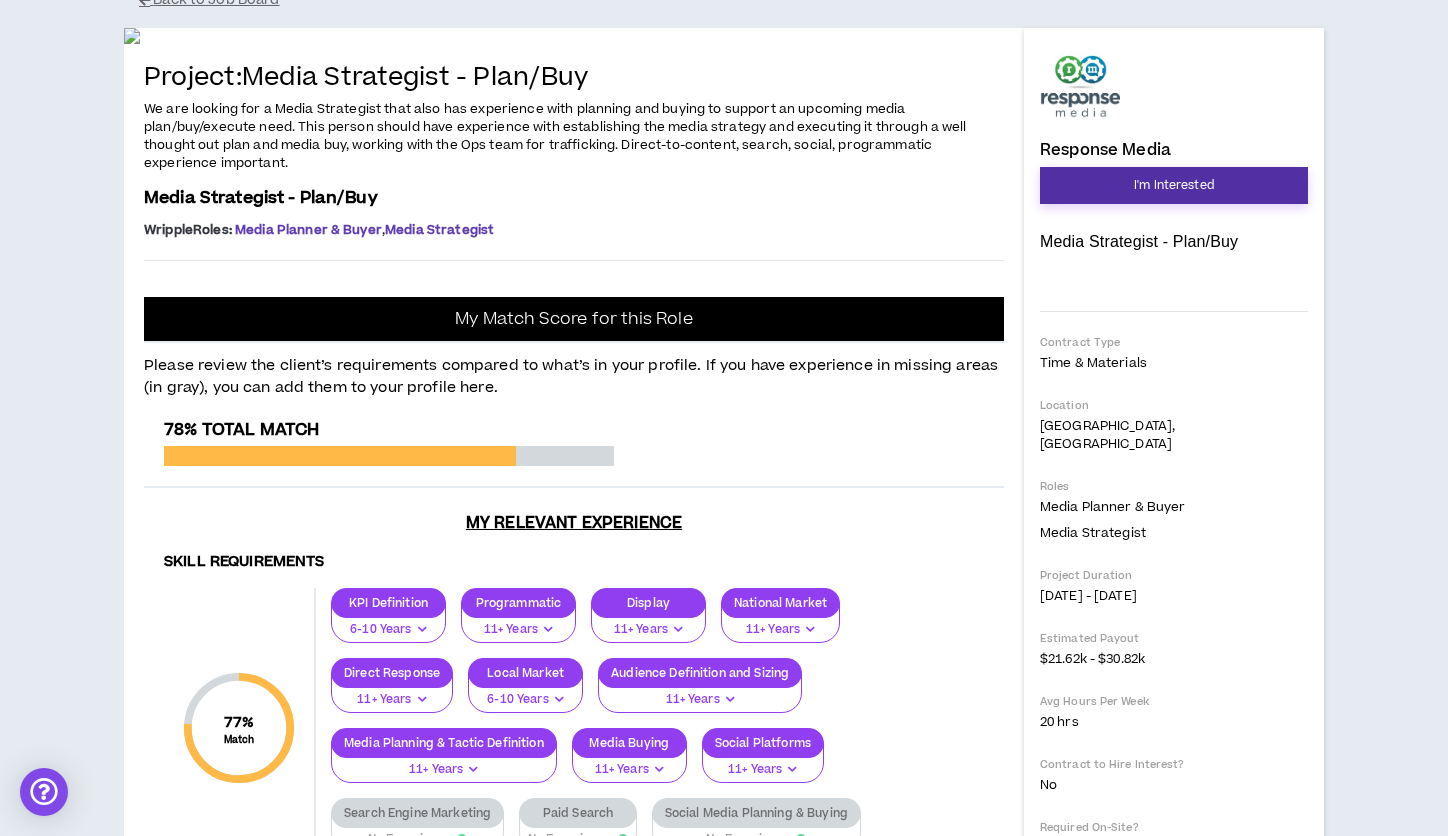 click on "I'm Interested" at bounding box center [1174, 185] 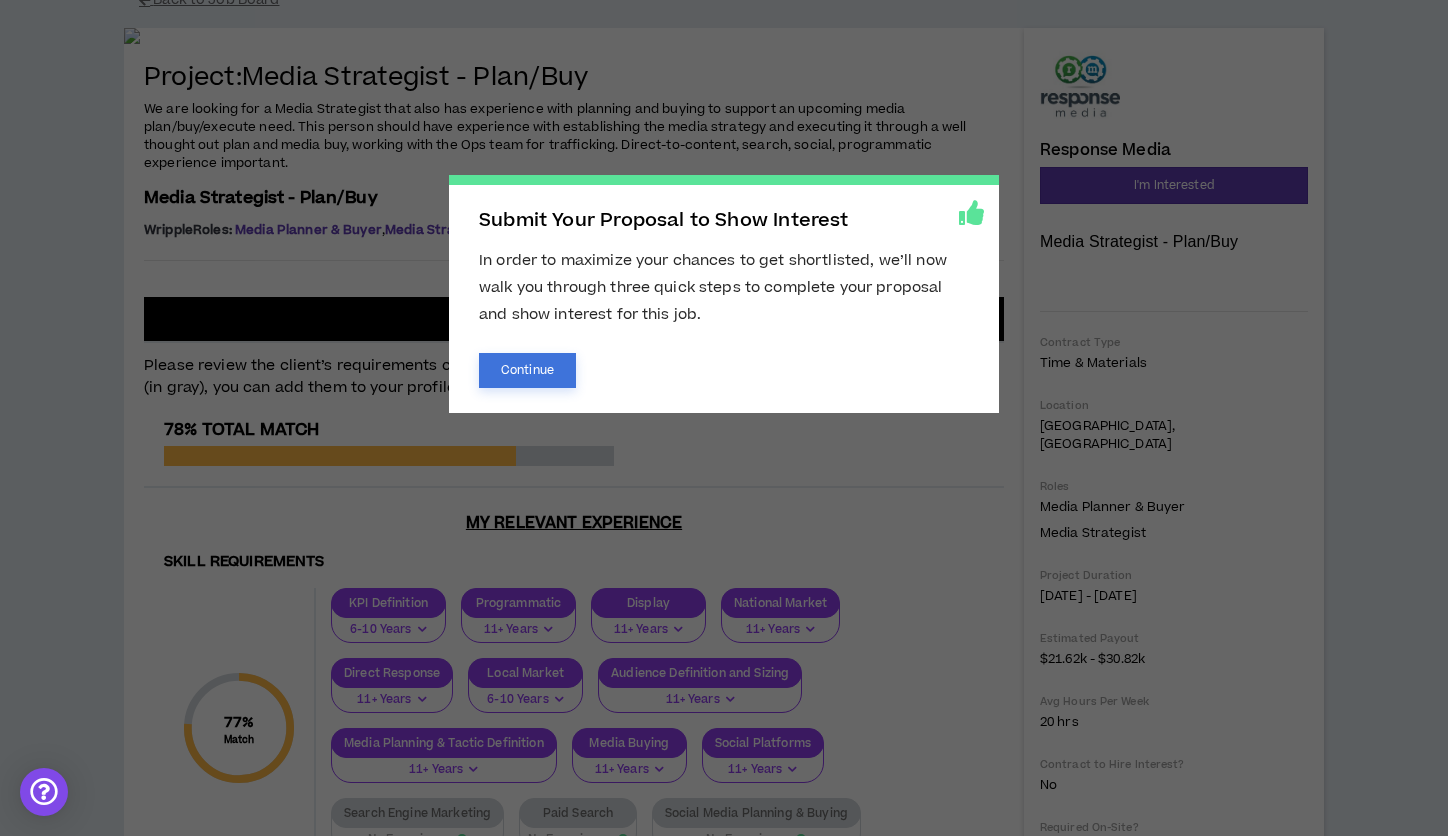 click on "Continue" at bounding box center [527, 370] 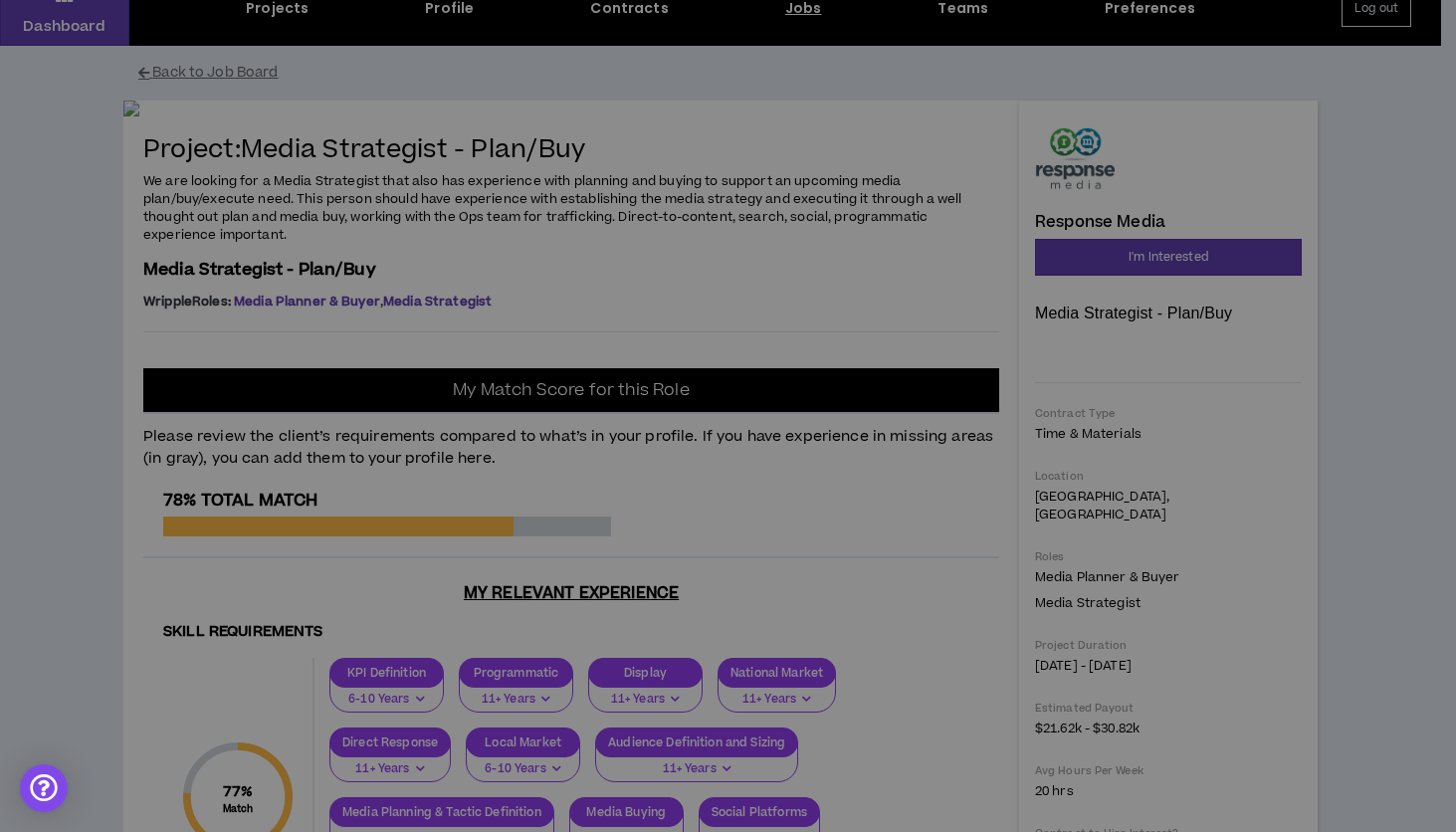 scroll, scrollTop: 0, scrollLeft: 0, axis: both 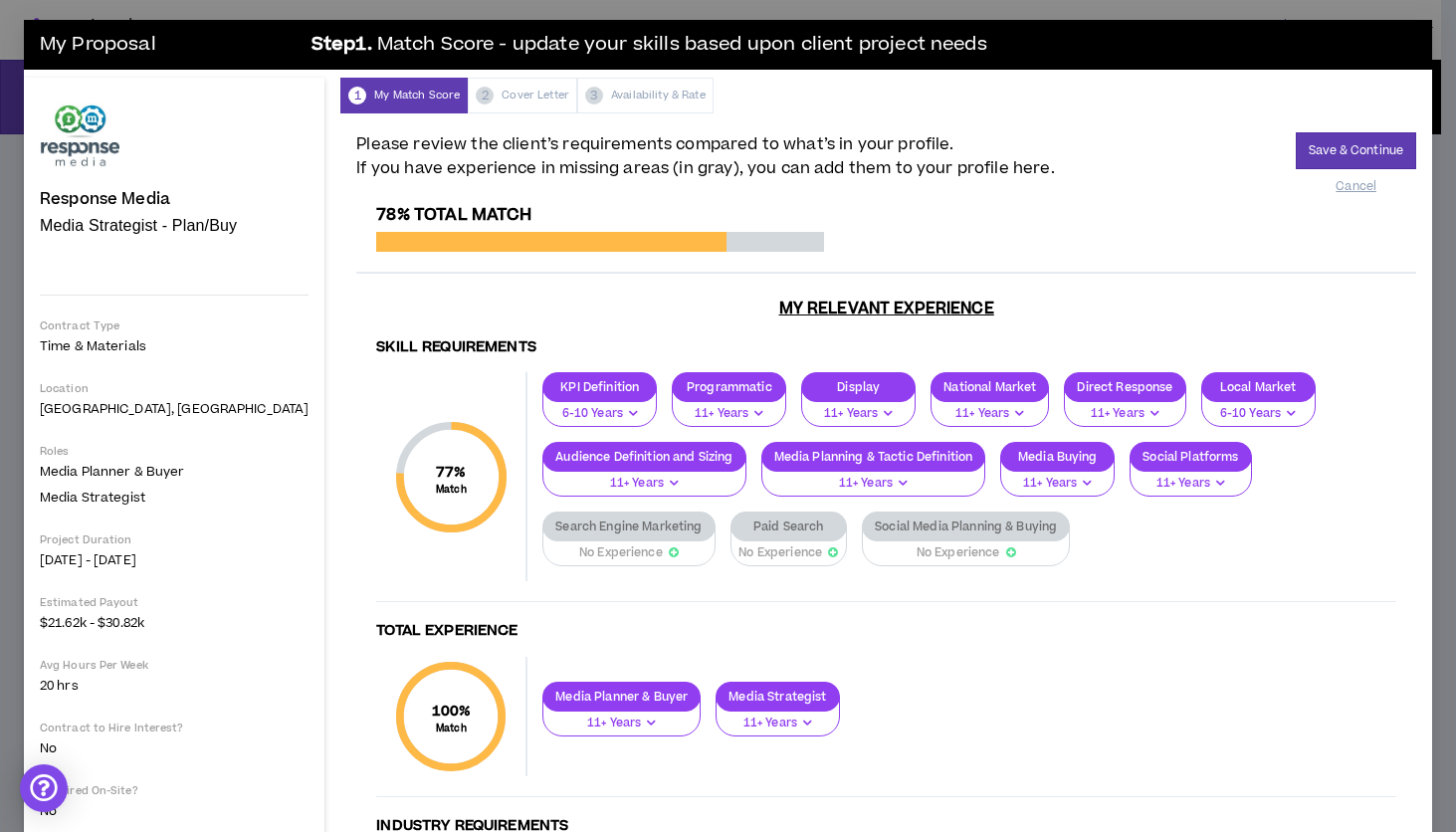 click on "Social Media Planning & Buying" at bounding box center [965, 526] 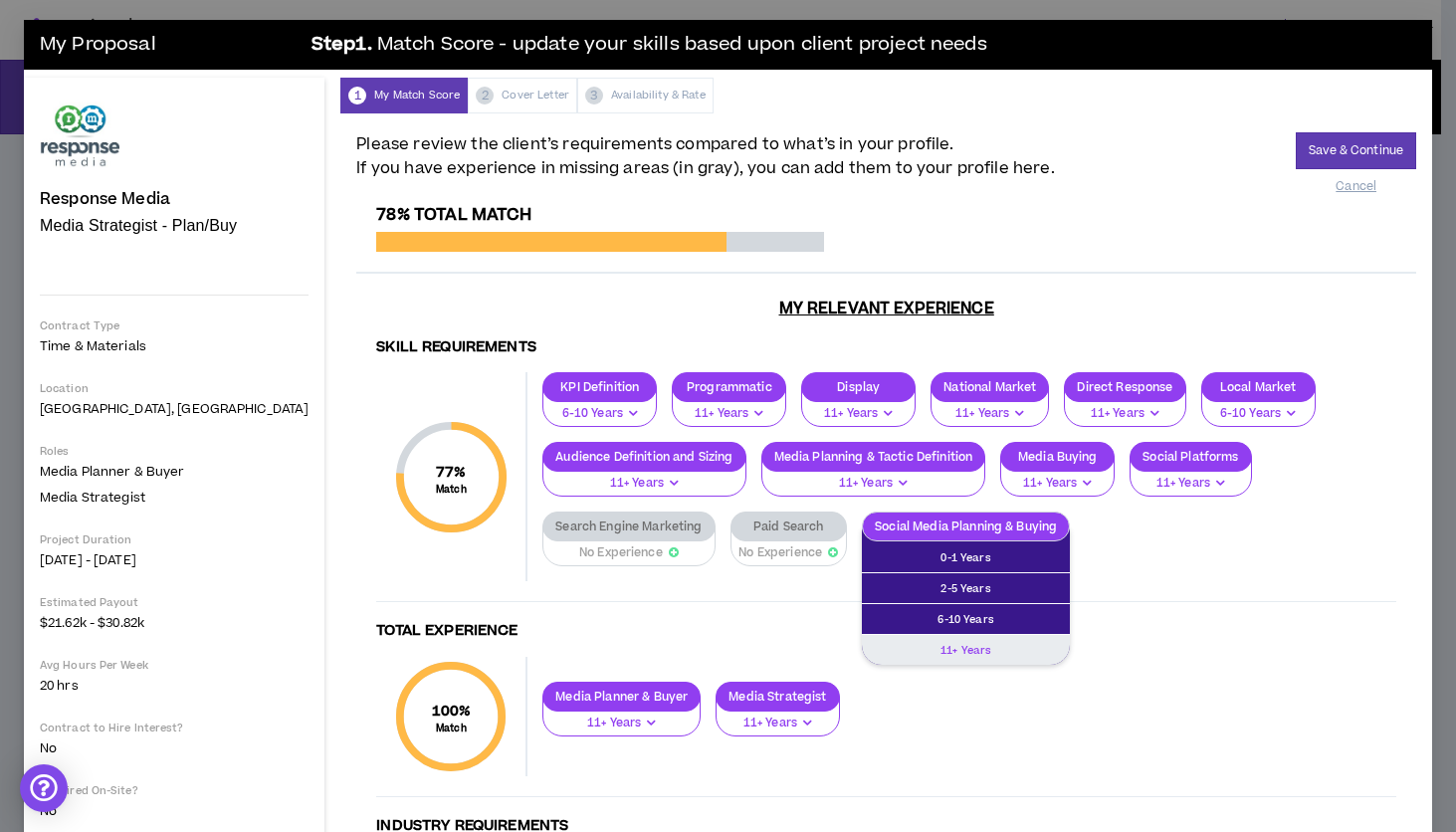 click on "11+ Years" at bounding box center (965, 650) 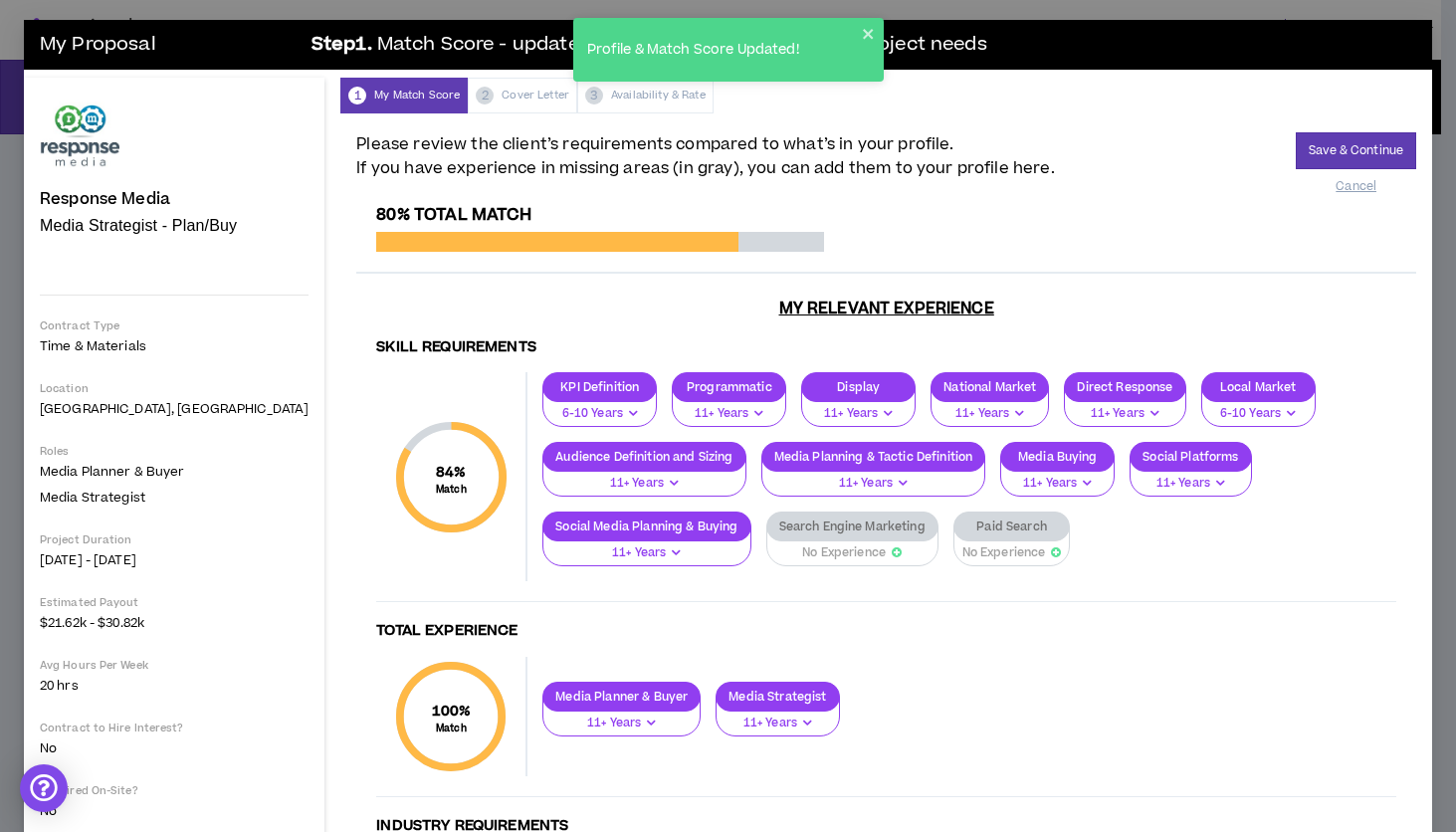 scroll, scrollTop: 4, scrollLeft: 0, axis: vertical 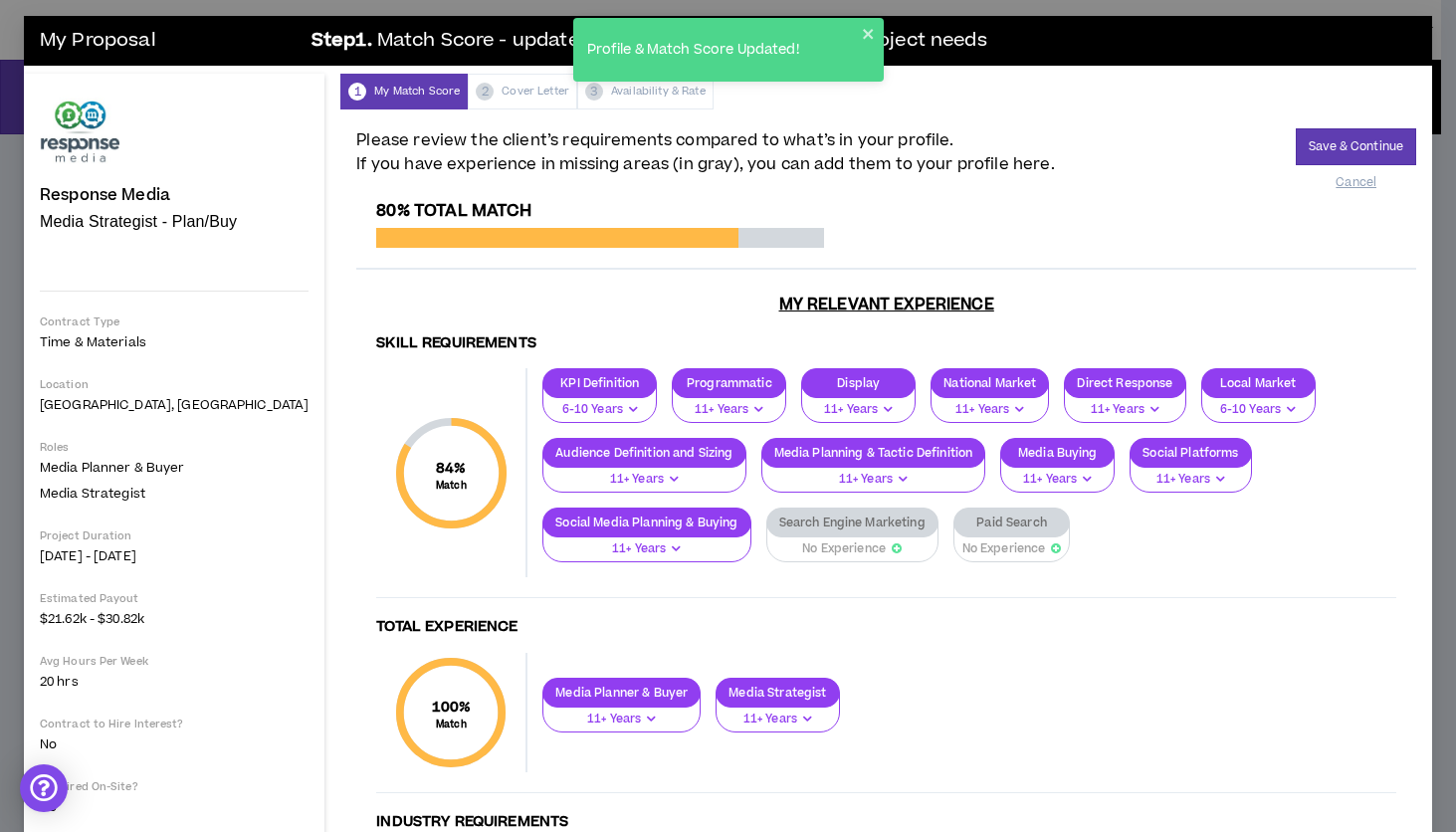 click on "No Experience" at bounding box center [1004, 548] 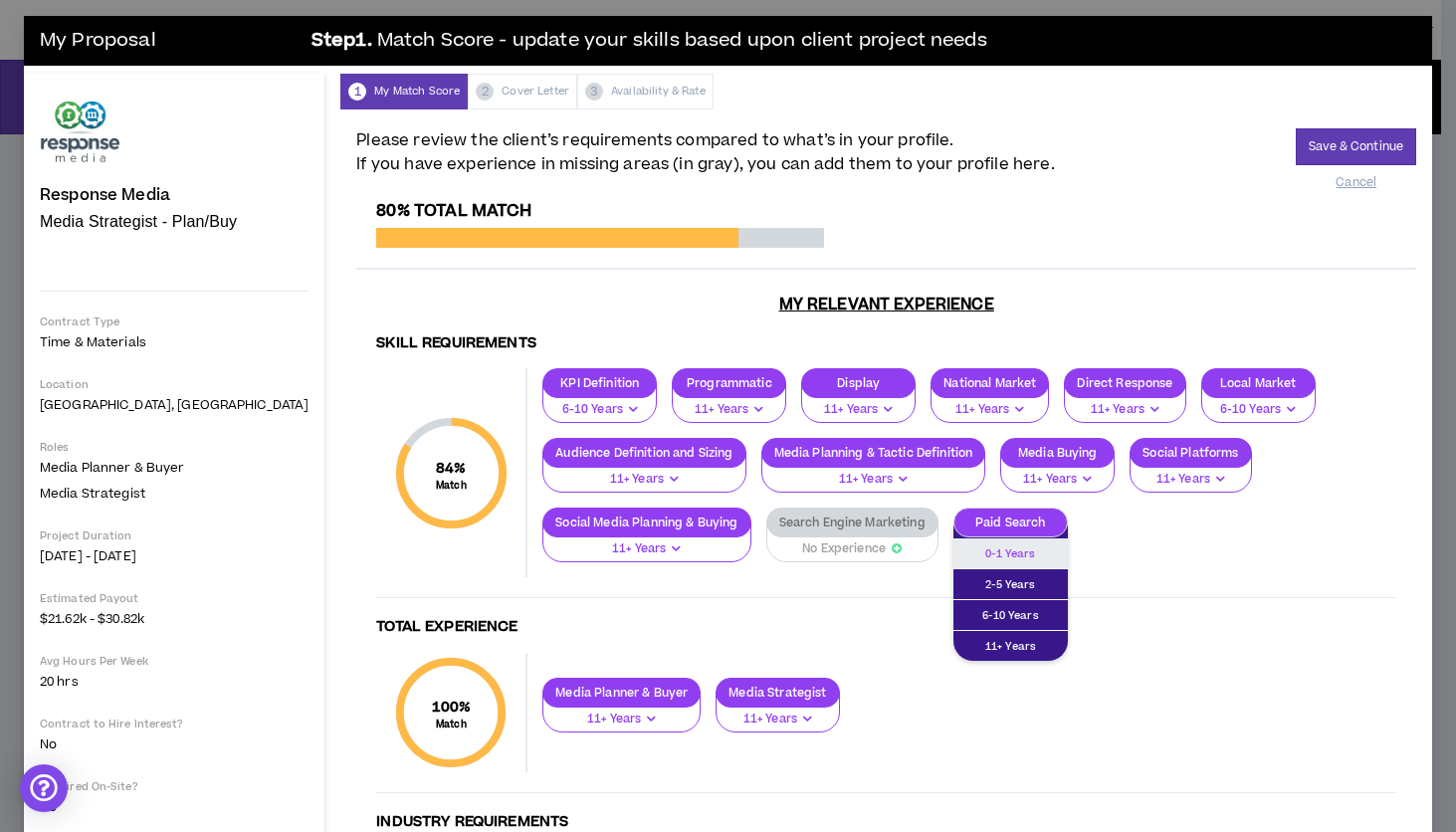 click on "0-1 Years" at bounding box center [1010, 553] 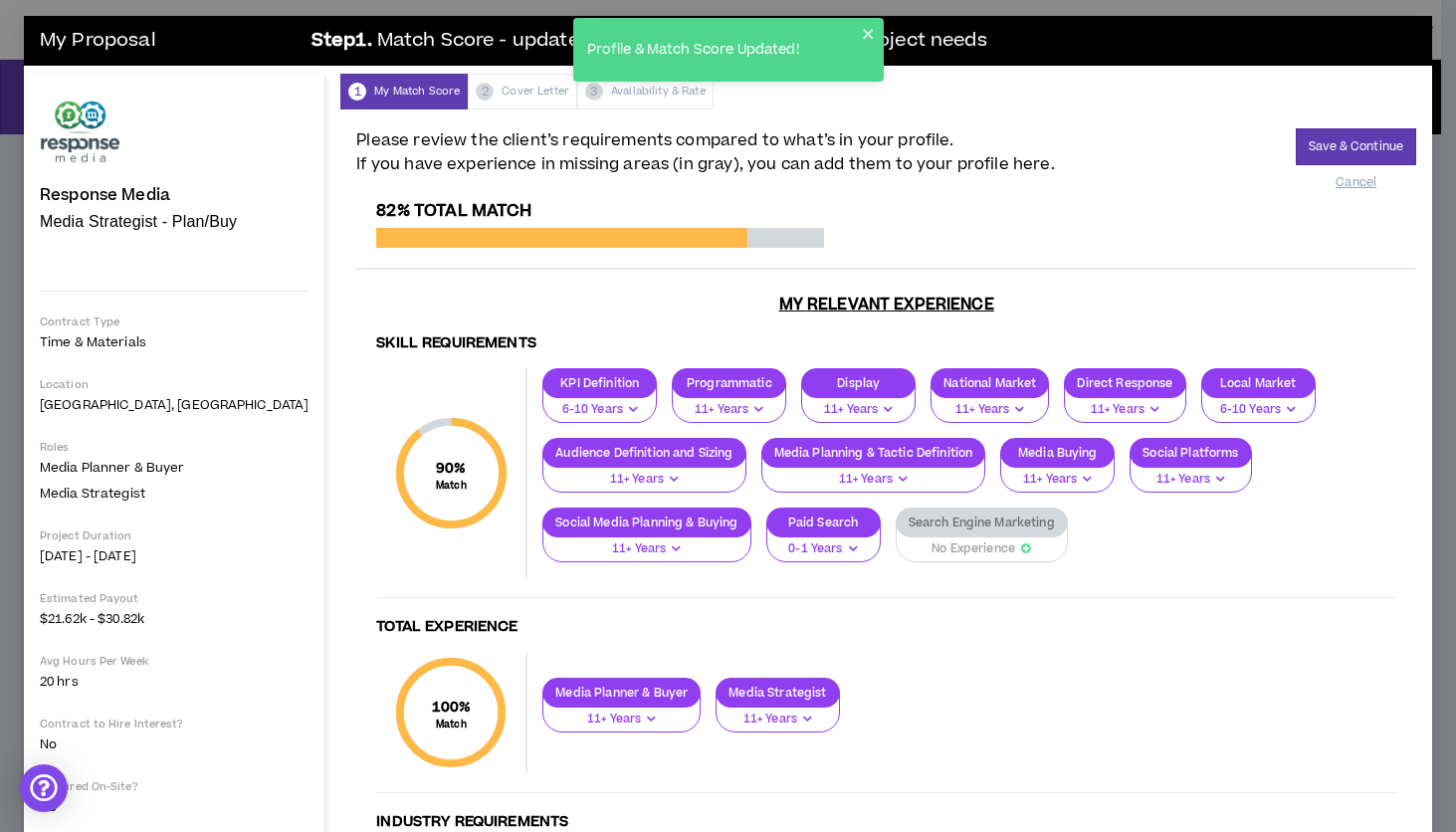 click on "No Experience" at bounding box center [973, 548] 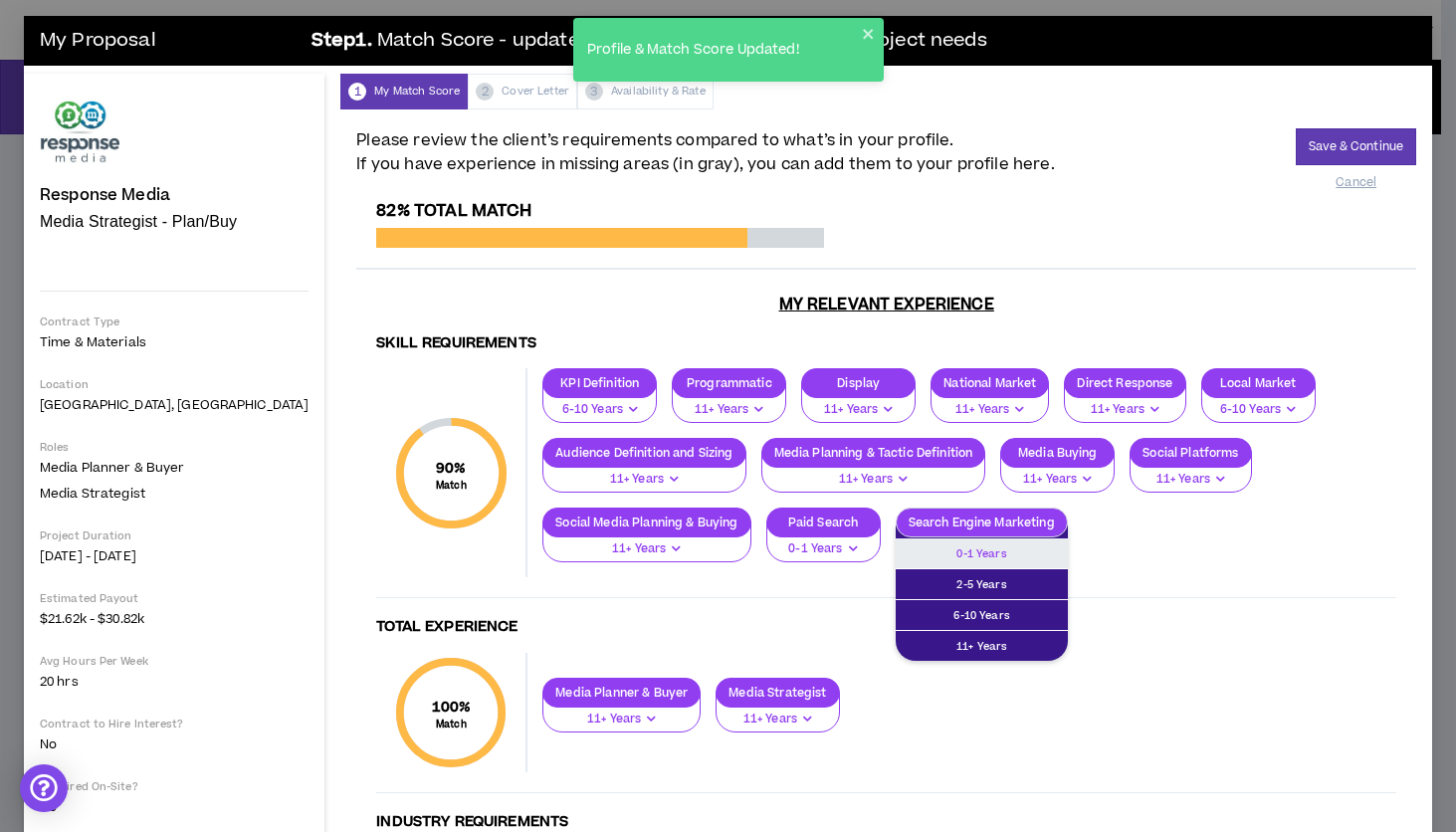 click on "0-1 Years" at bounding box center (981, 553) 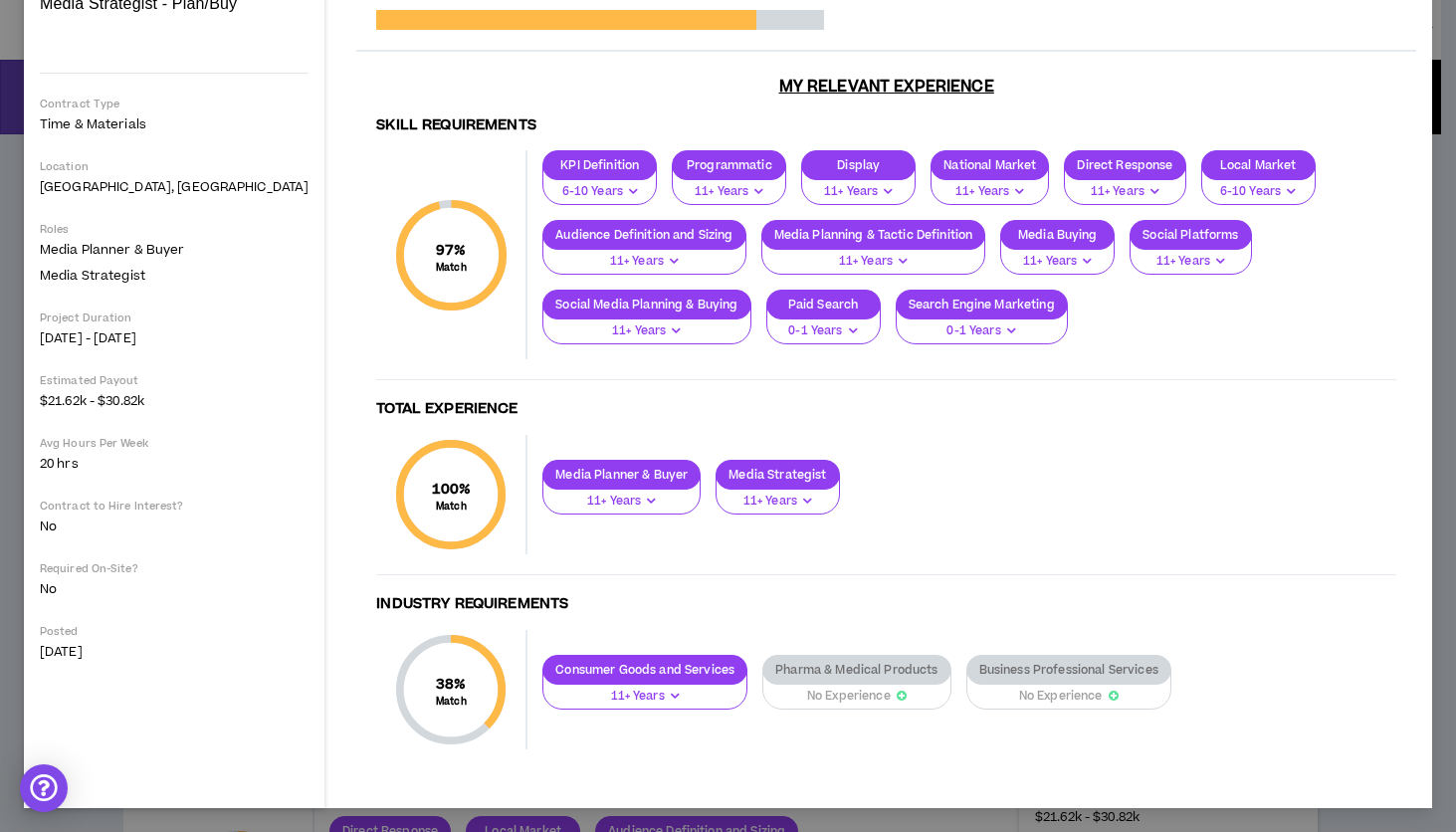 scroll, scrollTop: 218, scrollLeft: 0, axis: vertical 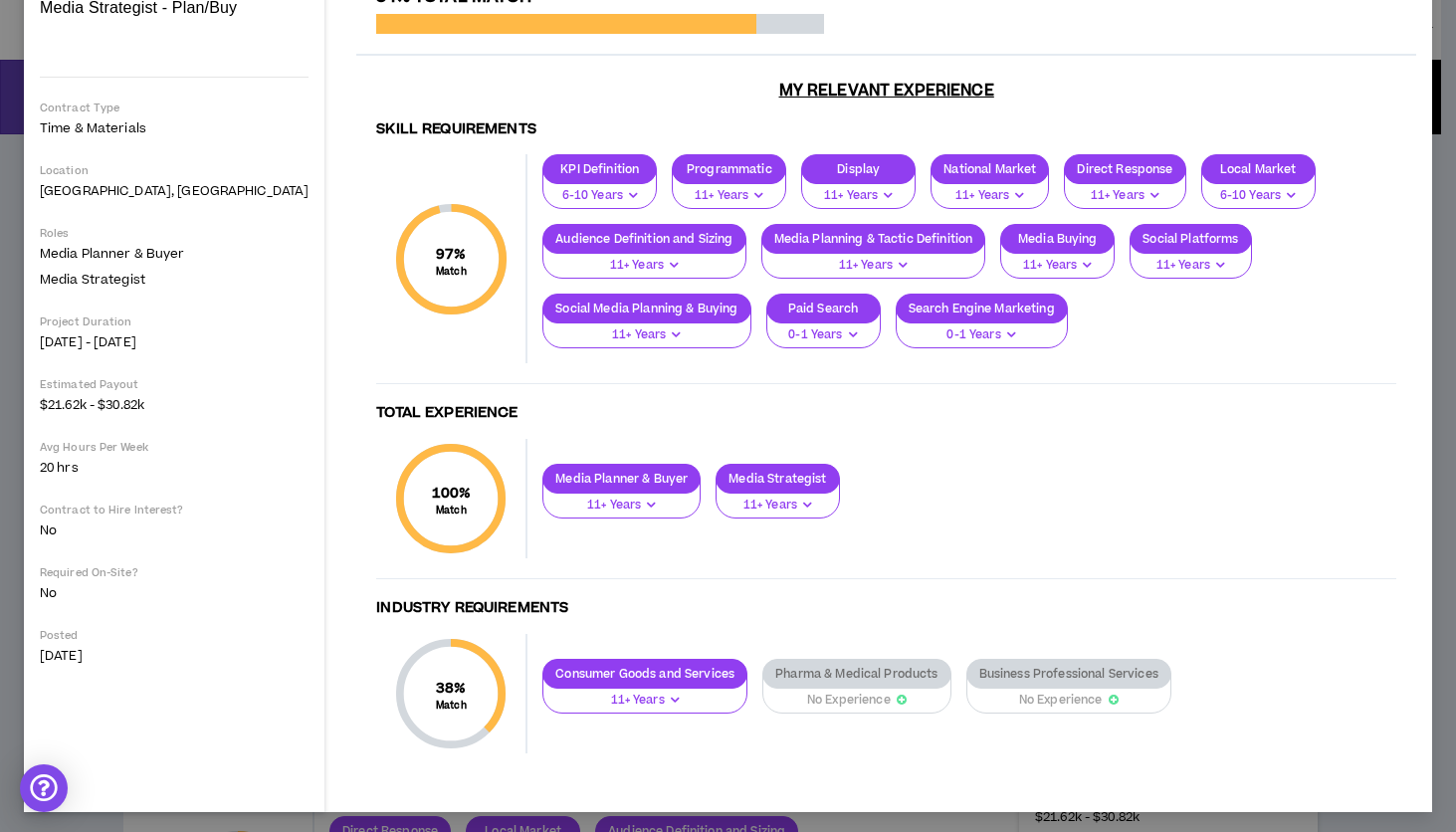 click on "No Experience" at bounding box center [1061, 700] 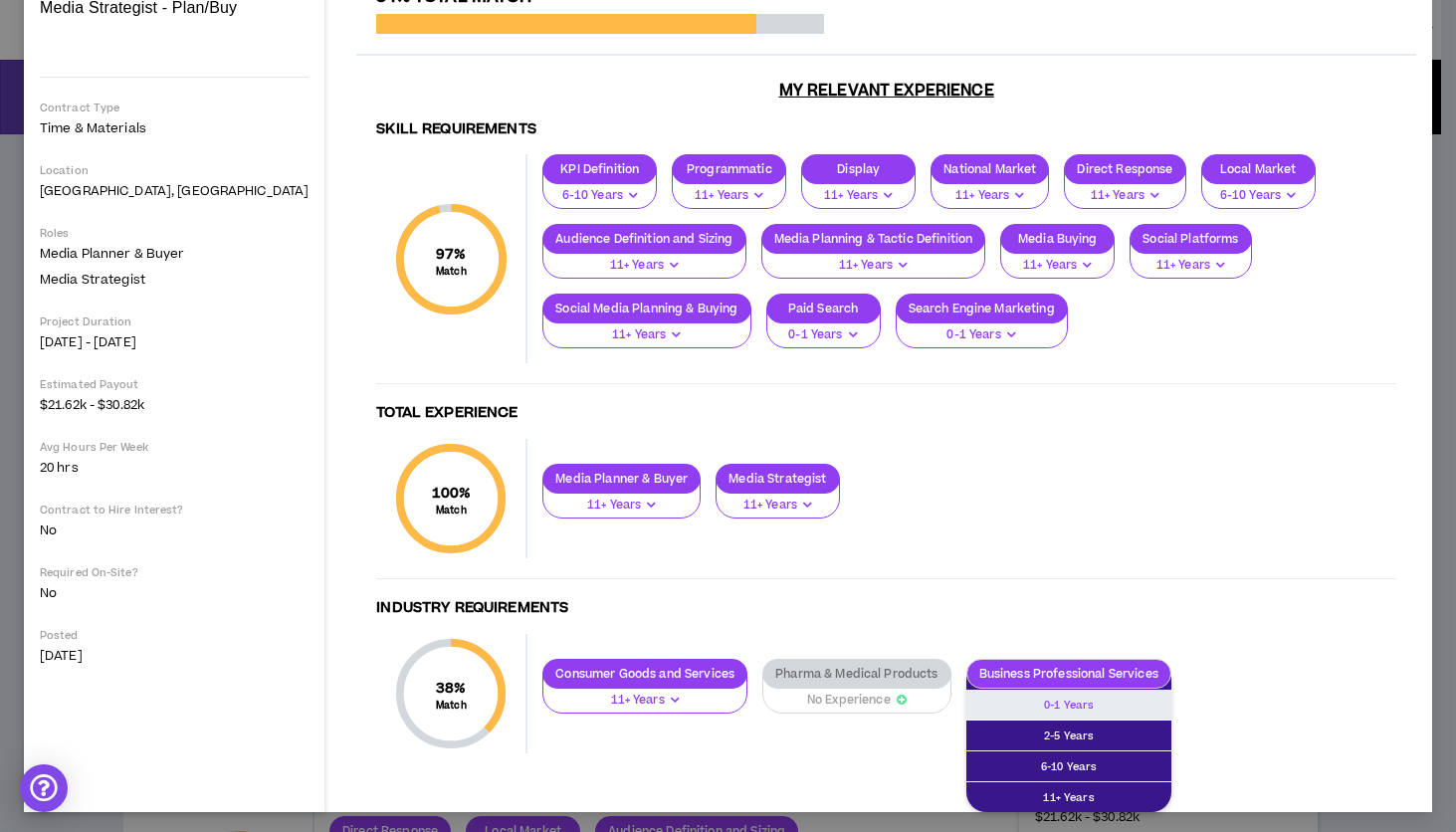click on "0-1 Years" at bounding box center (1069, 705) 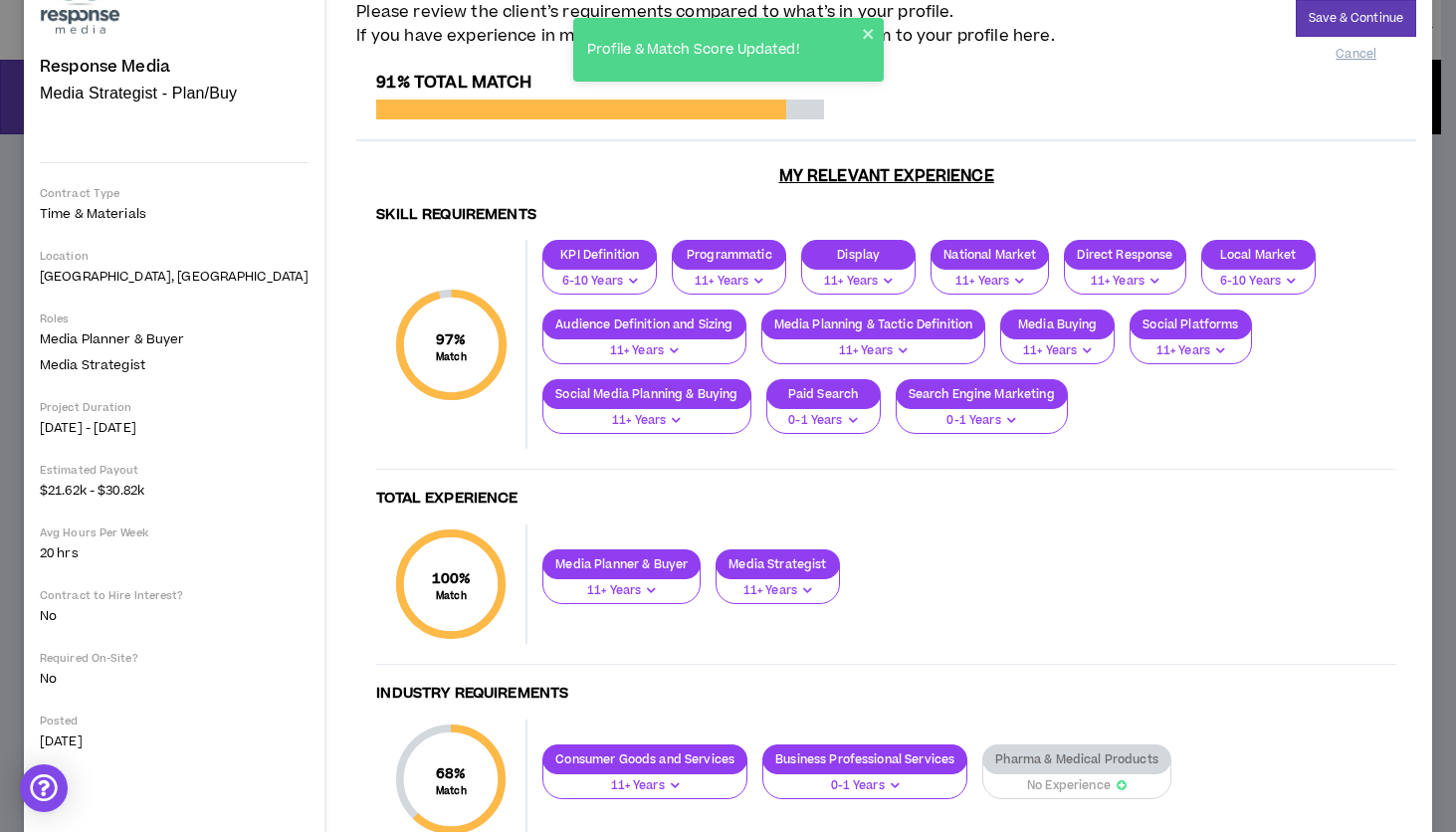 scroll, scrollTop: 0, scrollLeft: 0, axis: both 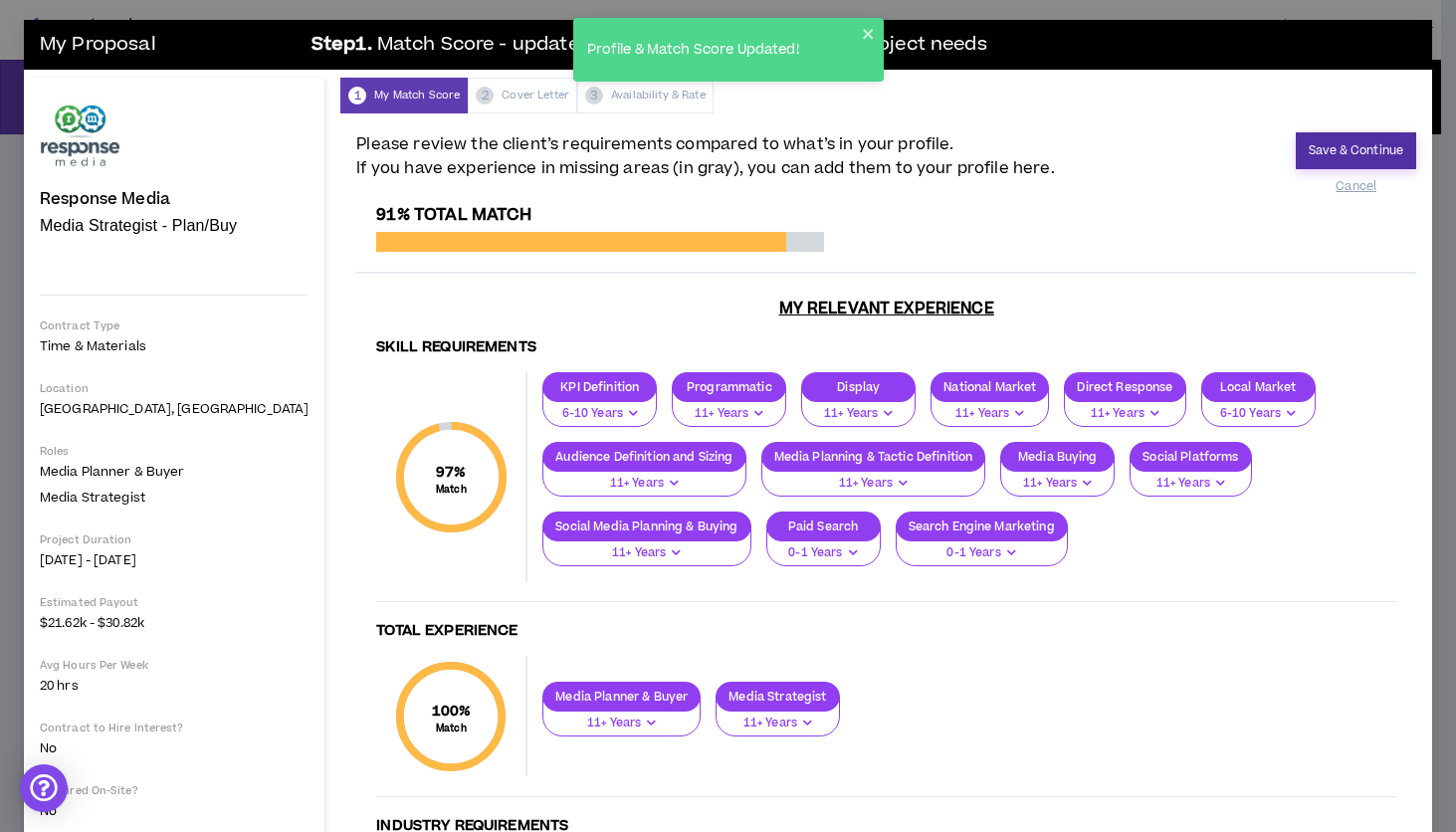 click on "Save & Continue" at bounding box center (1355, 150) 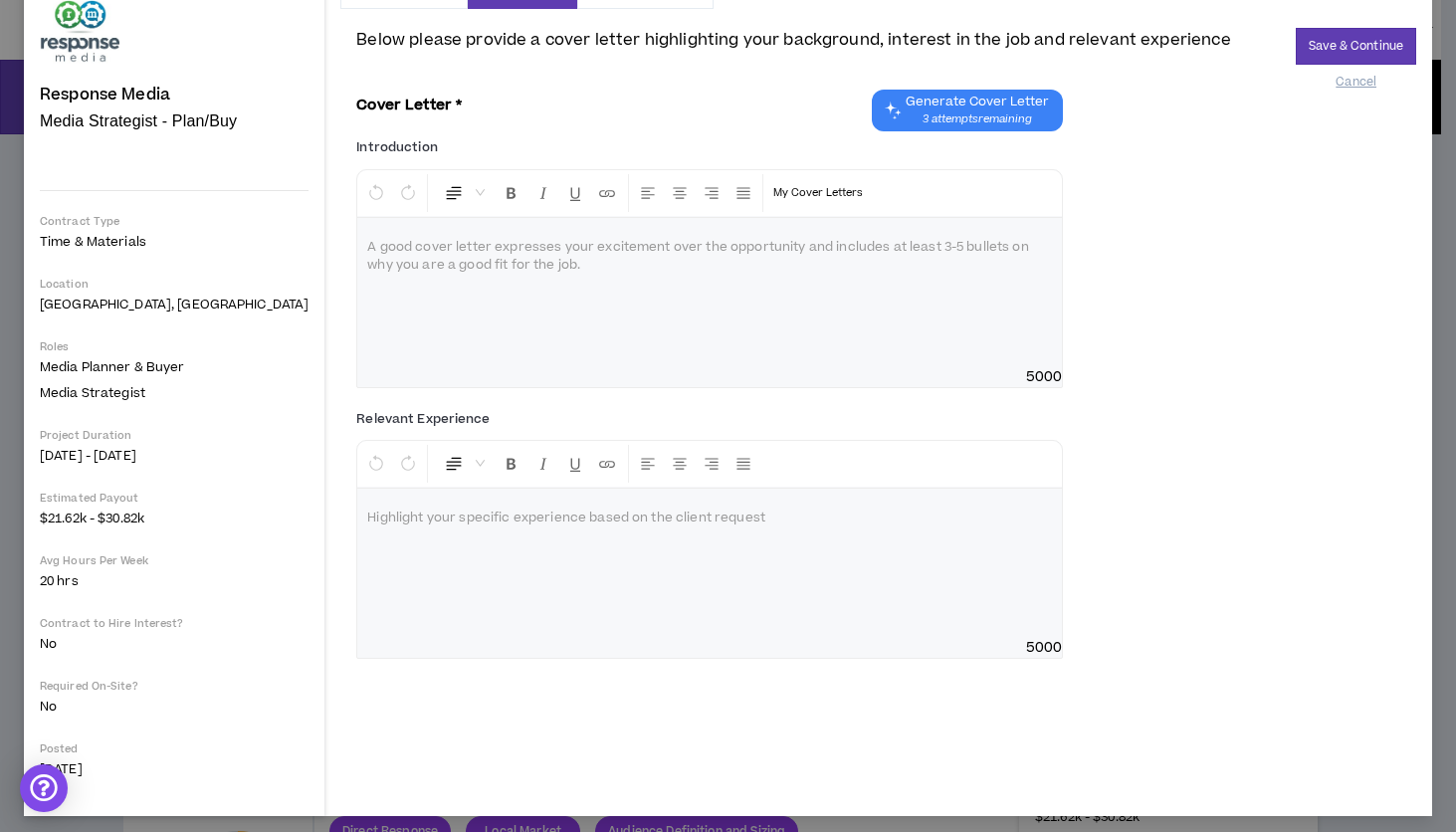scroll, scrollTop: 112, scrollLeft: 0, axis: vertical 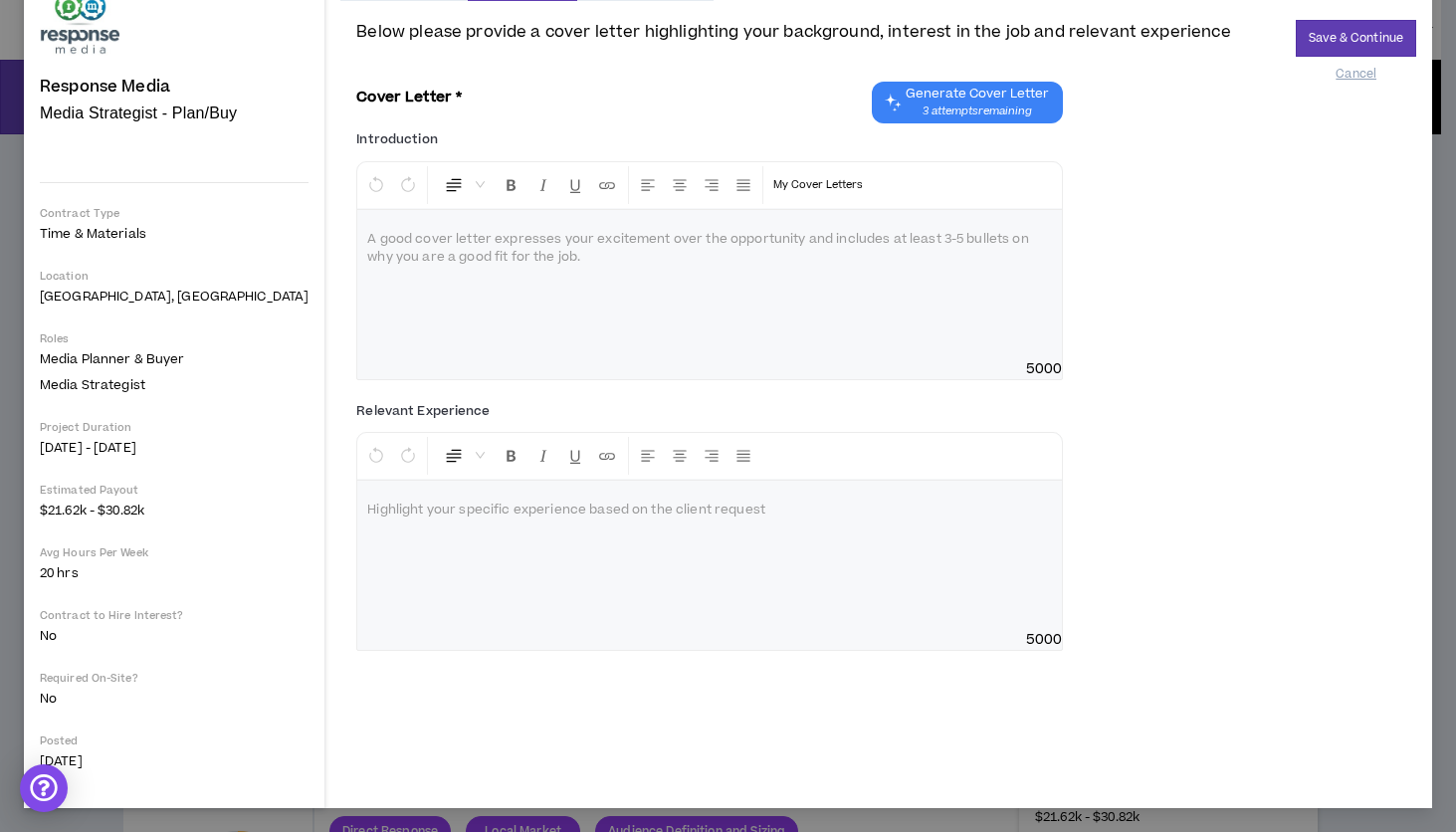 click on "3 attempts  remaining" at bounding box center (977, 111) 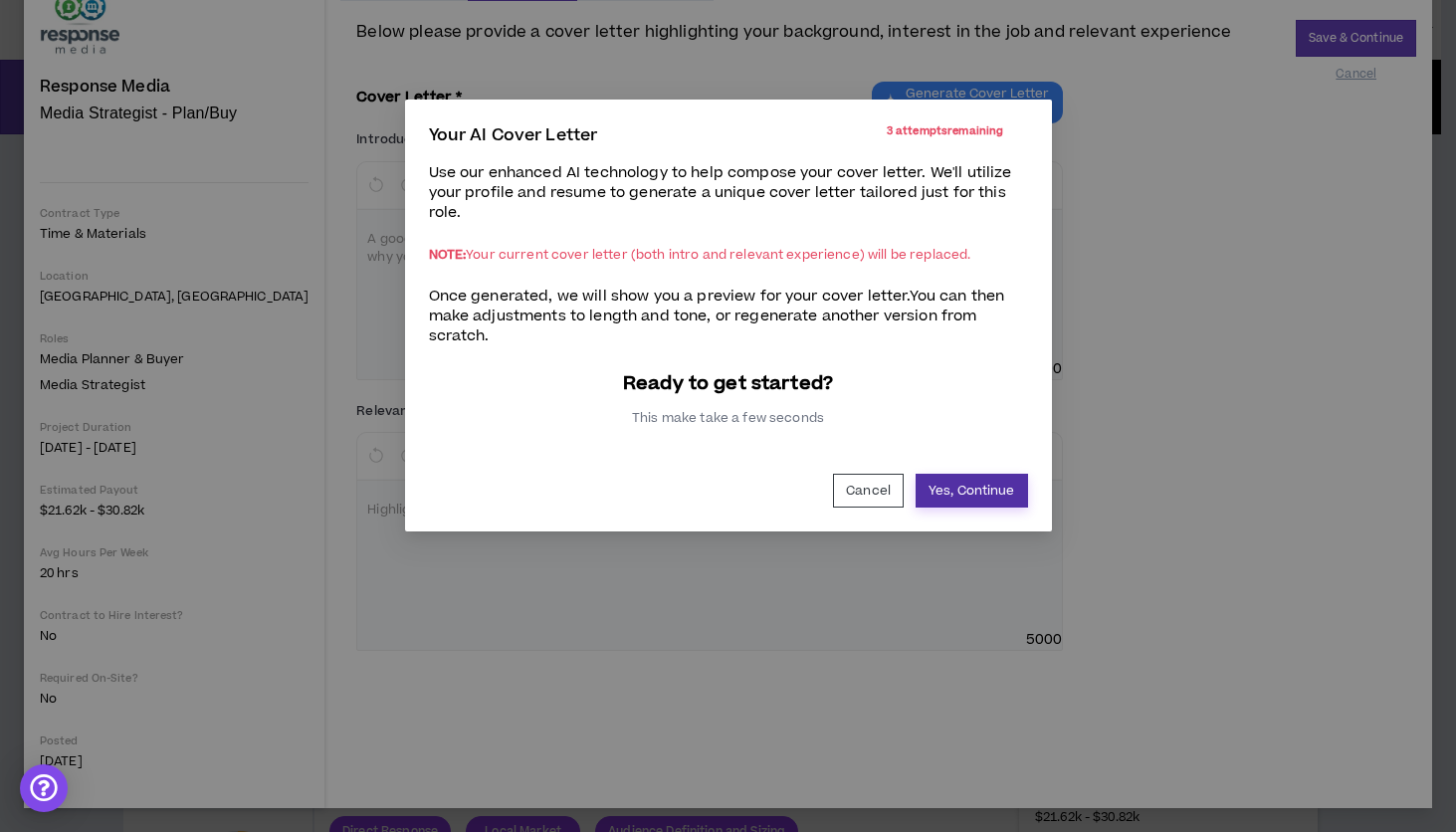 click on "Yes, Continue" at bounding box center (971, 491) 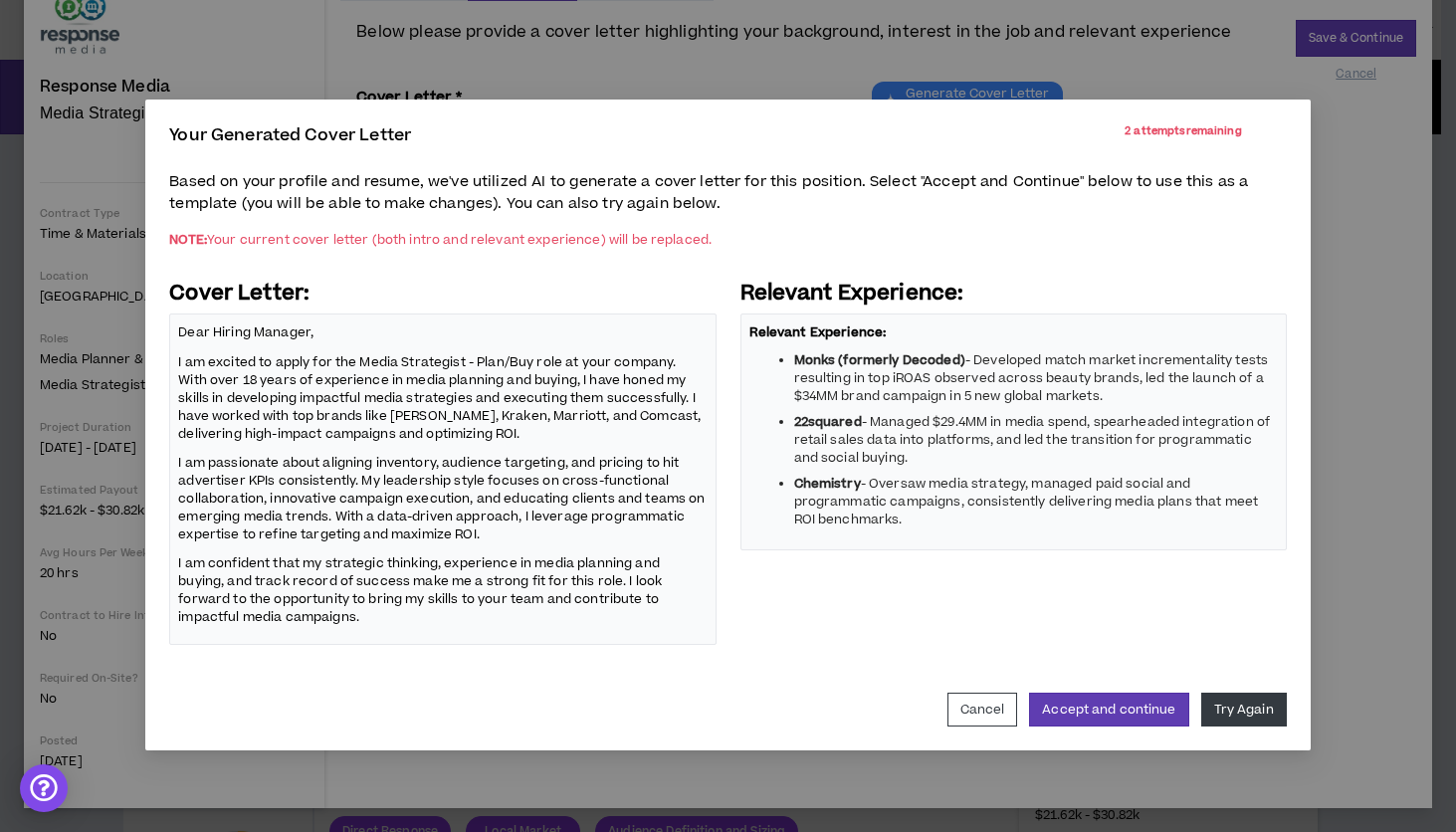 click on "I am passionate about aligning inventory, audience targeting, and pricing to hit advertiser KPIs consistently. My leadership style focuses on cross-functional collaboration, innovative campaign execution, and educating clients and teams on emerging media trends. With a data-driven approach, I leverage programmatic expertise to refine targeting and maximize ROI." at bounding box center [442, 498] 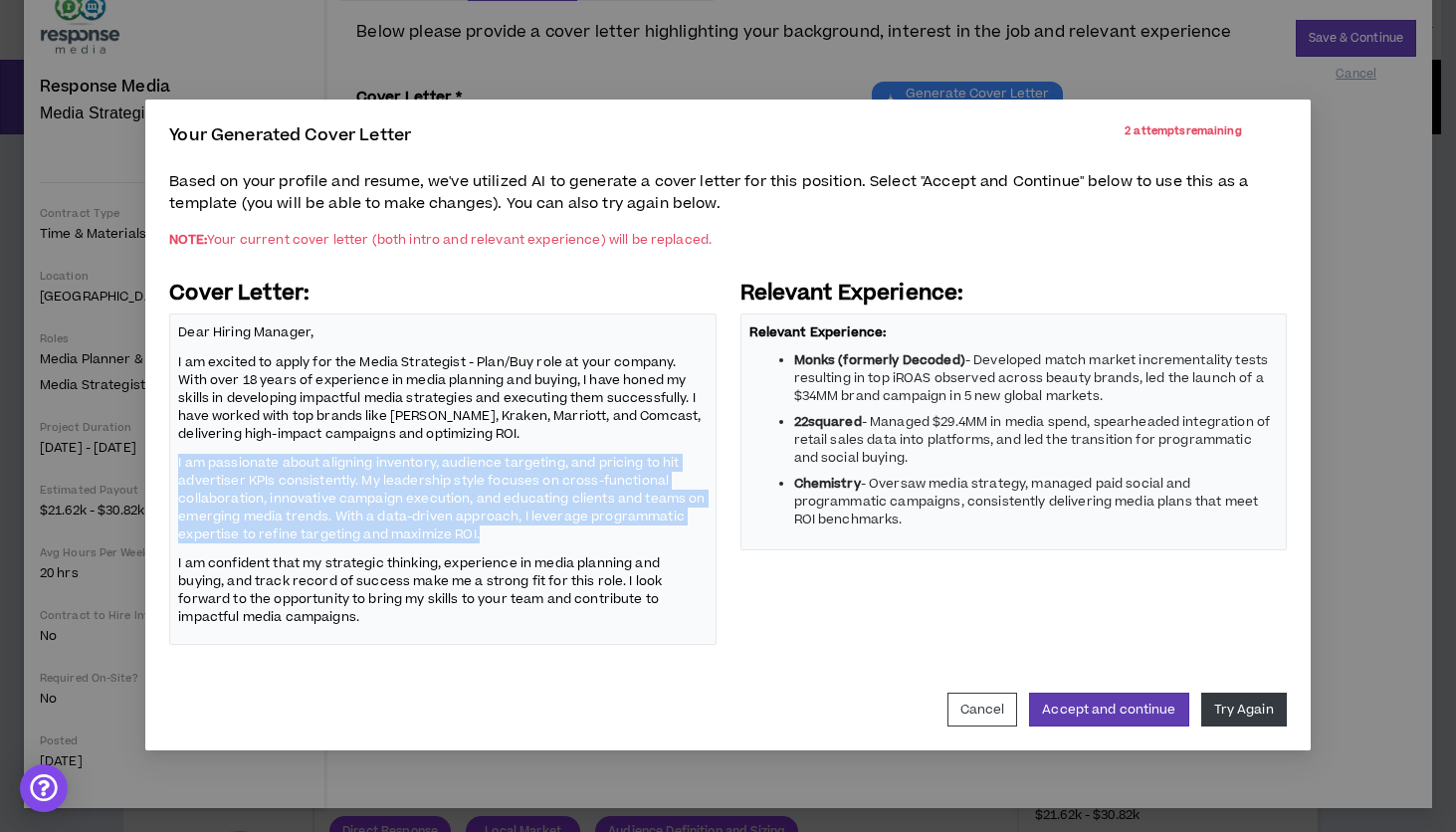 drag, startPoint x: 497, startPoint y: 530, endPoint x: 170, endPoint y: 459, distance: 334.61919 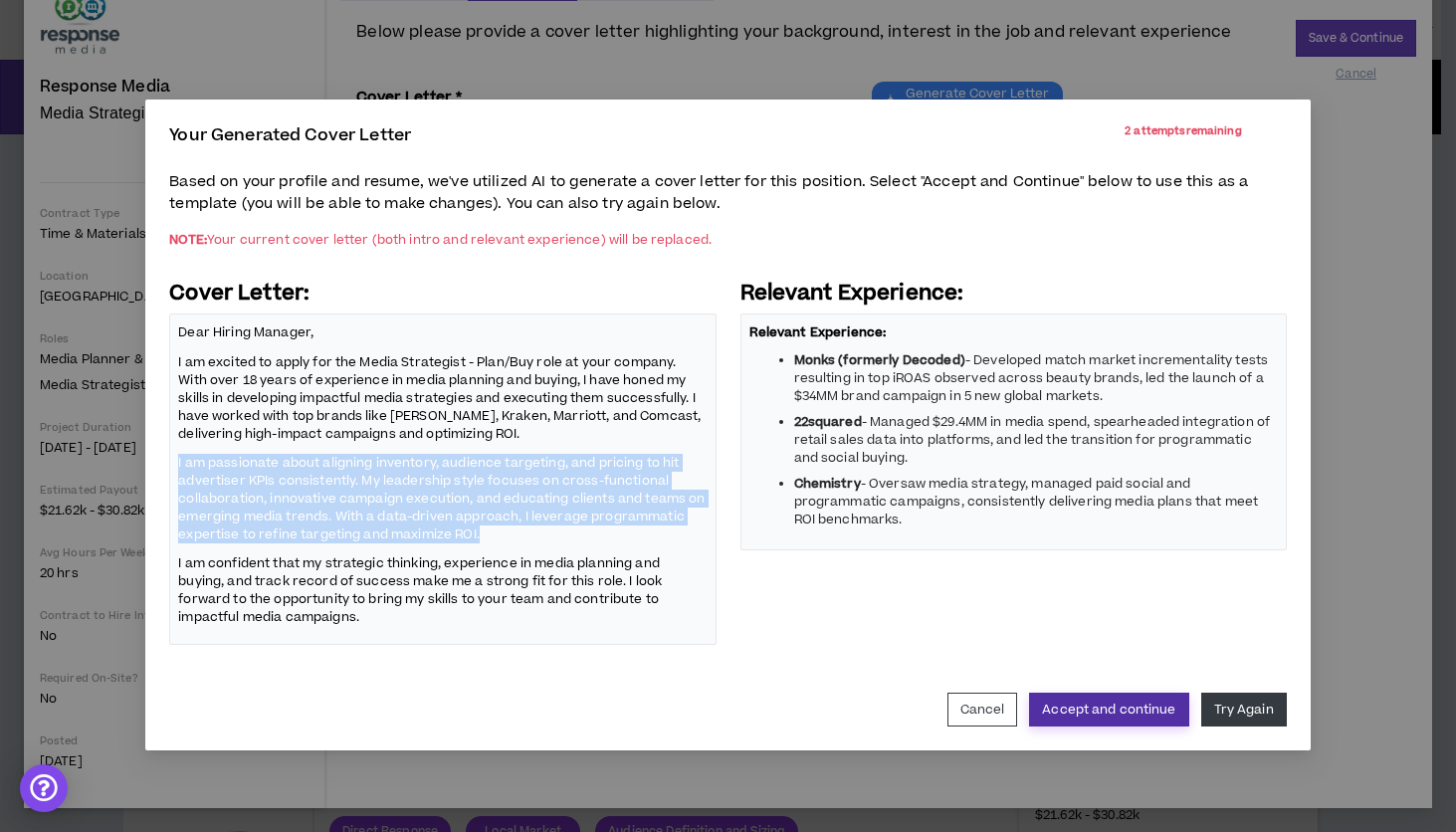 click on "Accept and continue" at bounding box center [1109, 710] 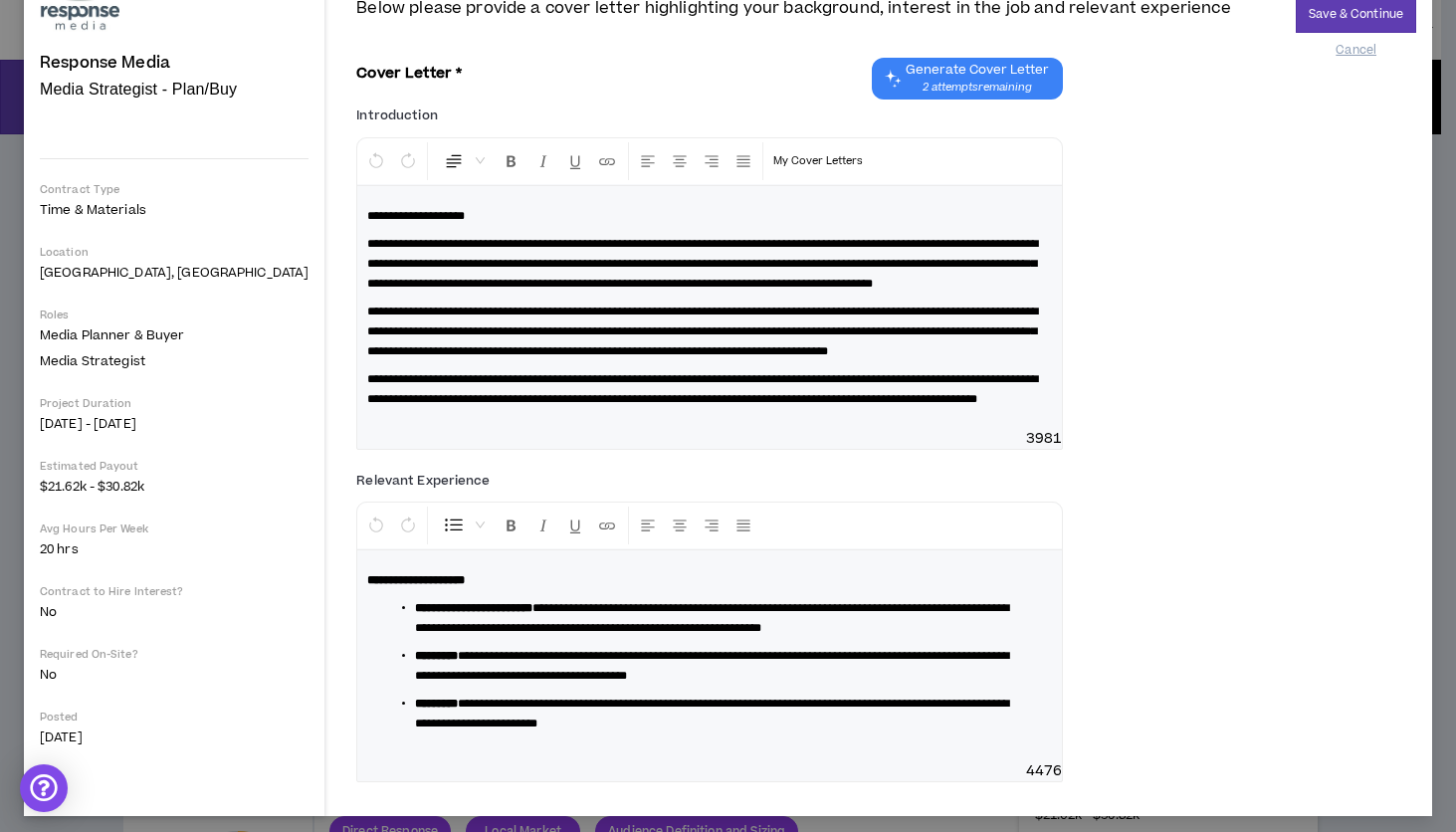 scroll, scrollTop: 140, scrollLeft: 0, axis: vertical 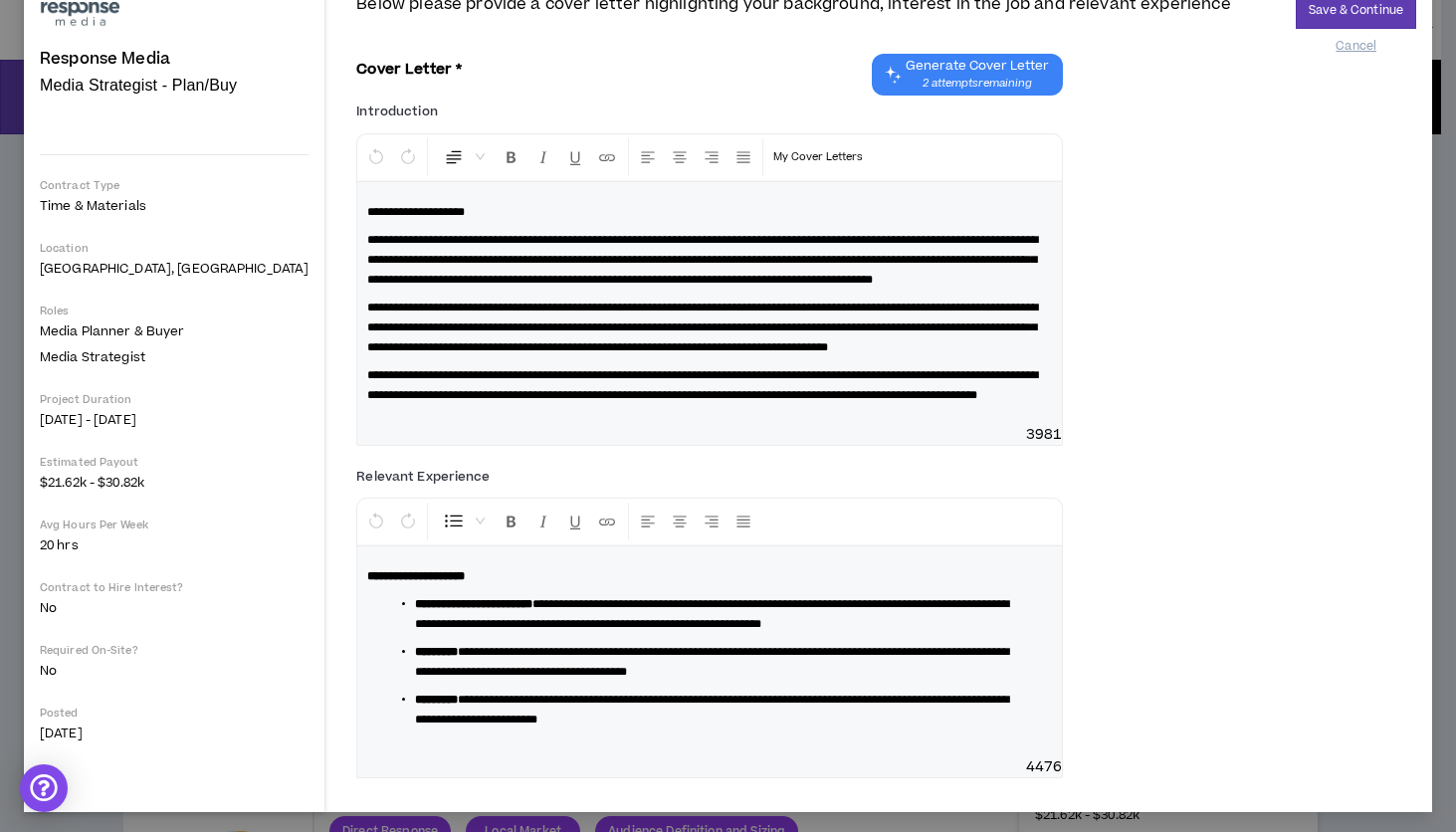 click on "**********" at bounding box center [710, 327] 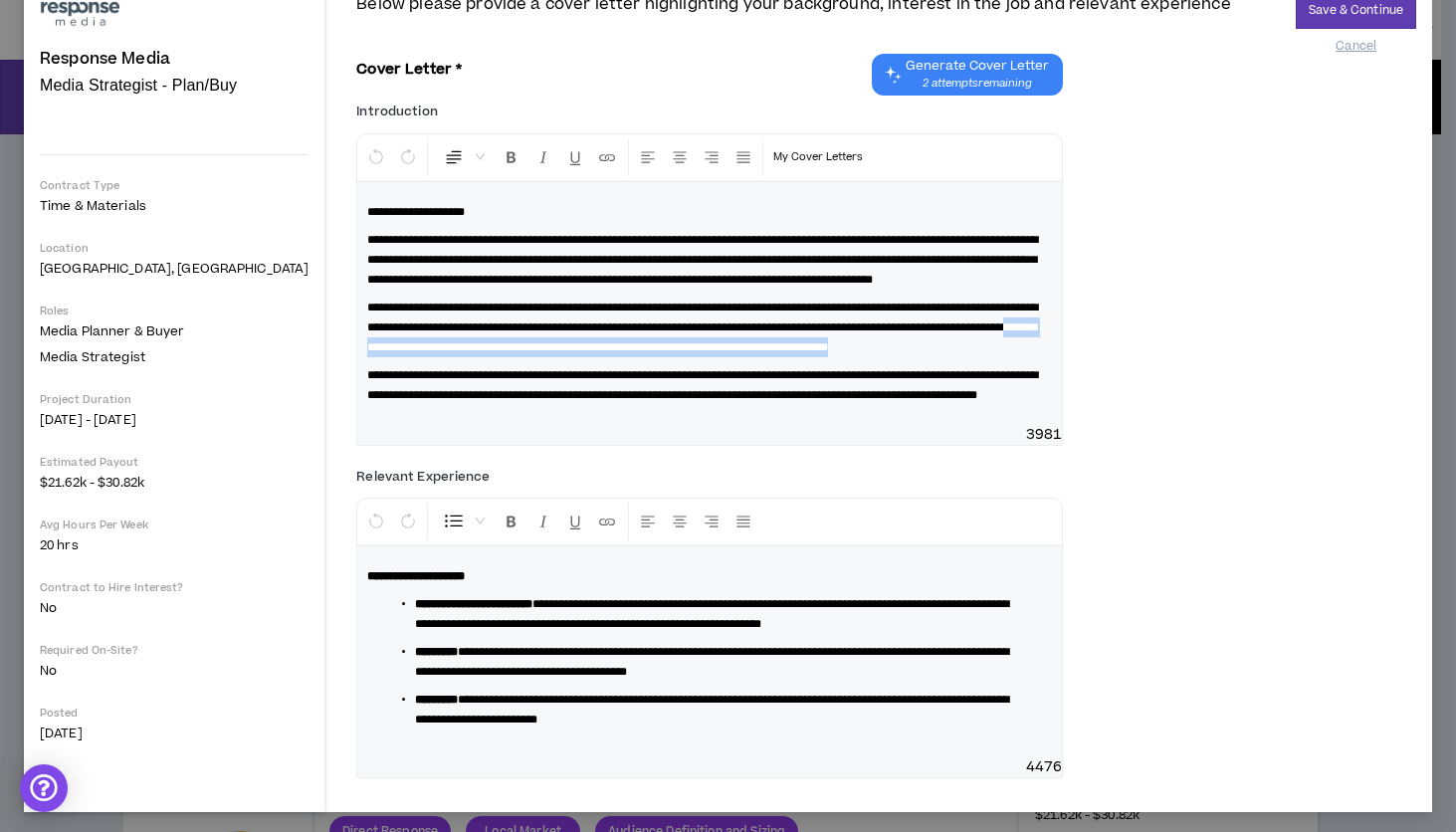 drag, startPoint x: 543, startPoint y: 367, endPoint x: 602, endPoint y: 387, distance: 62.297673 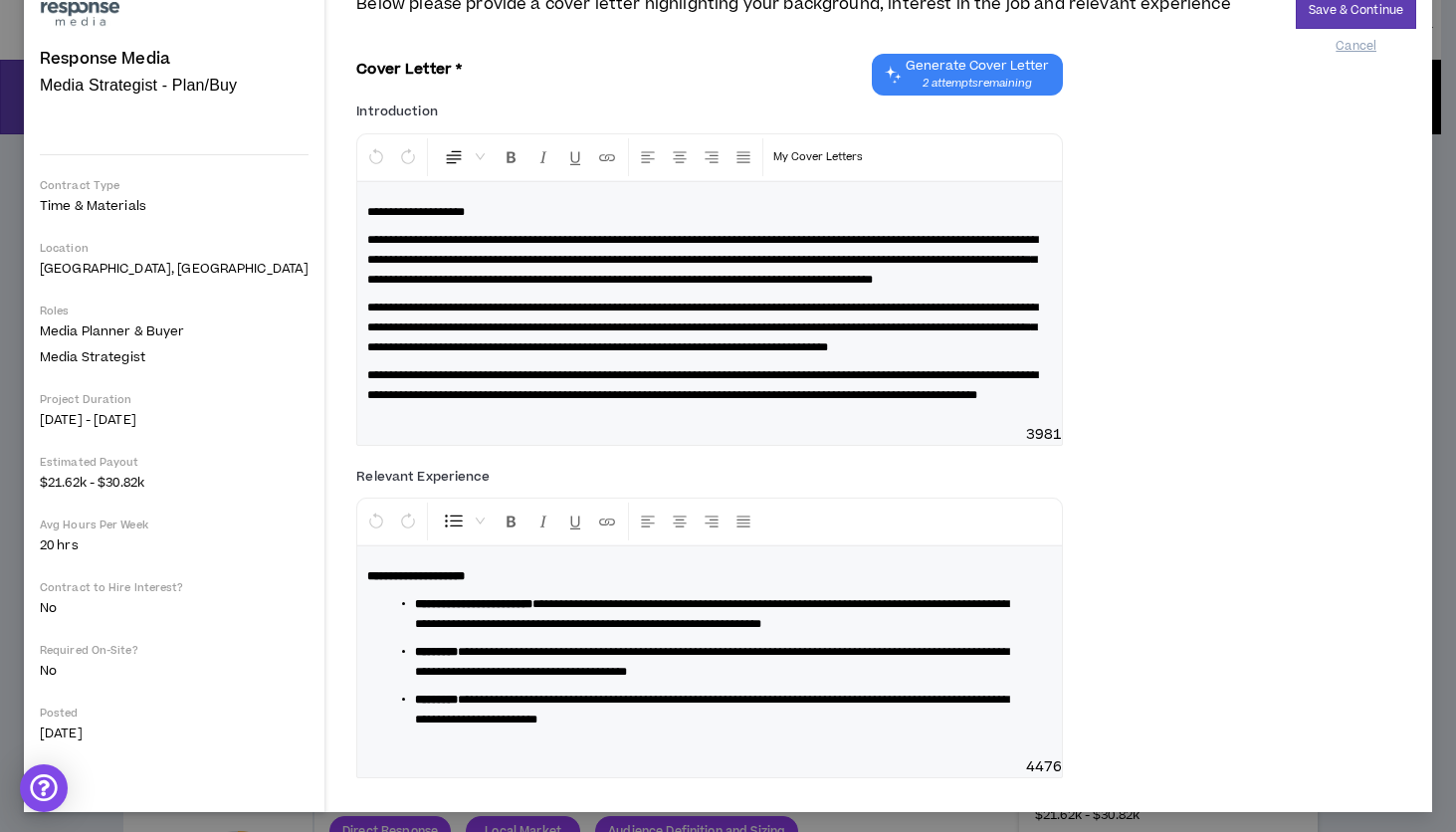 click on "**********" at bounding box center (703, 327) 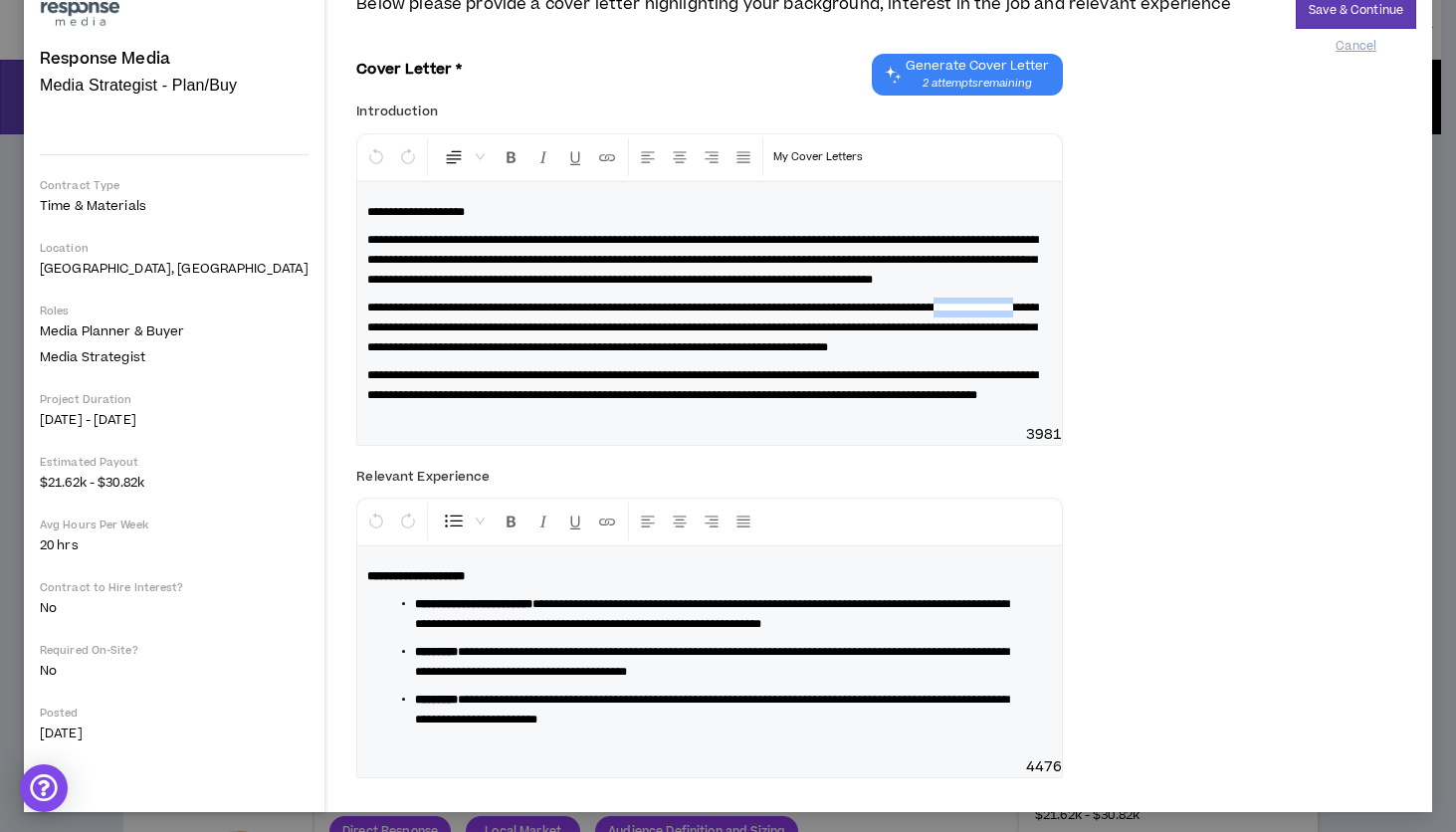 drag, startPoint x: 294, startPoint y: 347, endPoint x: 396, endPoint y: 350, distance: 102.04411 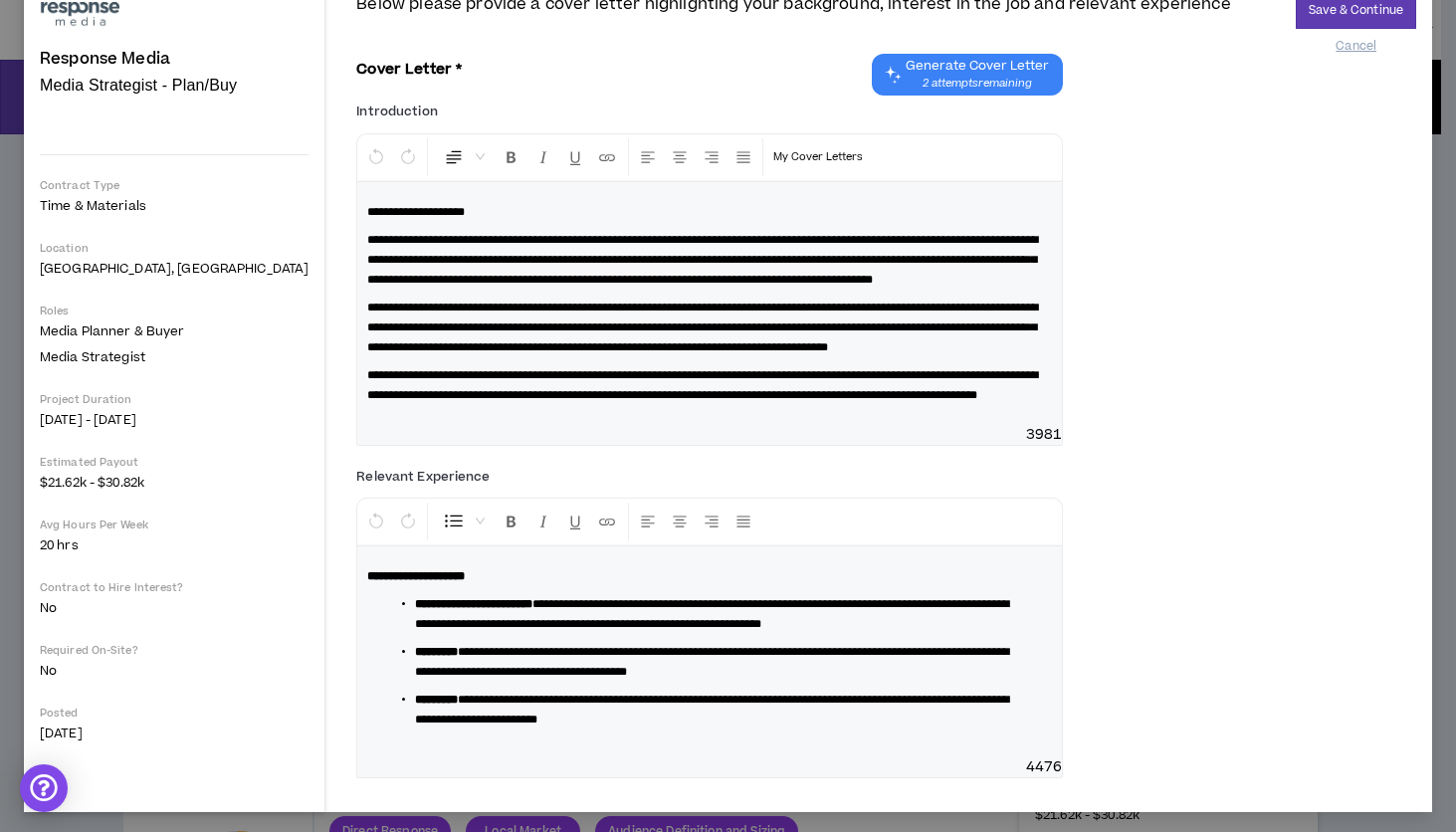 click on "**********" at bounding box center [710, 327] 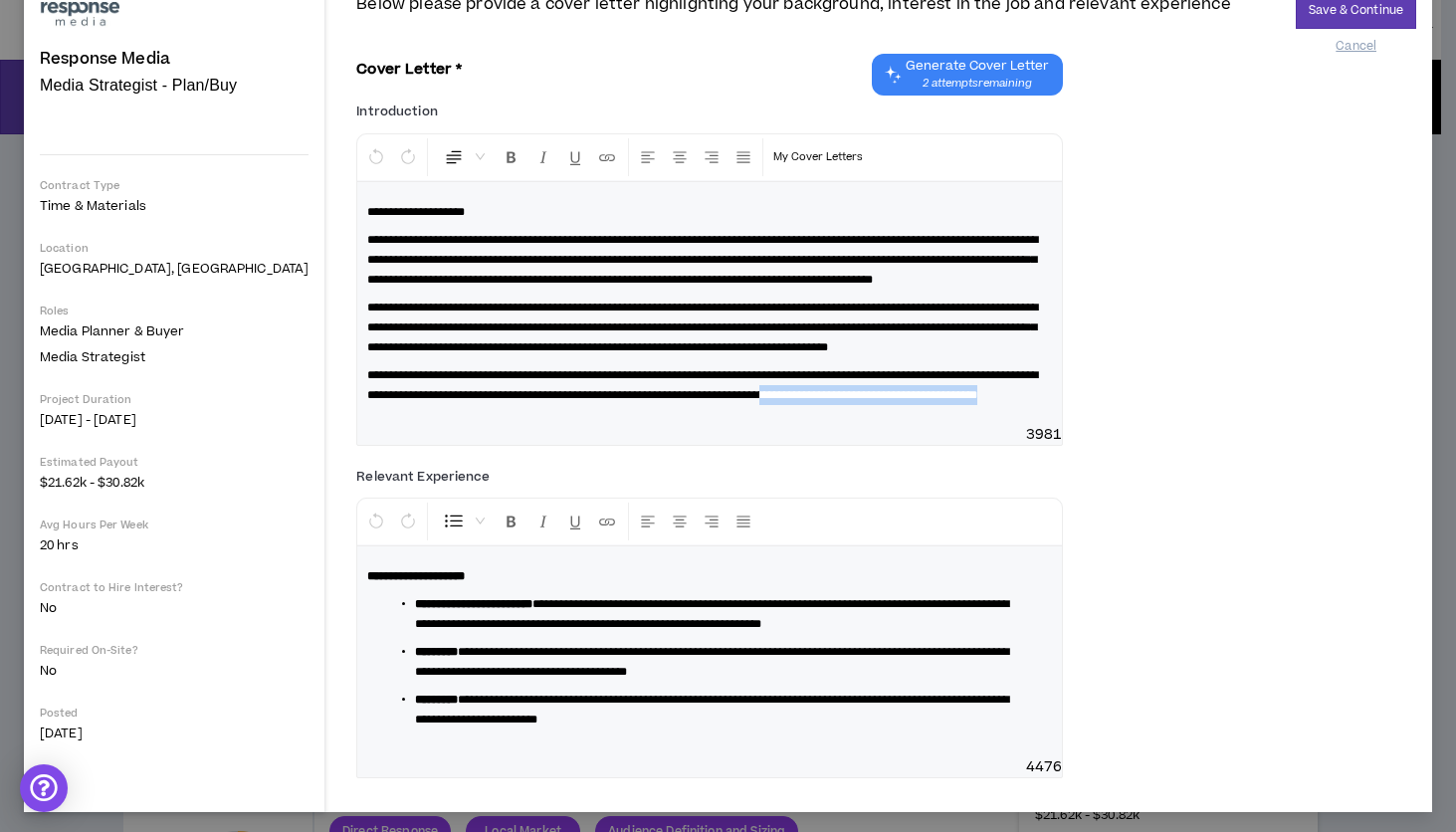 drag, startPoint x: 922, startPoint y: 438, endPoint x: 961, endPoint y: 451, distance: 41.10961 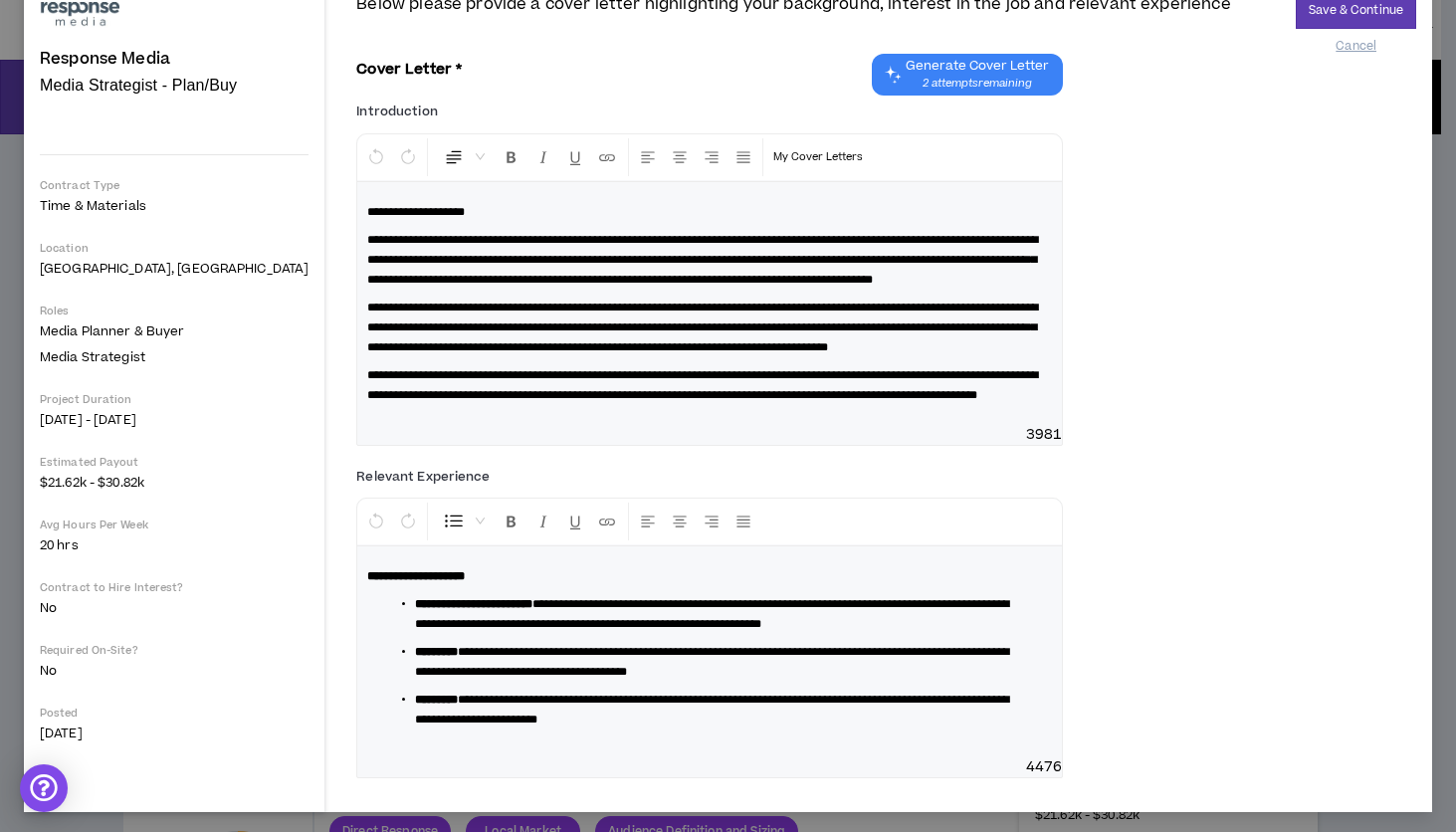click on "**********" at bounding box center [710, 385] 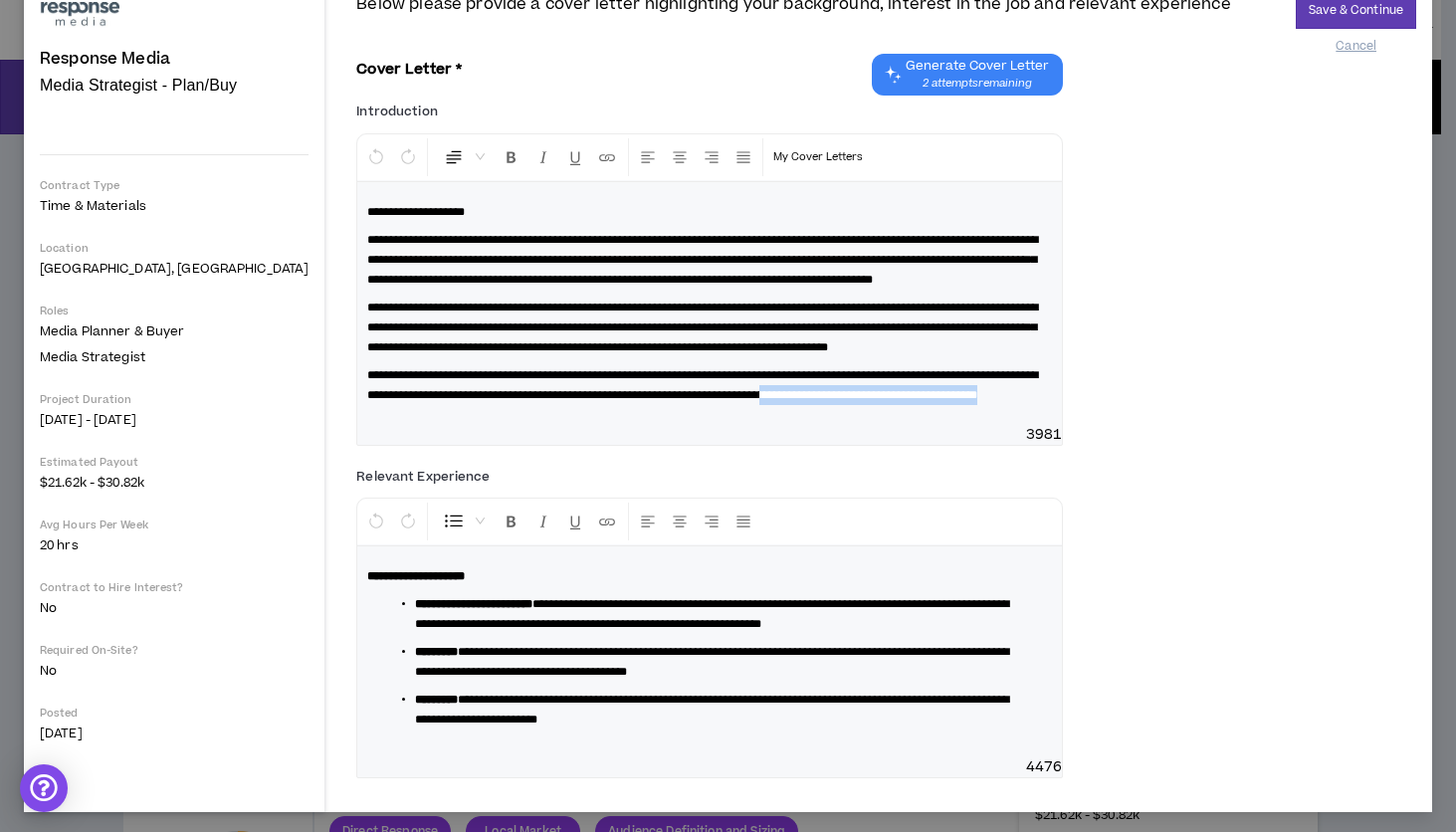 drag, startPoint x: 921, startPoint y: 440, endPoint x: 936, endPoint y: 454, distance: 20.518285 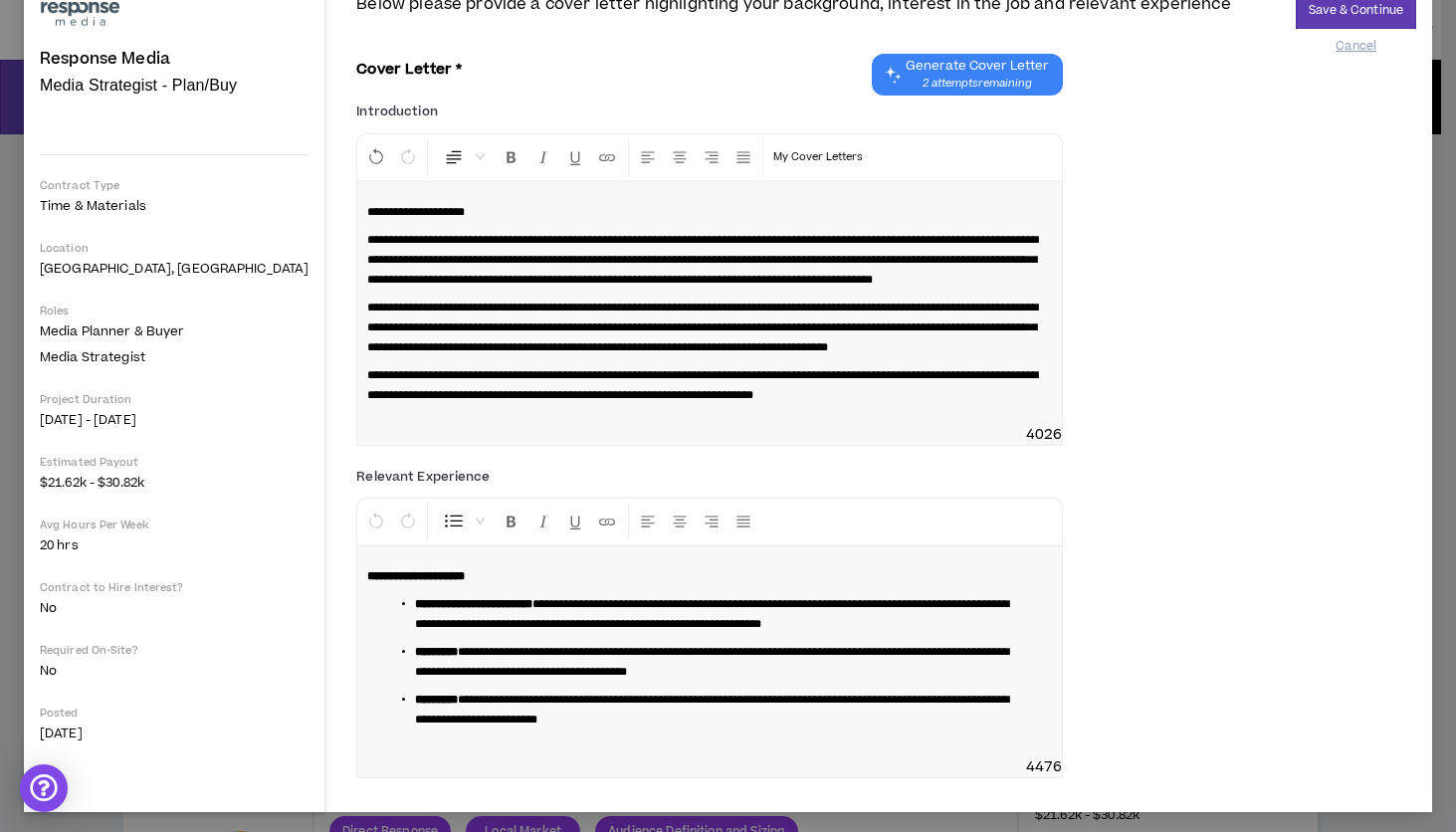 type 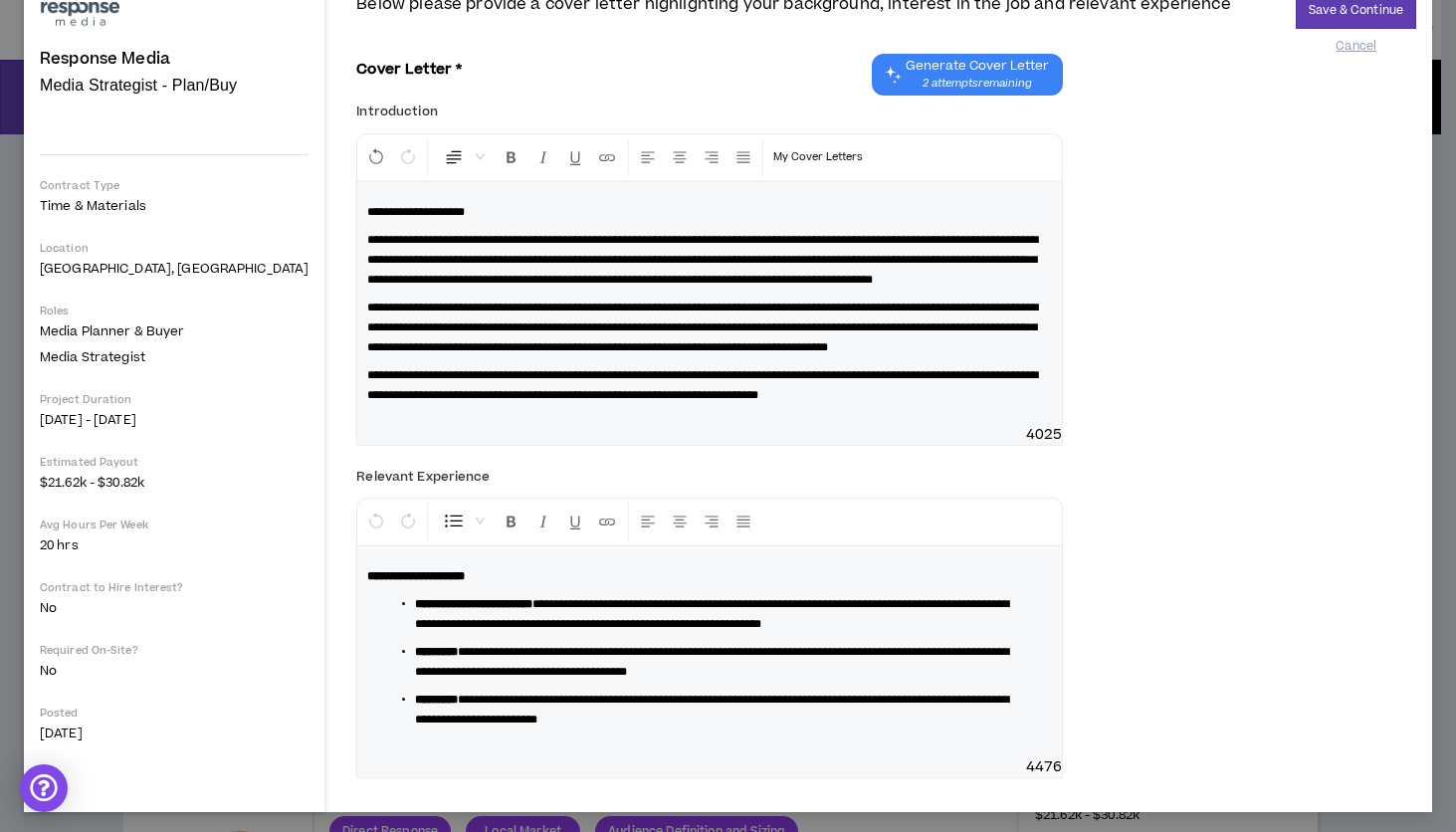 click on "**********" at bounding box center (703, 327) 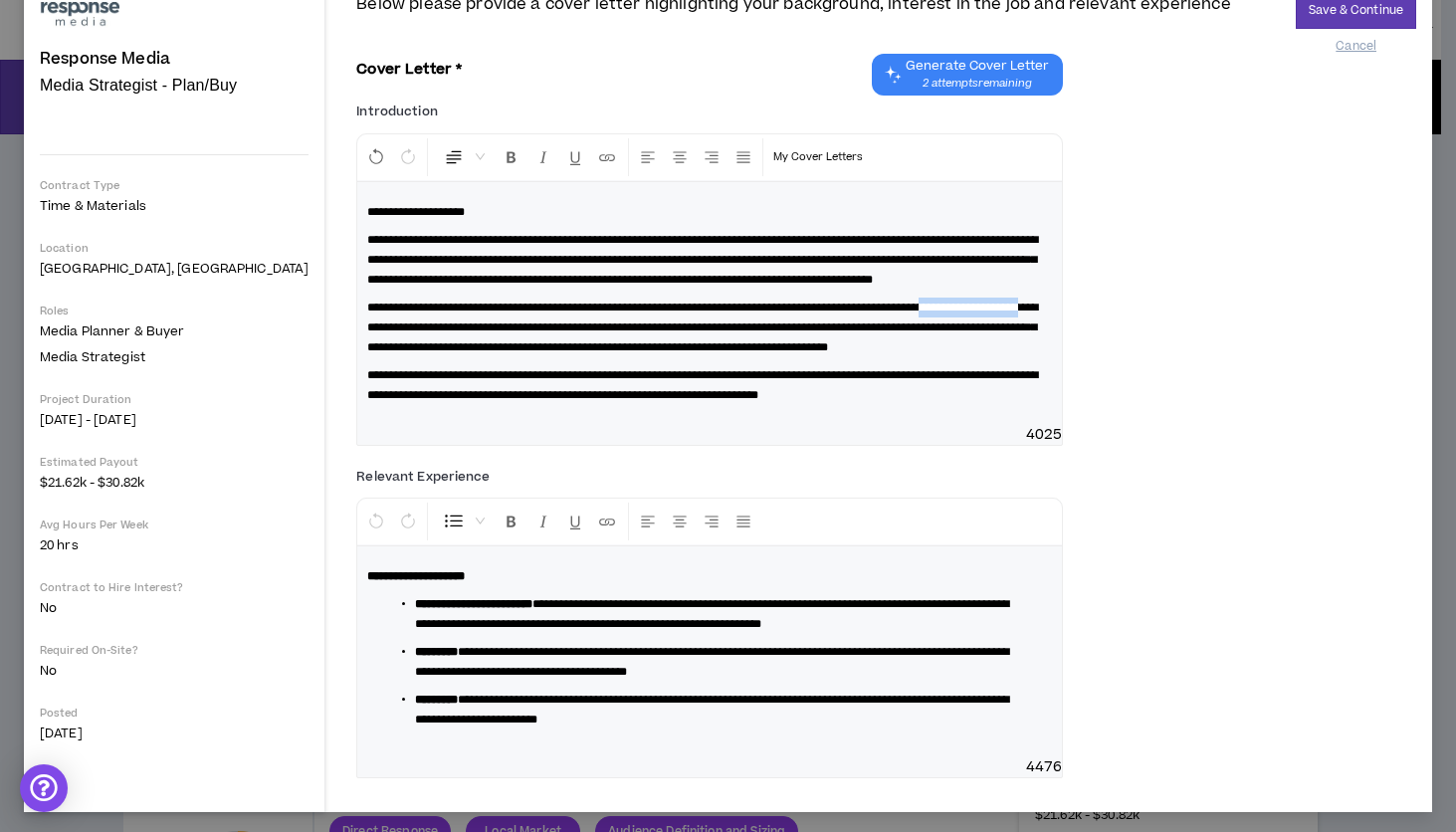 drag, startPoint x: 983, startPoint y: 329, endPoint x: 399, endPoint y: 338, distance: 584.069 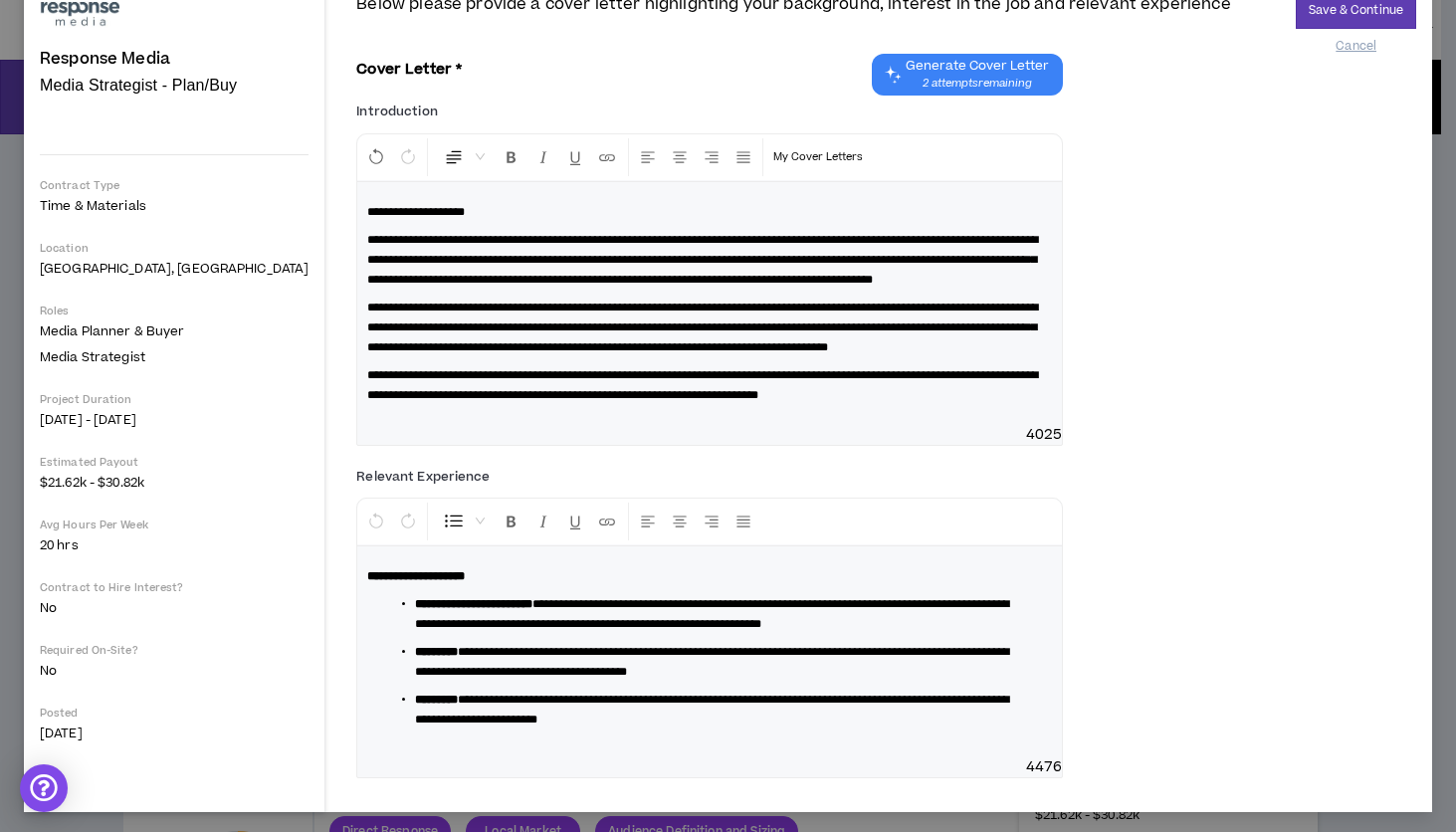 drag, startPoint x: 923, startPoint y: 356, endPoint x: 941, endPoint y: 344, distance: 21.633308 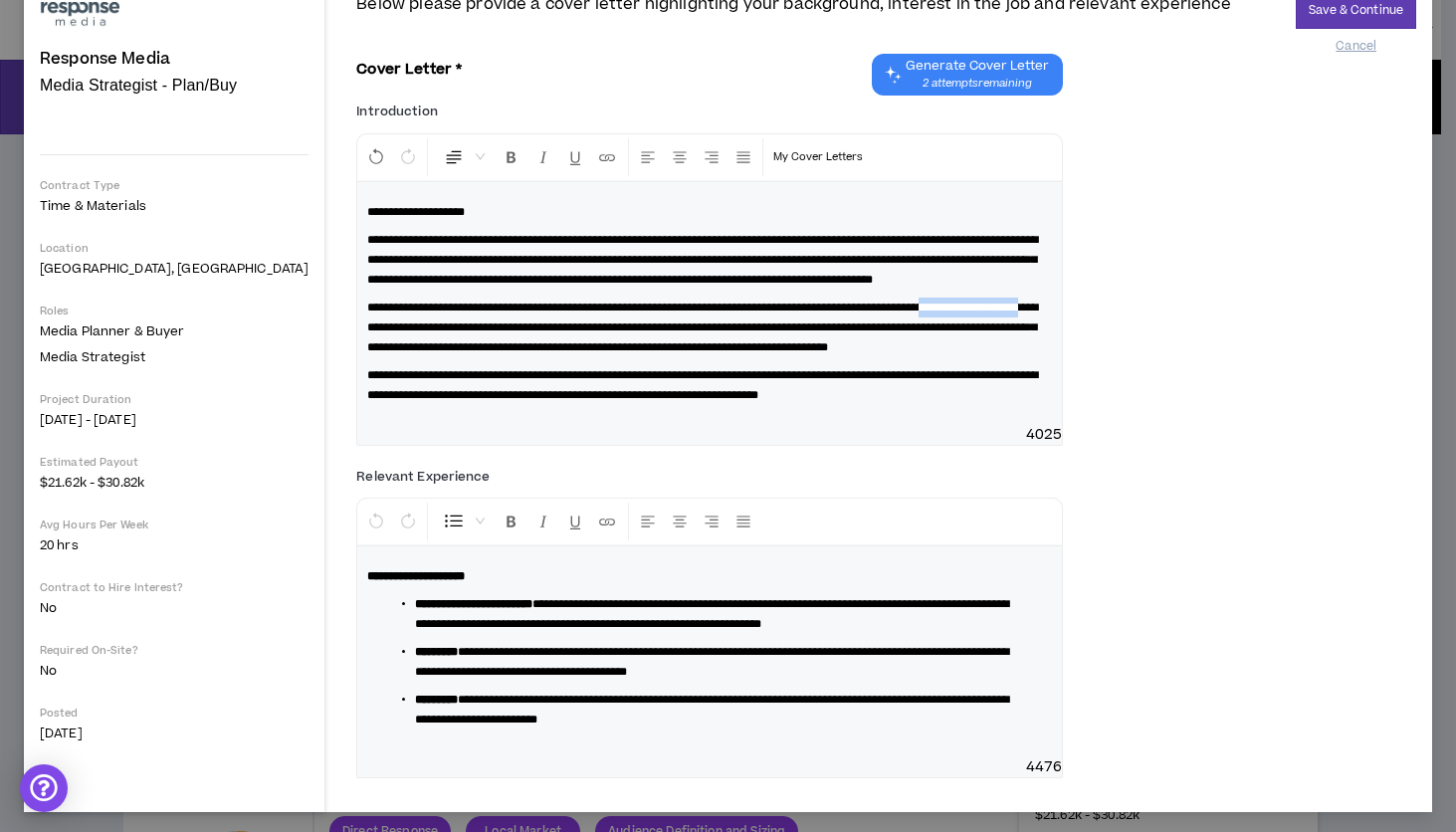 drag, startPoint x: 982, startPoint y: 326, endPoint x: 398, endPoint y: 342, distance: 584.219 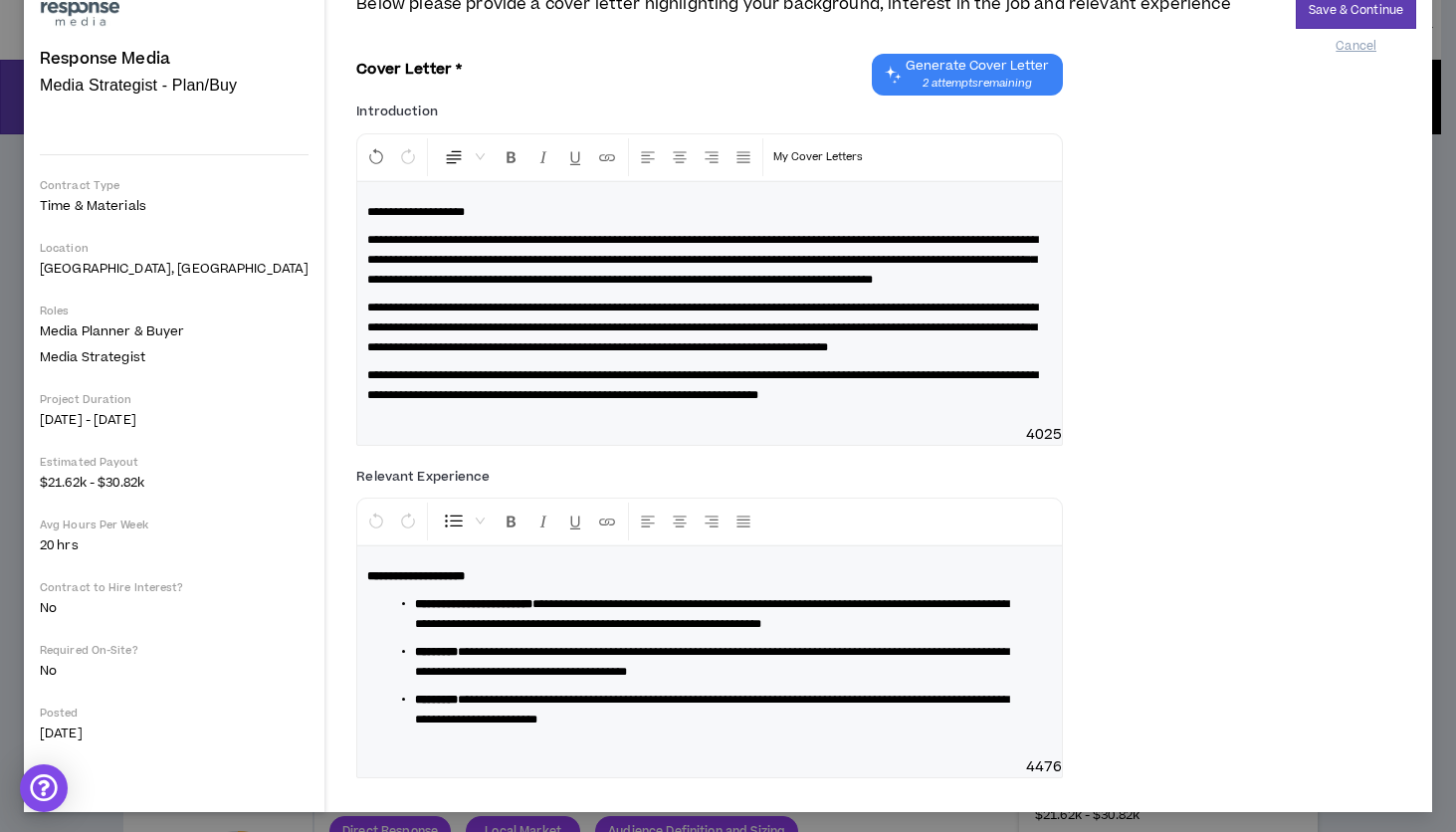 click on "**********" at bounding box center [703, 327] 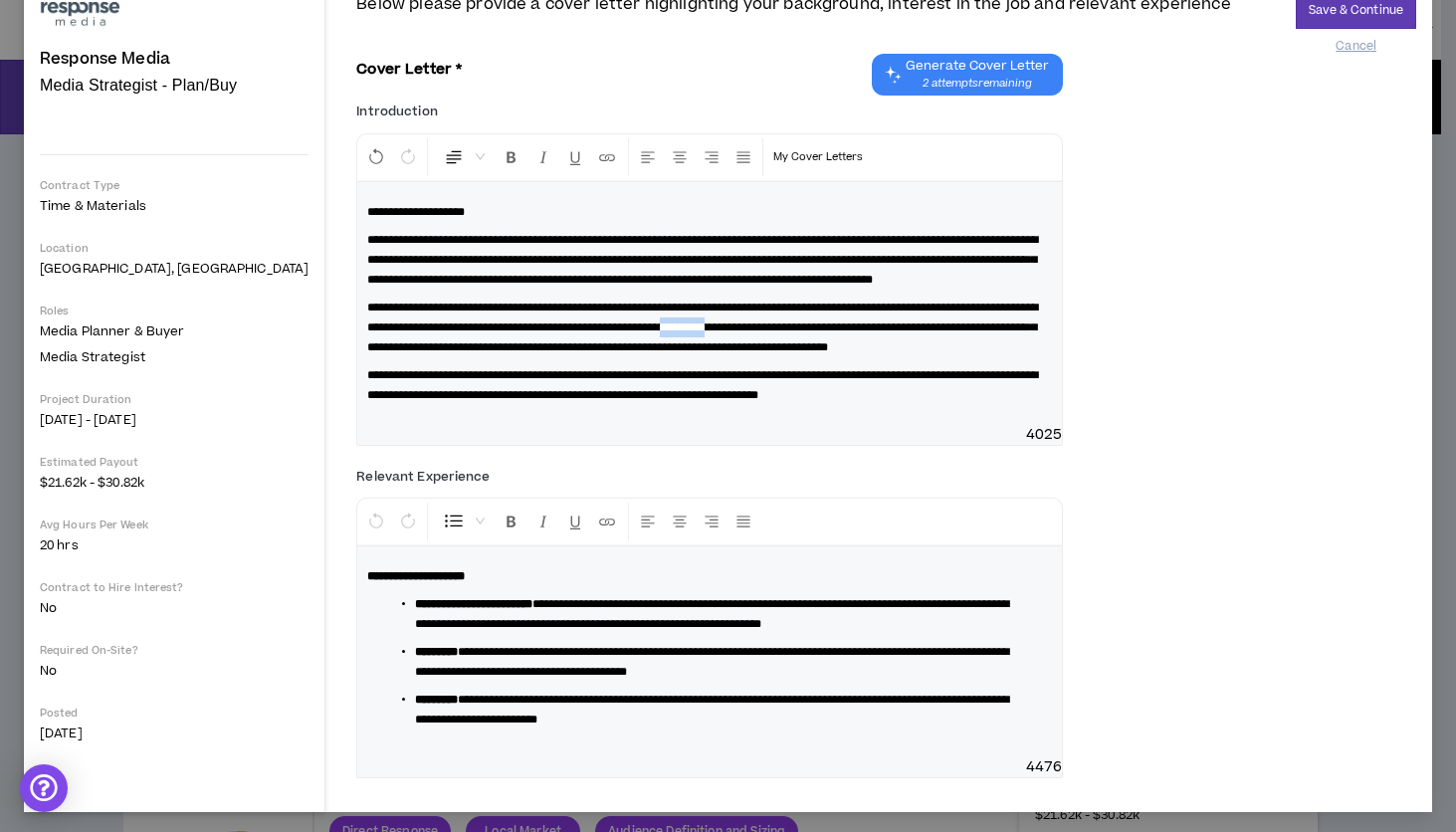 drag, startPoint x: 867, startPoint y: 346, endPoint x: 806, endPoint y: 347, distance: 61.008196 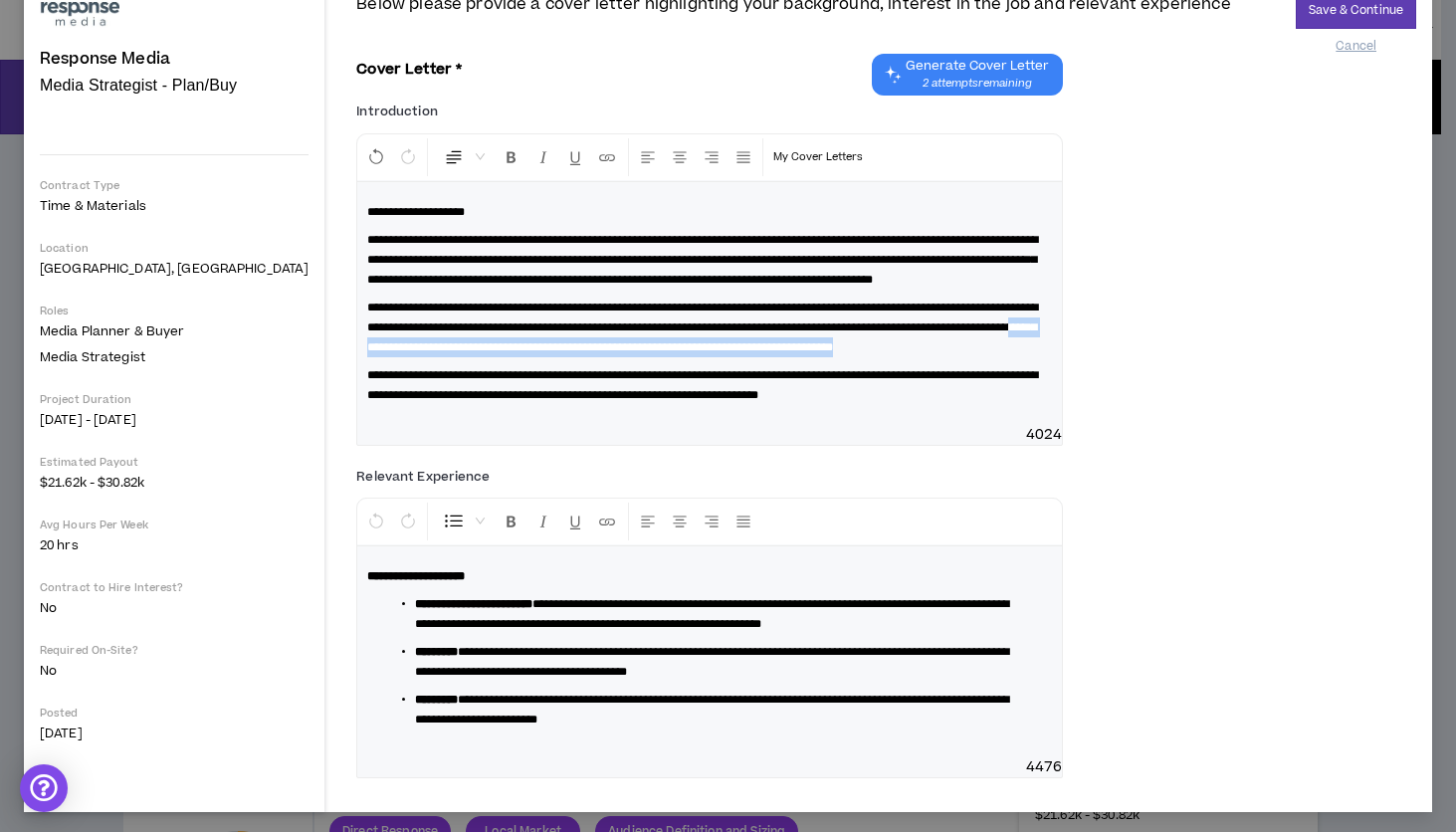 drag, startPoint x: 542, startPoint y: 364, endPoint x: 577, endPoint y: 380, distance: 38.483763 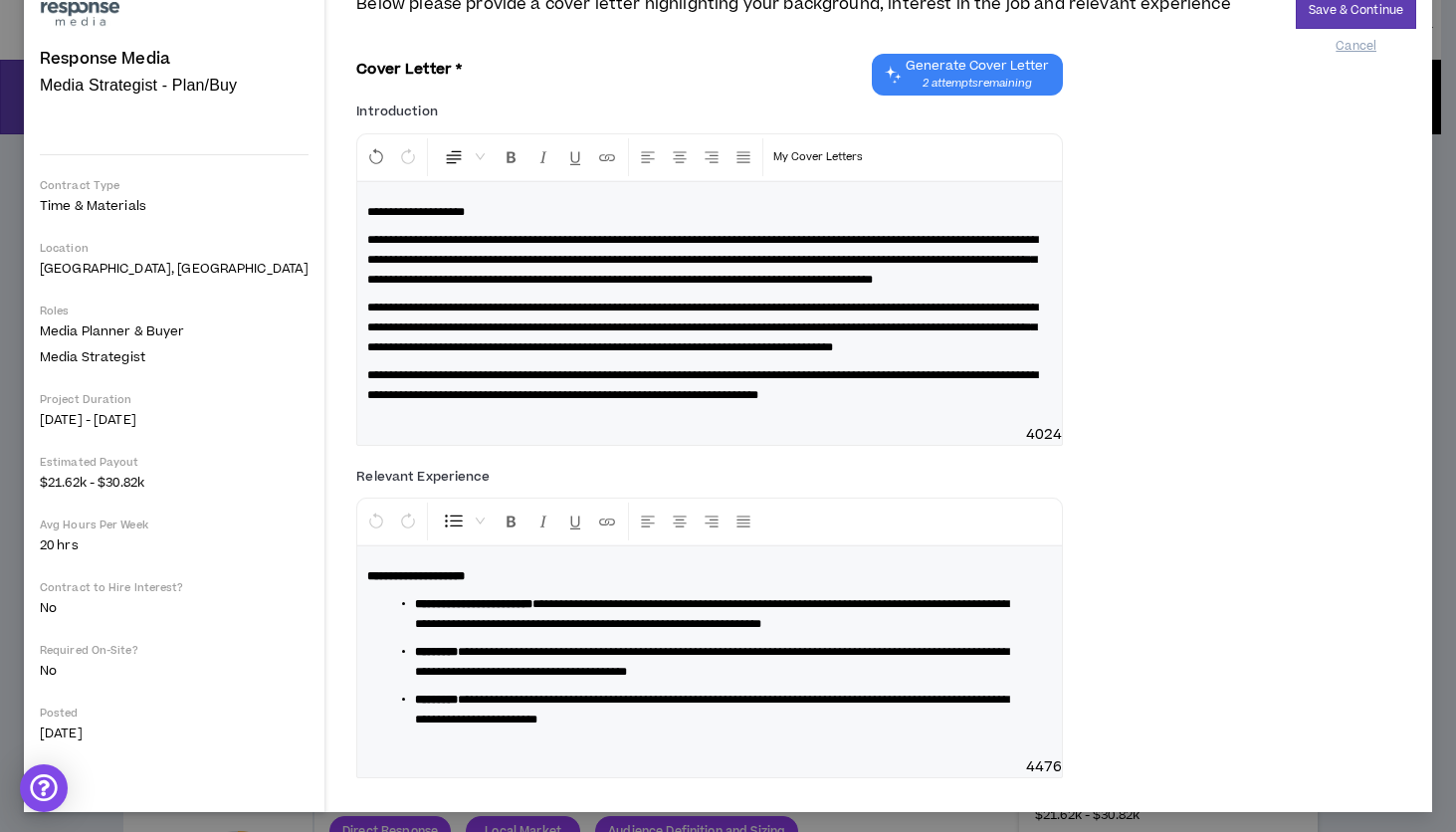 drag, startPoint x: 797, startPoint y: 334, endPoint x: 820, endPoint y: 334, distance: 23 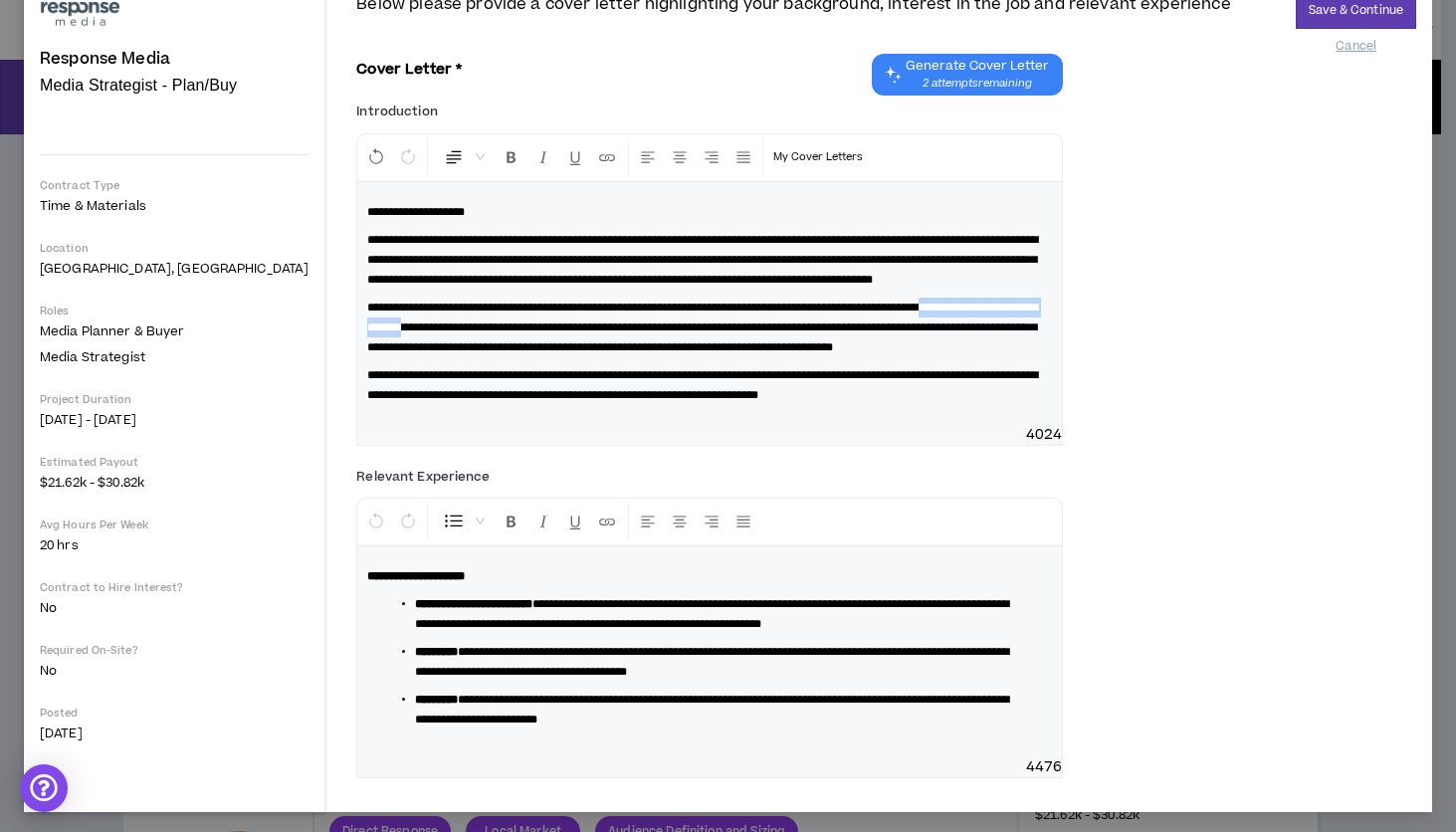 drag, startPoint x: 979, startPoint y: 327, endPoint x: 472, endPoint y: 342, distance: 507.22184 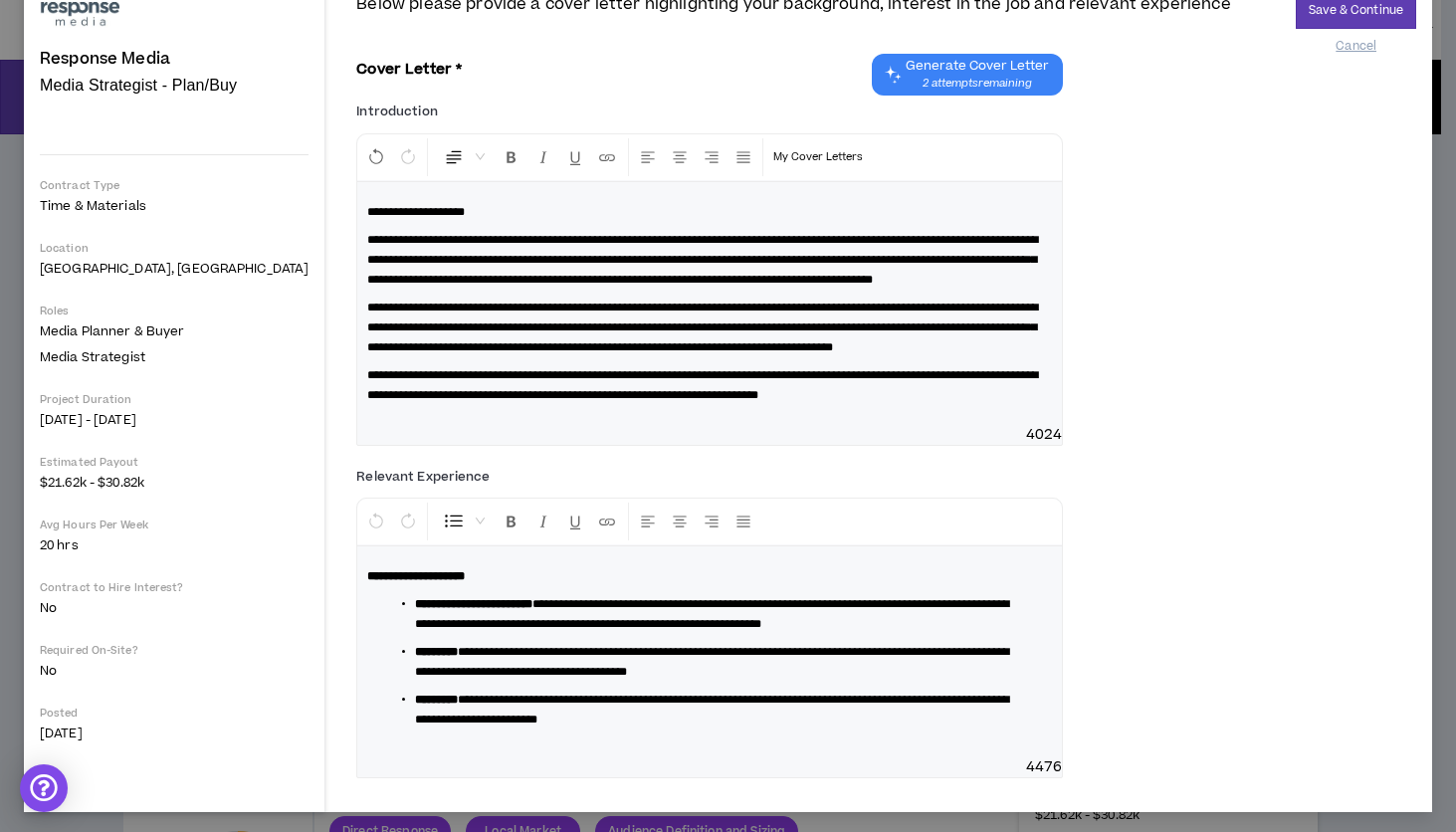 click on "**********" at bounding box center [703, 327] 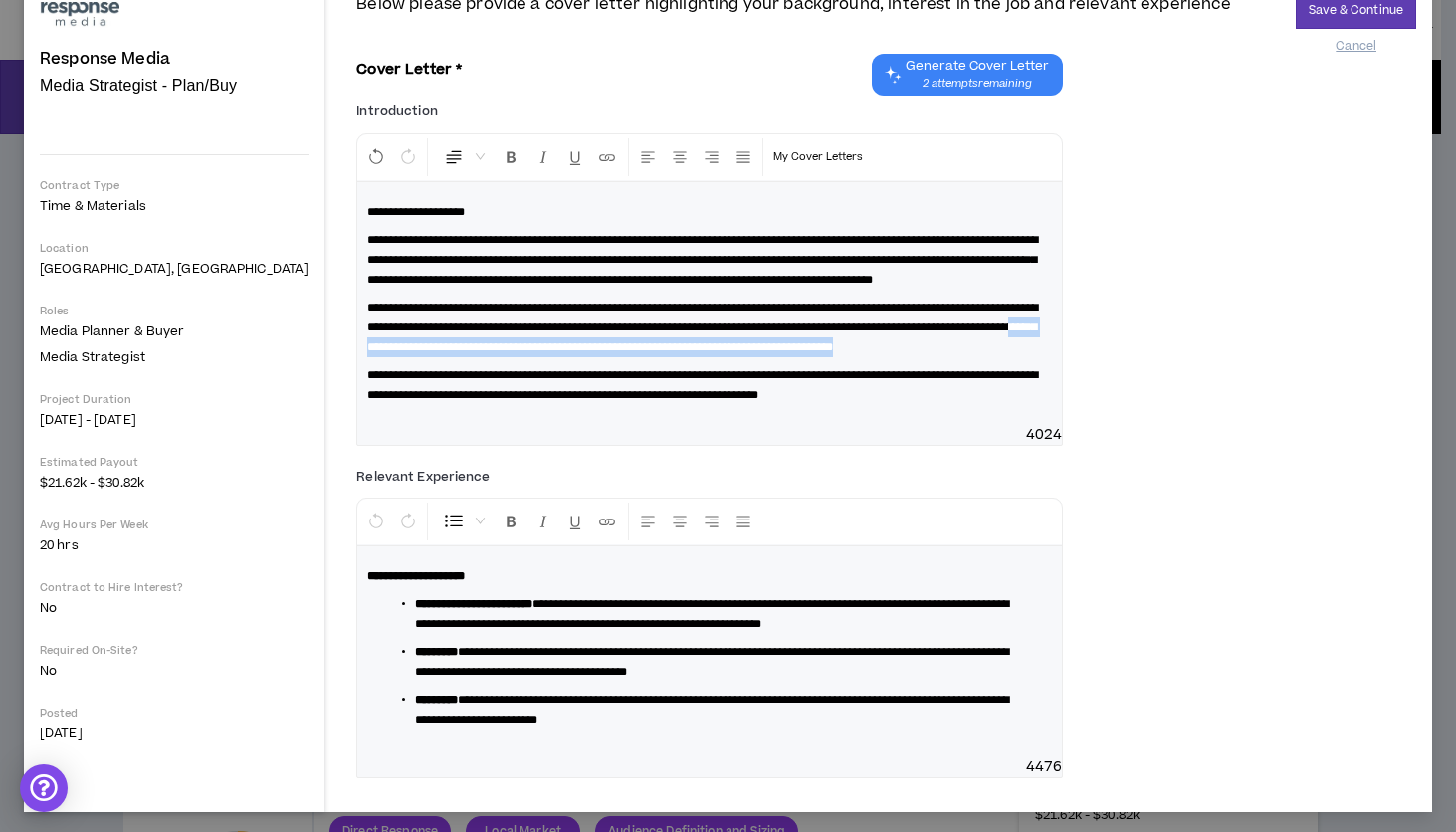 drag, startPoint x: 543, startPoint y: 367, endPoint x: 554, endPoint y: 385, distance: 21.095023 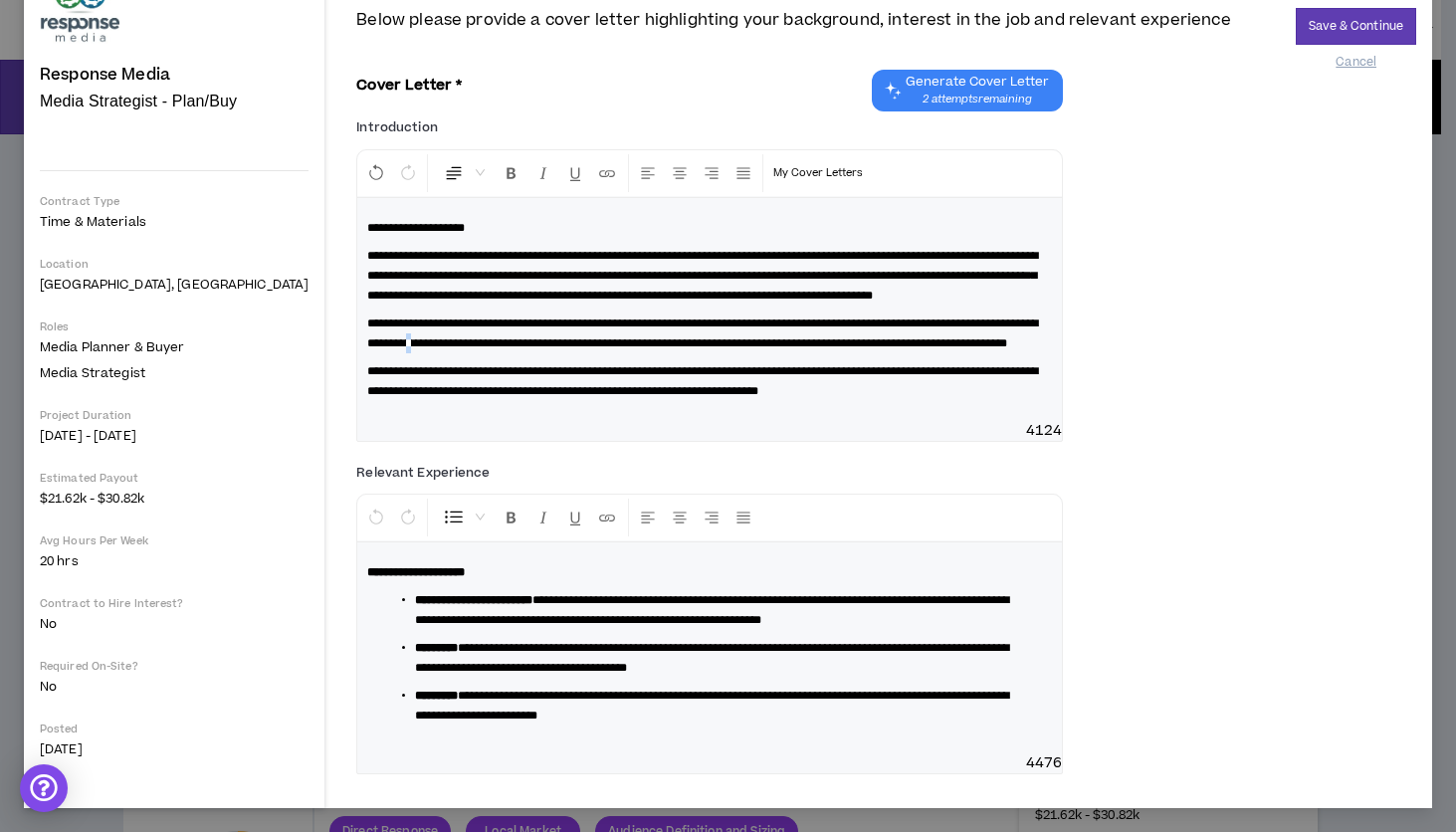 click on "**********" at bounding box center [703, 333] 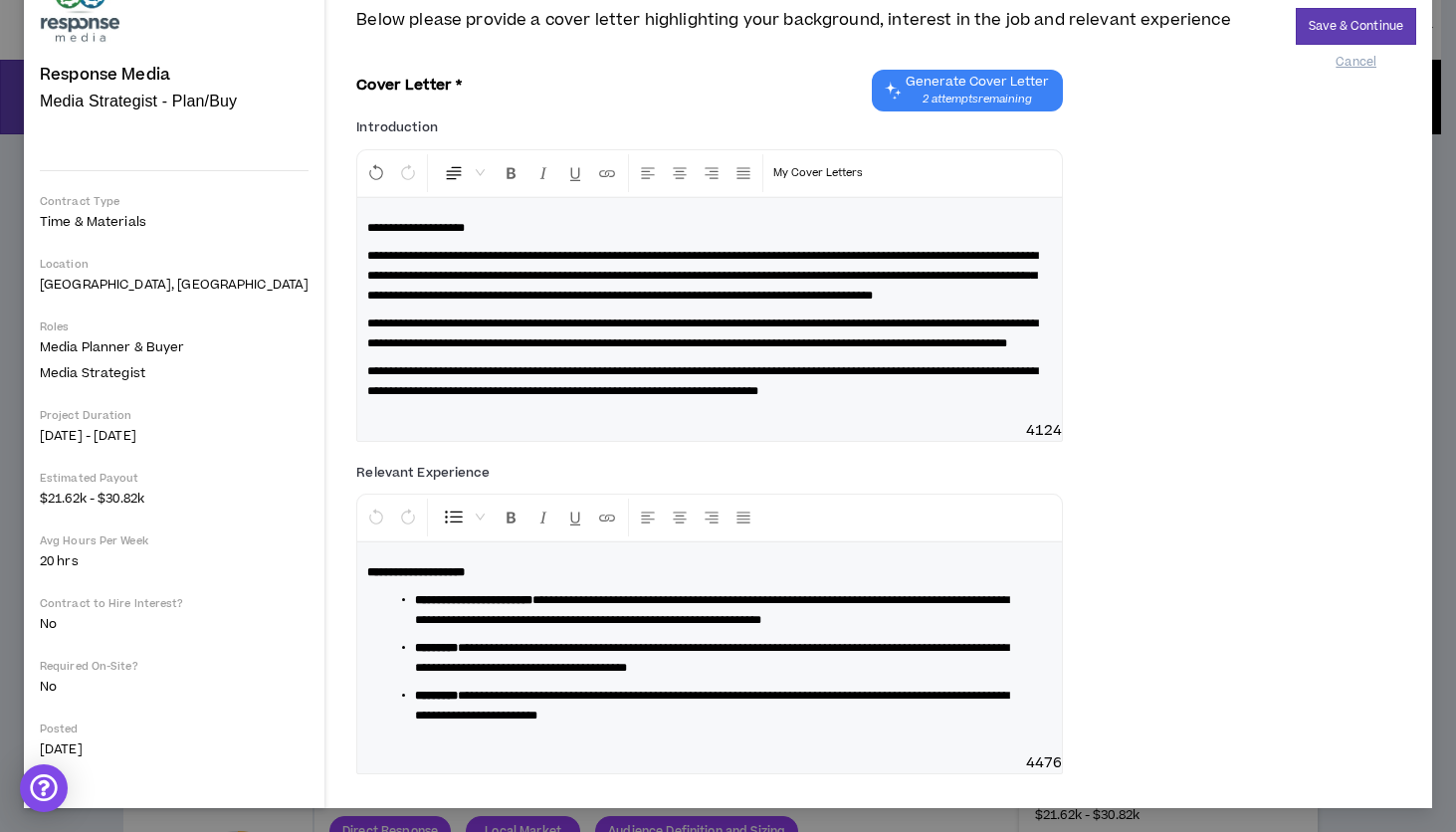 click on "**********" at bounding box center (703, 333) 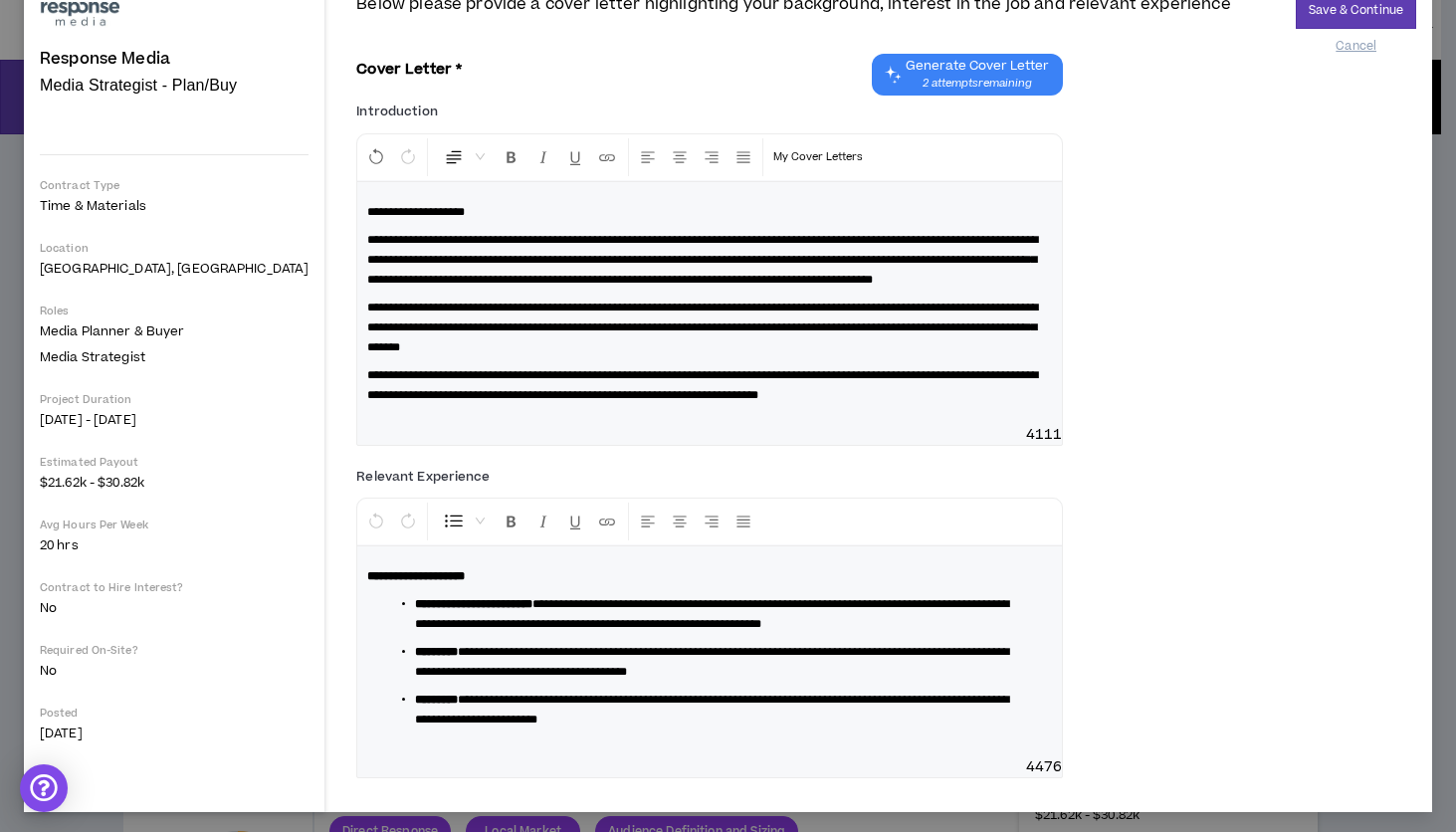 click on "**********" at bounding box center [710, 327] 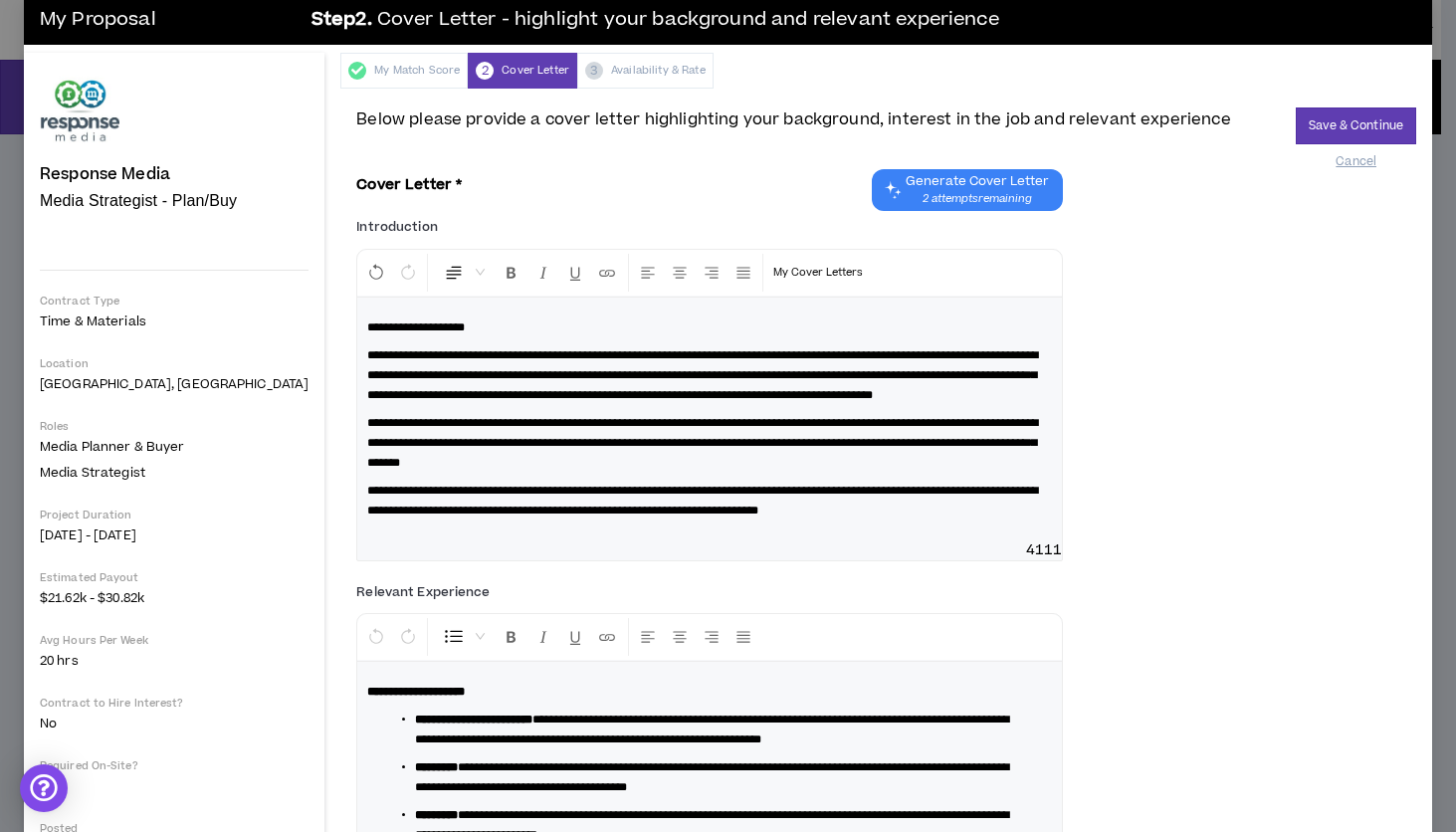 scroll, scrollTop: 0, scrollLeft: 0, axis: both 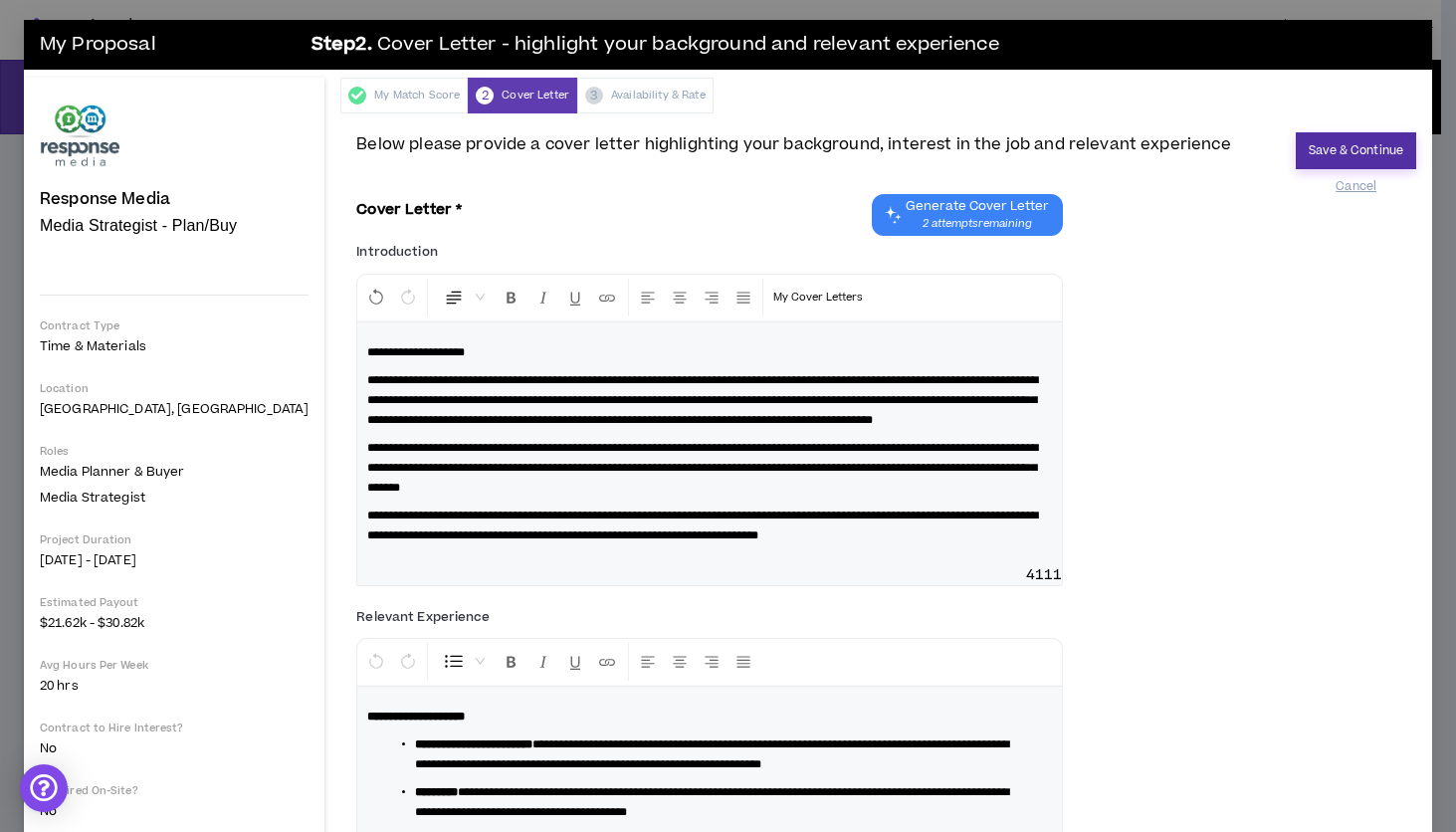 click on "Save & Continue" at bounding box center (1355, 150) 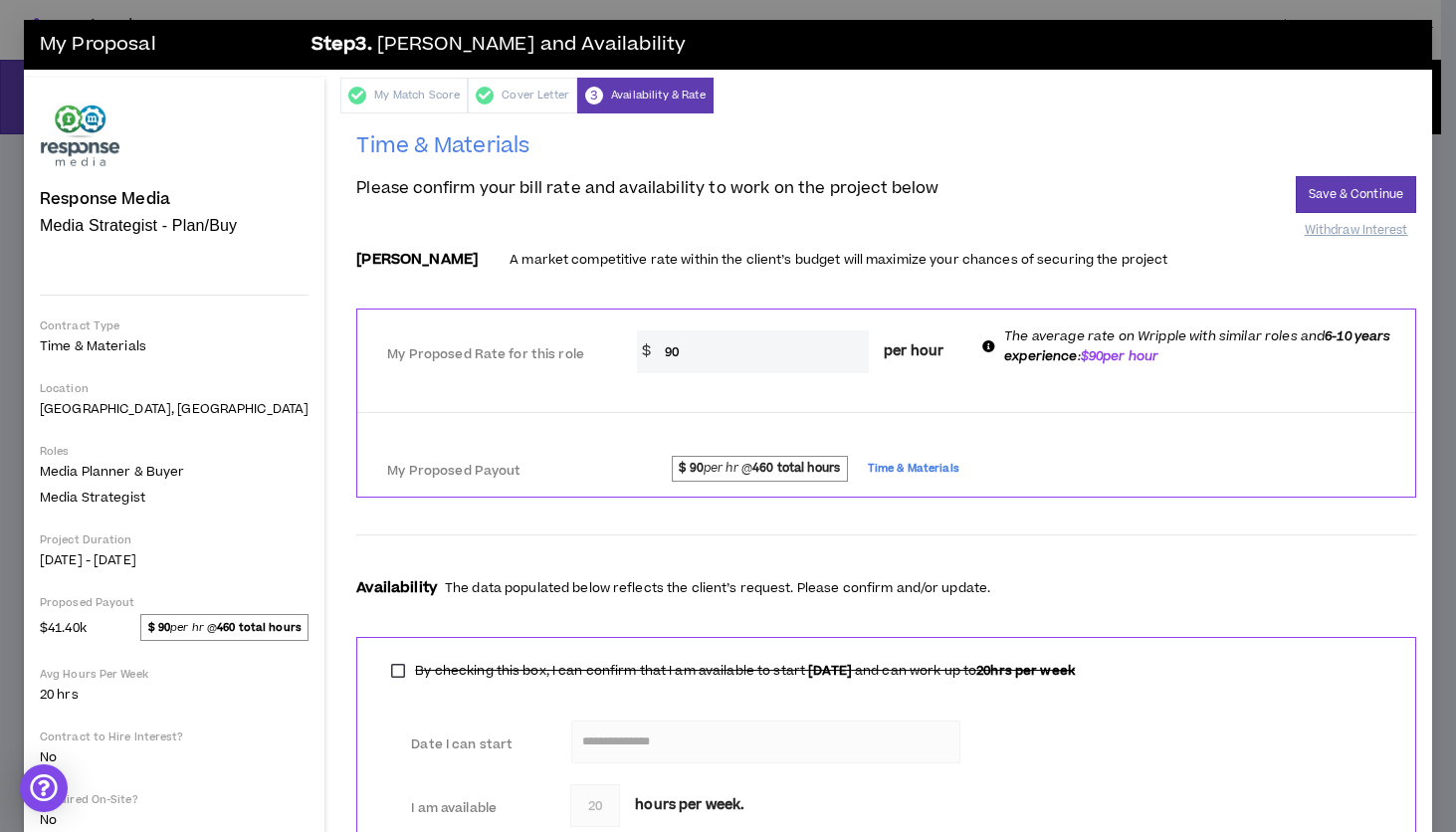 click on "90" at bounding box center [761, 351] 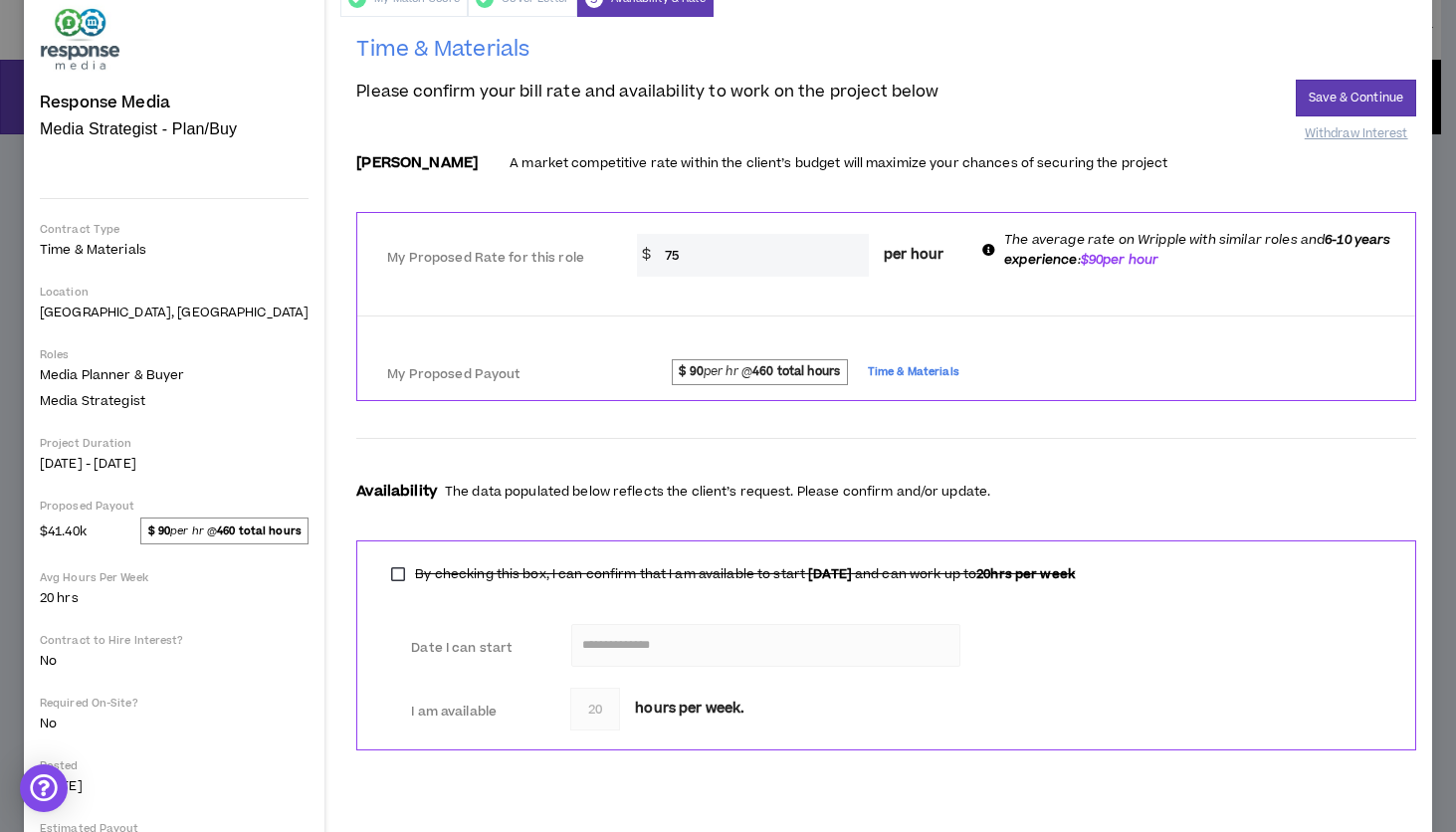 scroll, scrollTop: 135, scrollLeft: 0, axis: vertical 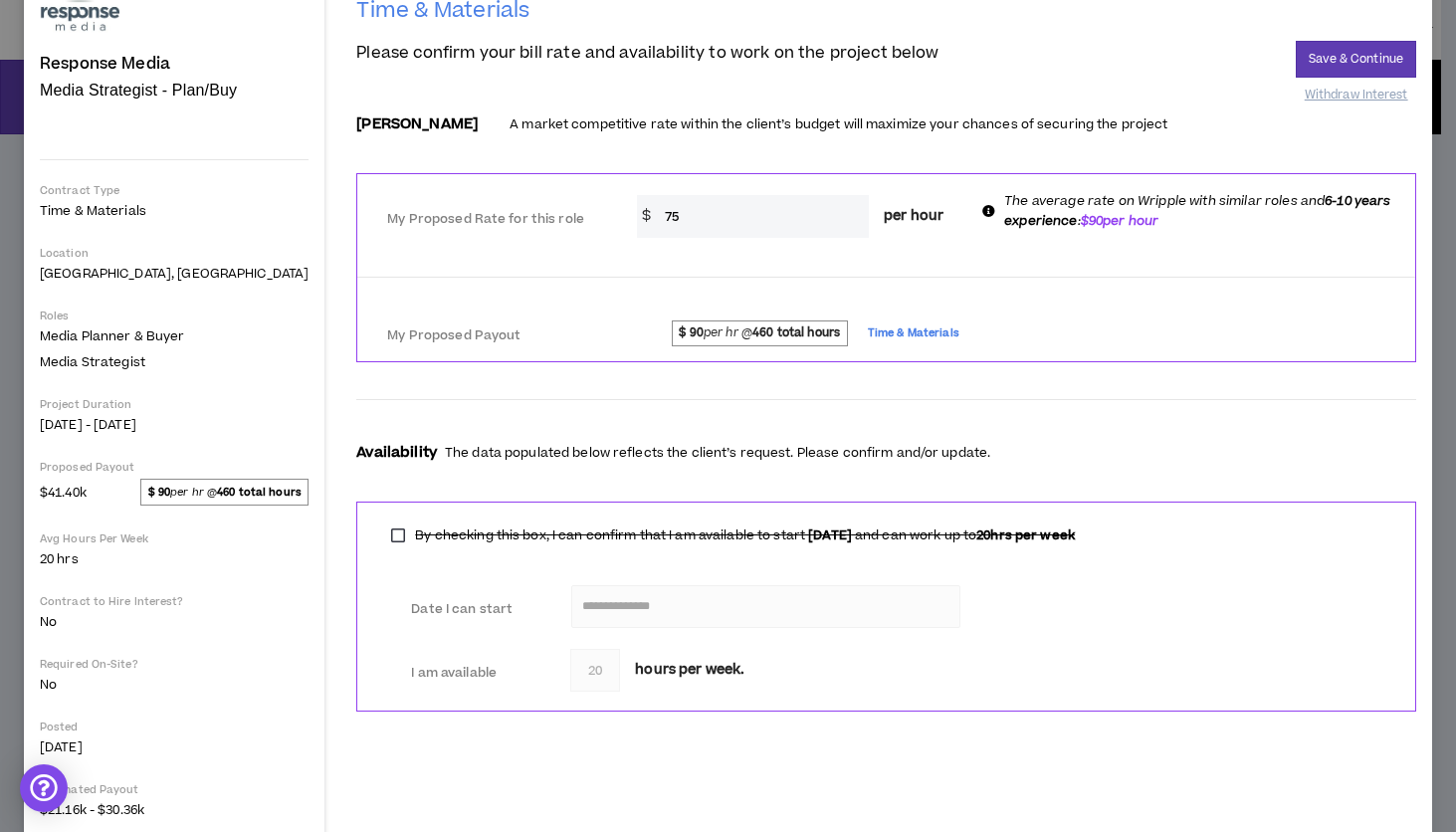 type on "75" 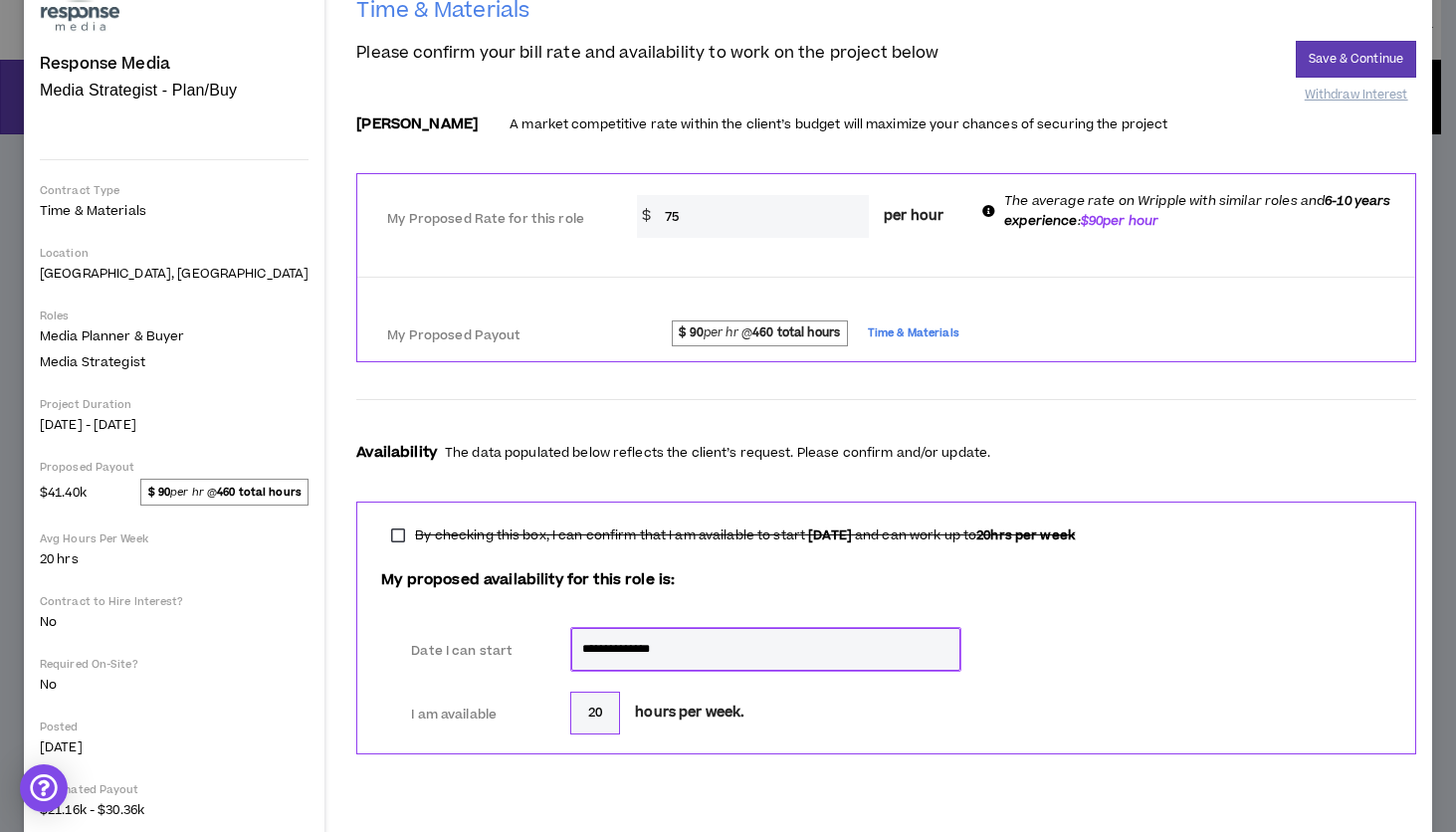 click on "**********" at bounding box center [765, 649] 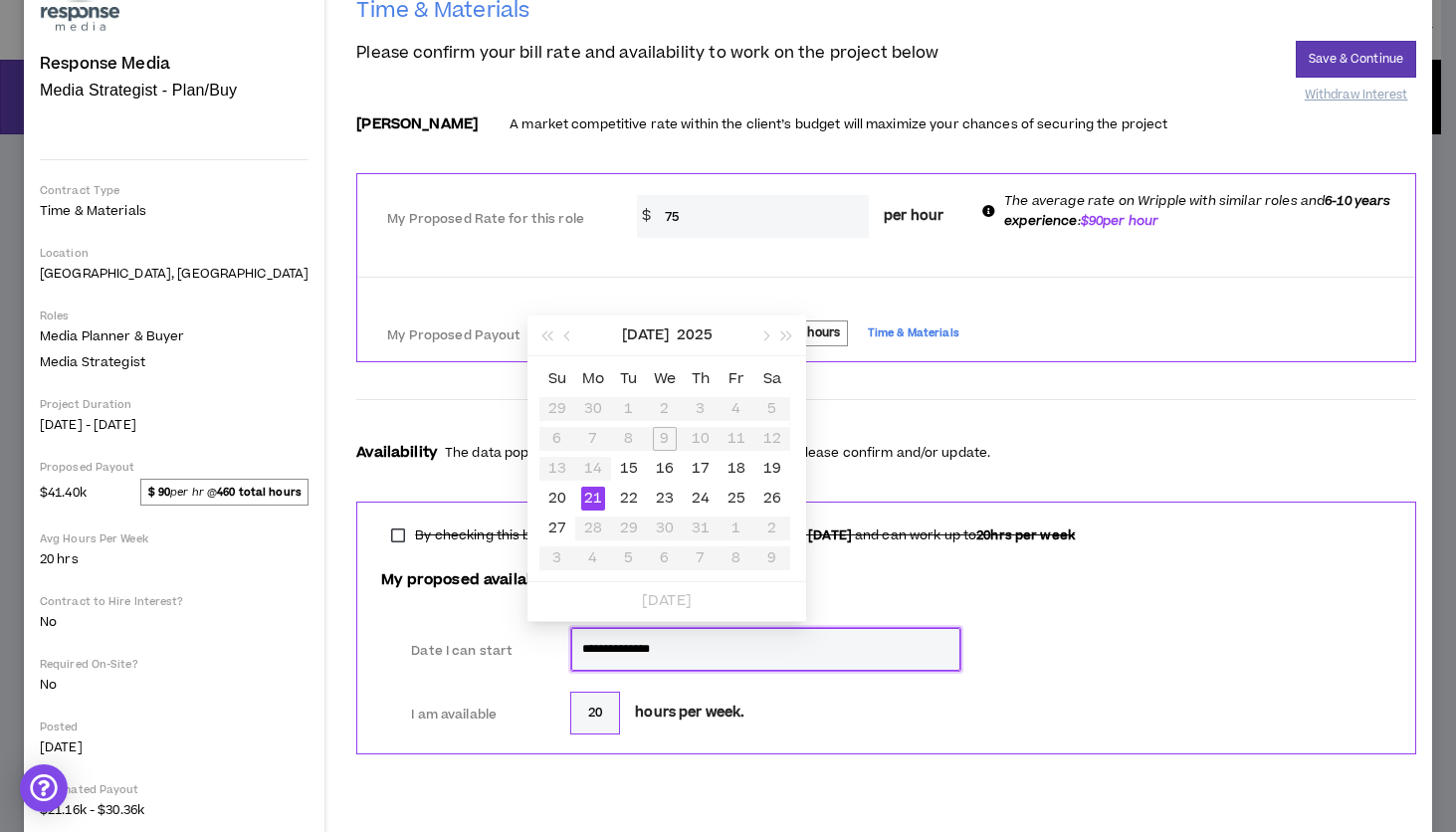 click on "Su Mo Tu We Th Fr Sa 29 30 1 2 3 4 5 6 7 8 9 10 11 12 13 14 15 16 17 18 19 20 21 22 23 24 25 26 27 28 29 30 31 1 2 3 4 5 6 7 8 9" at bounding box center (665, 469) 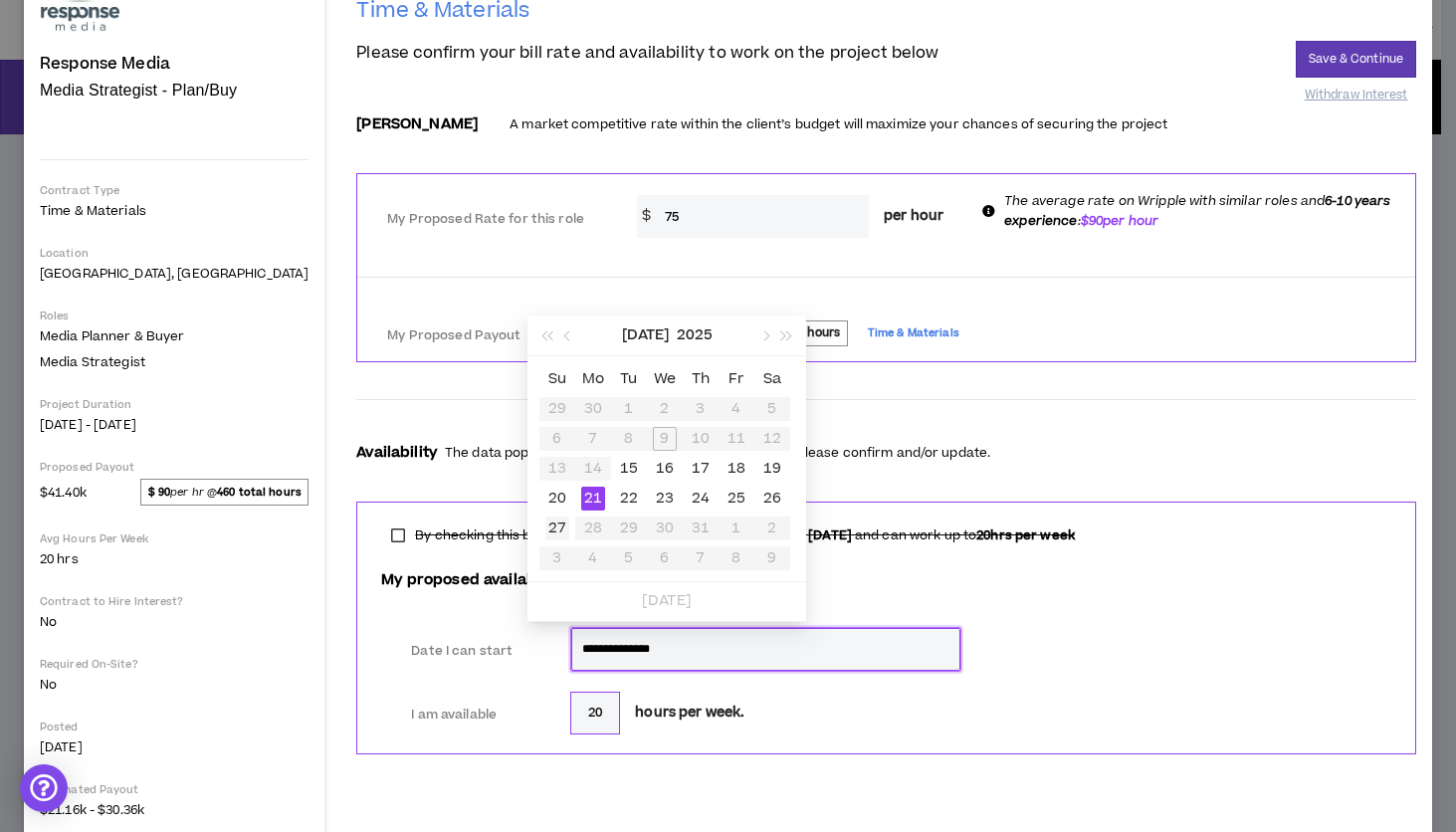type on "**********" 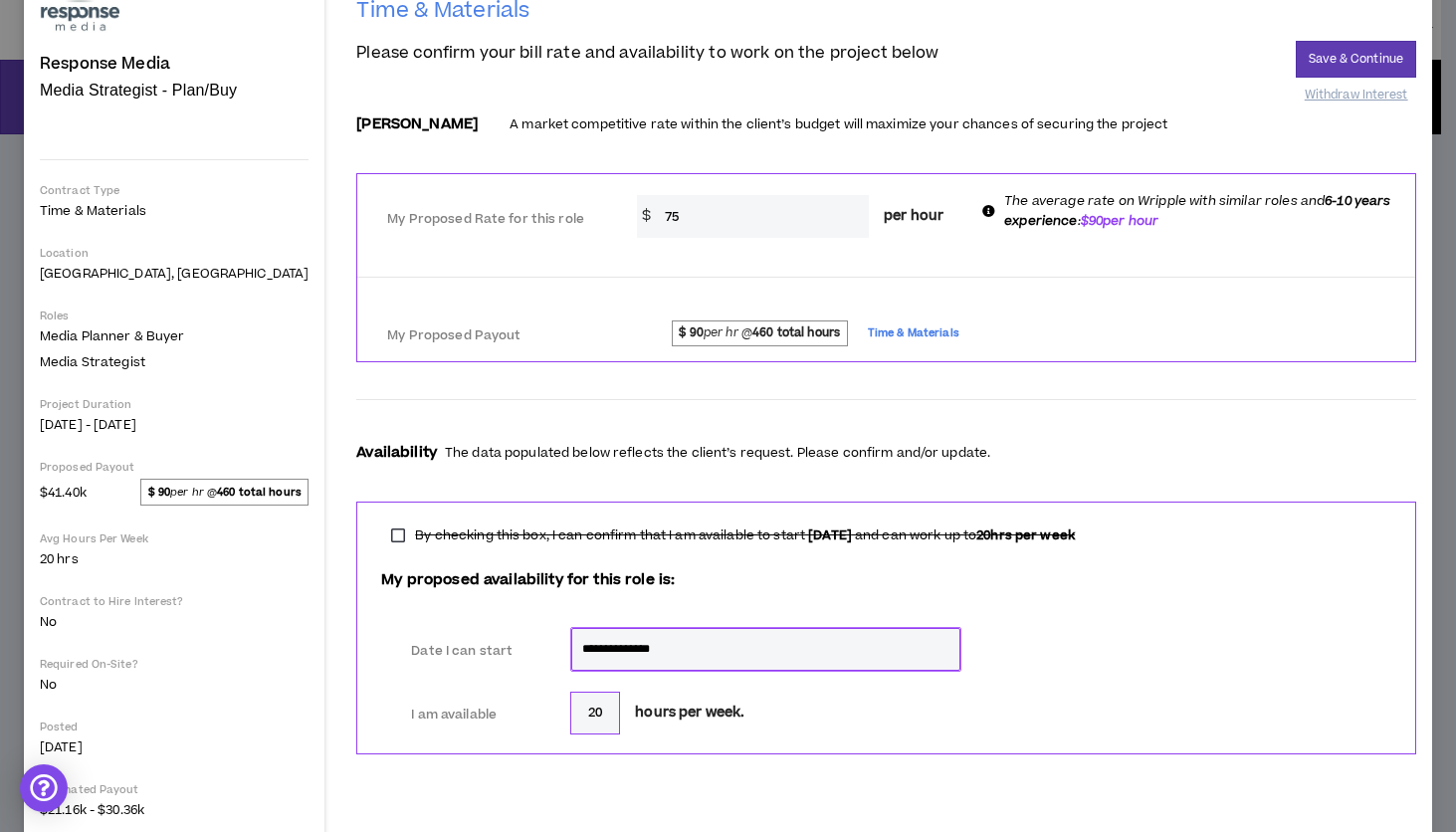 click on "**********" at bounding box center [765, 649] 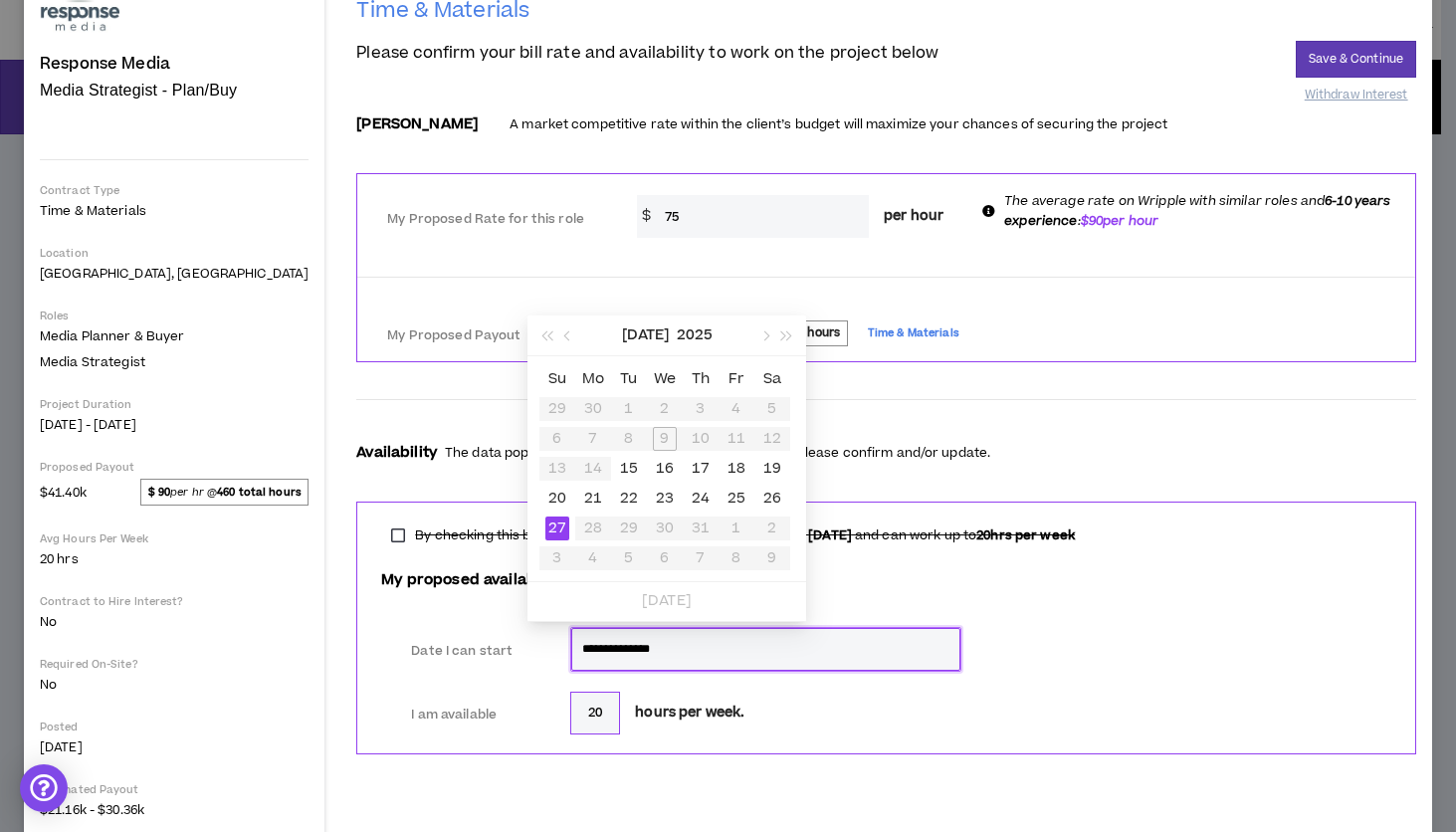click on "Su Mo Tu We Th Fr Sa 29 30 1 2 3 4 5 6 7 8 9 10 11 12 13 14 15 16 17 18 19 20 21 22 23 24 25 26 27 28 29 30 31 1 2 3 4 5 6 7 8 9" at bounding box center [665, 469] 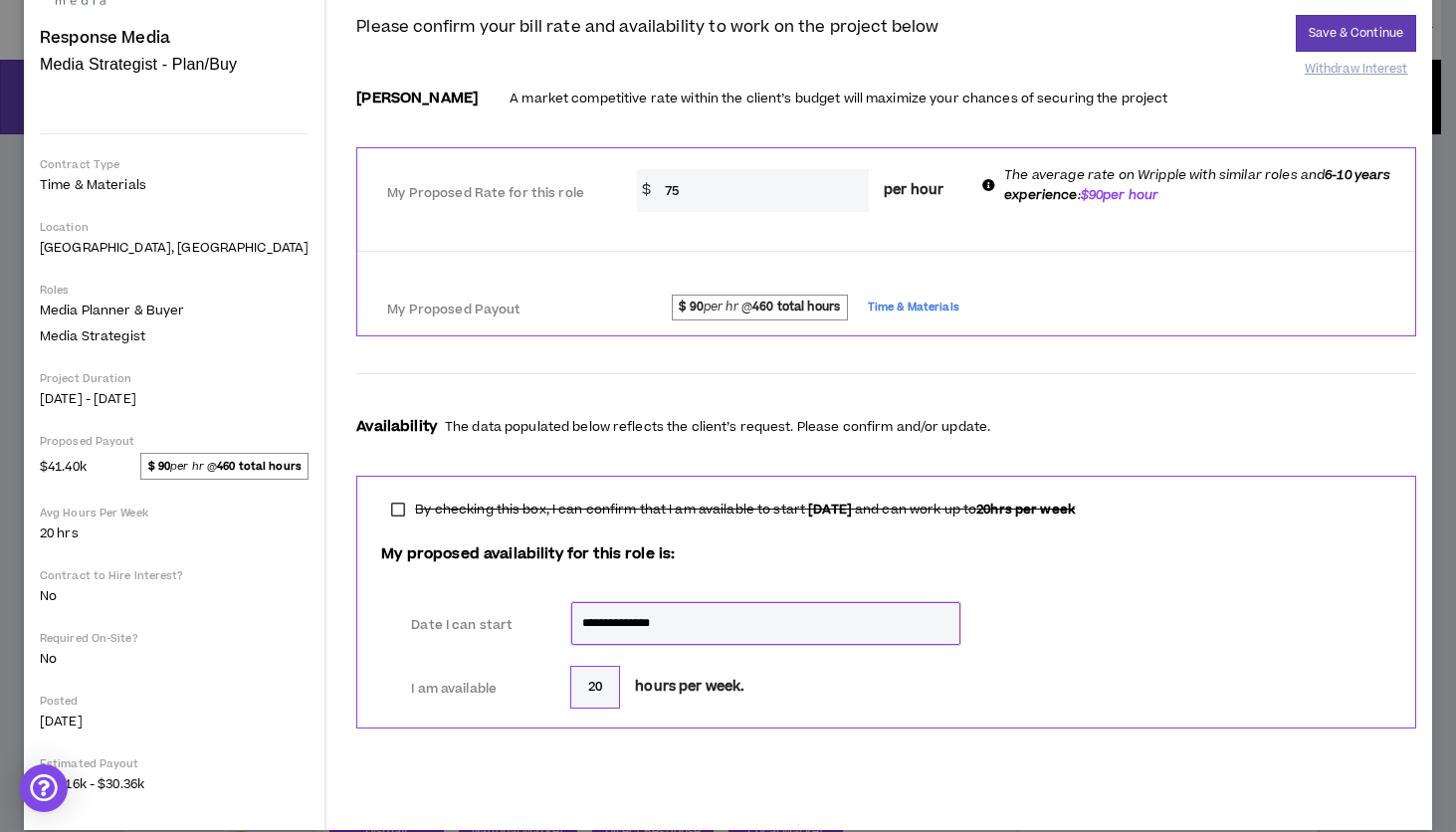 scroll, scrollTop: 183, scrollLeft: 0, axis: vertical 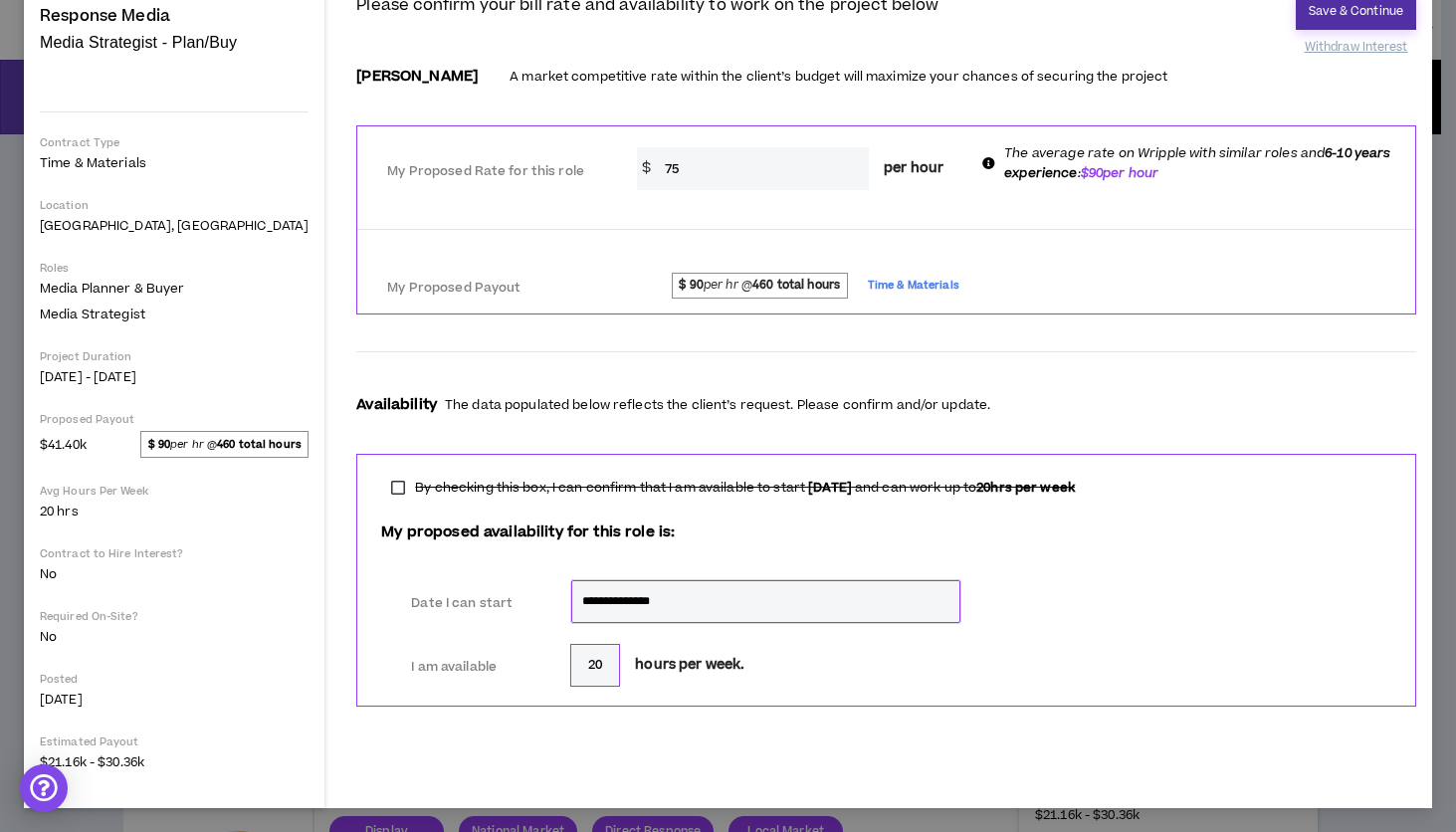 click on "Save & Continue" at bounding box center [1355, 11] 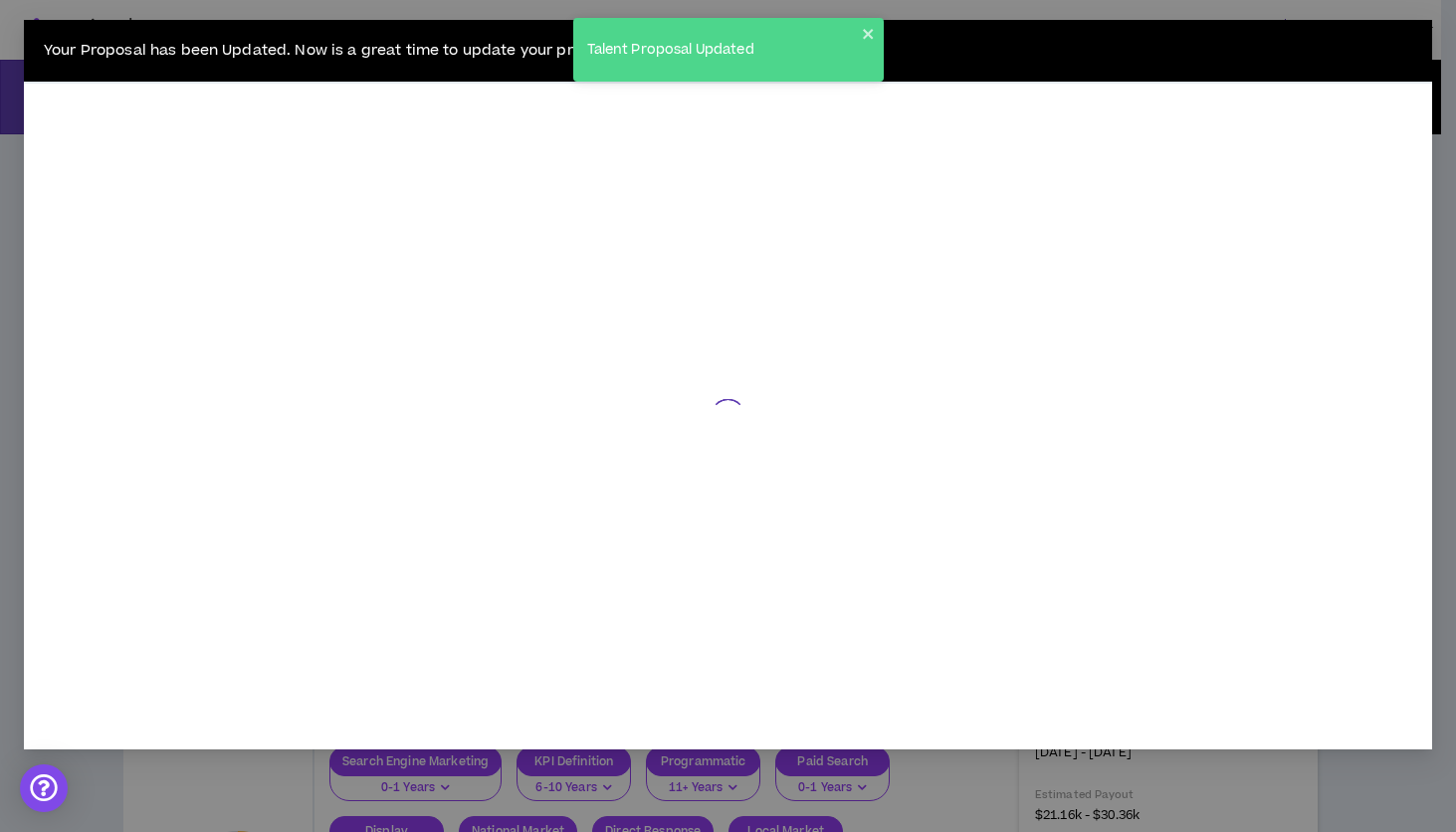 scroll, scrollTop: 163, scrollLeft: 0, axis: vertical 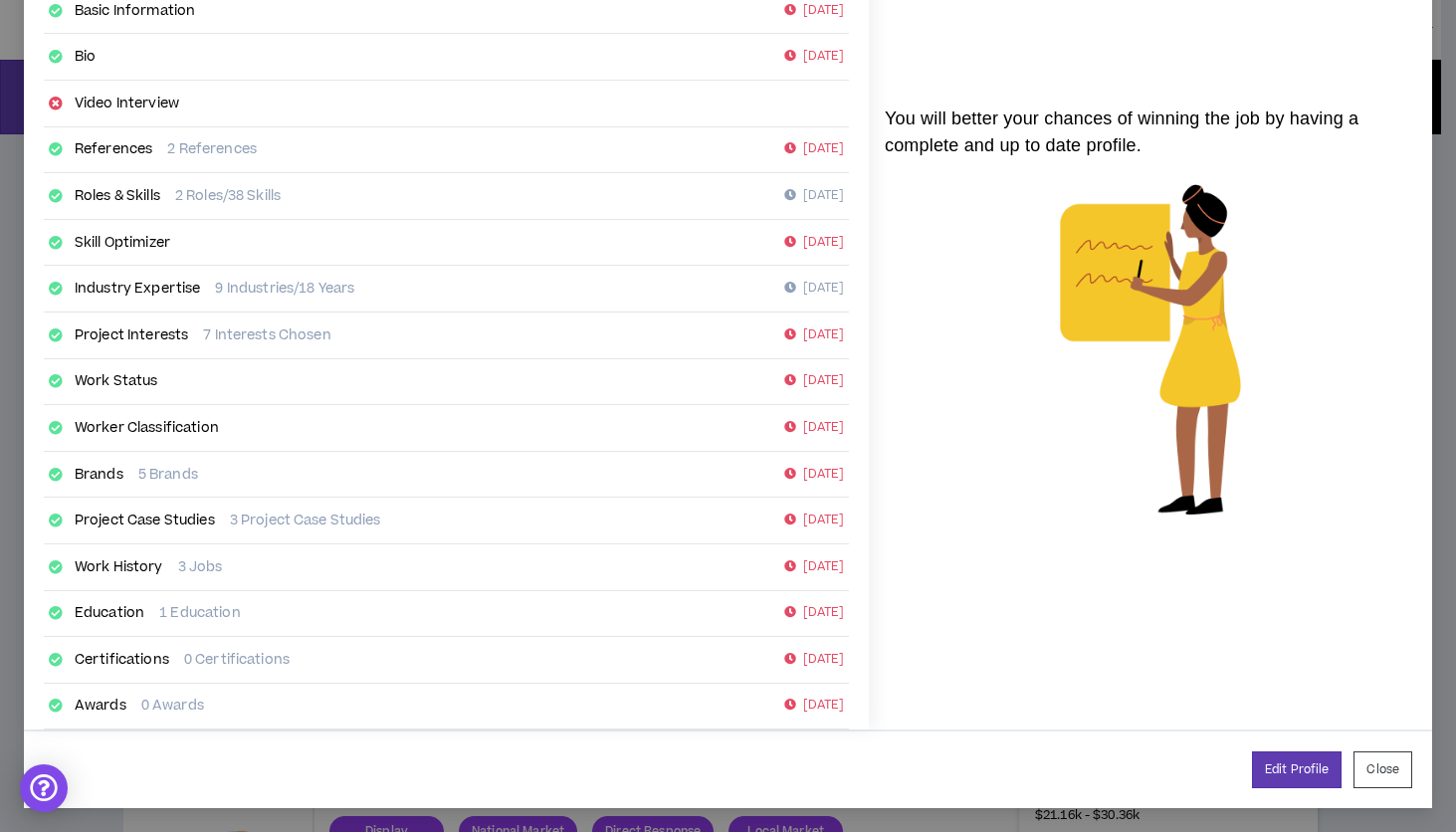 click on "Certifications" at bounding box center [121, 660] 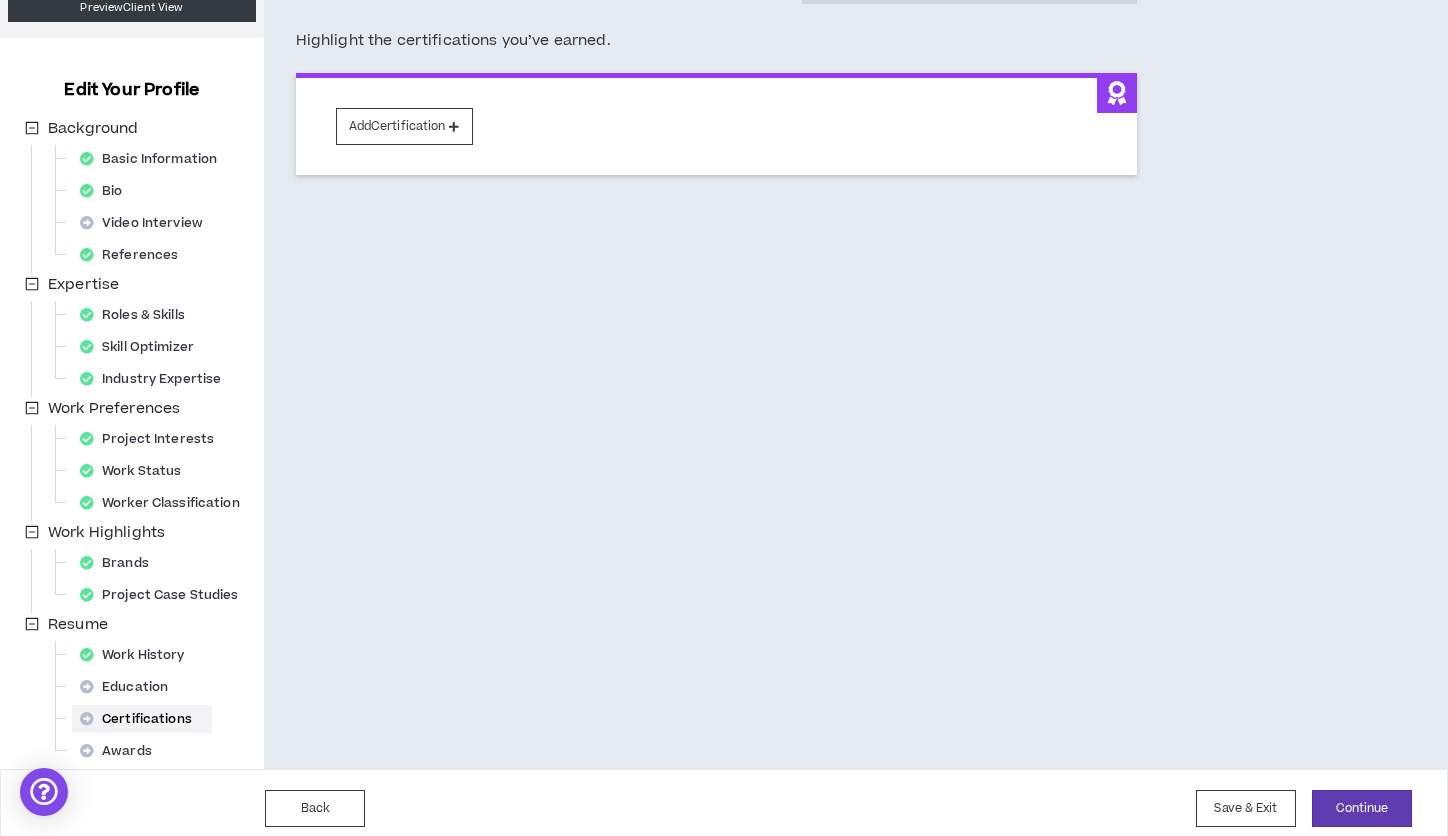 scroll, scrollTop: 52, scrollLeft: 0, axis: vertical 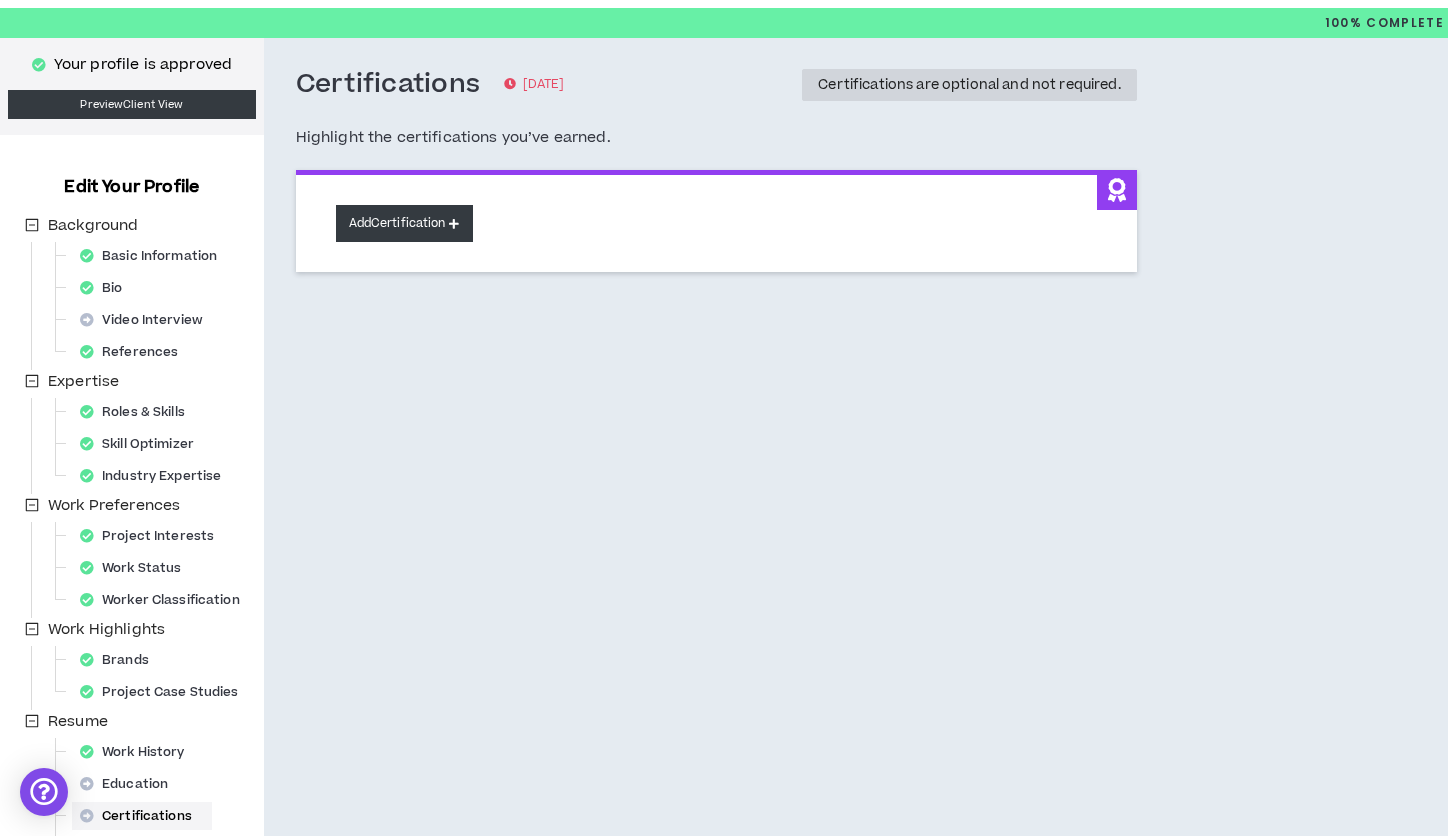 click on "Add  Certification" at bounding box center [404, 223] 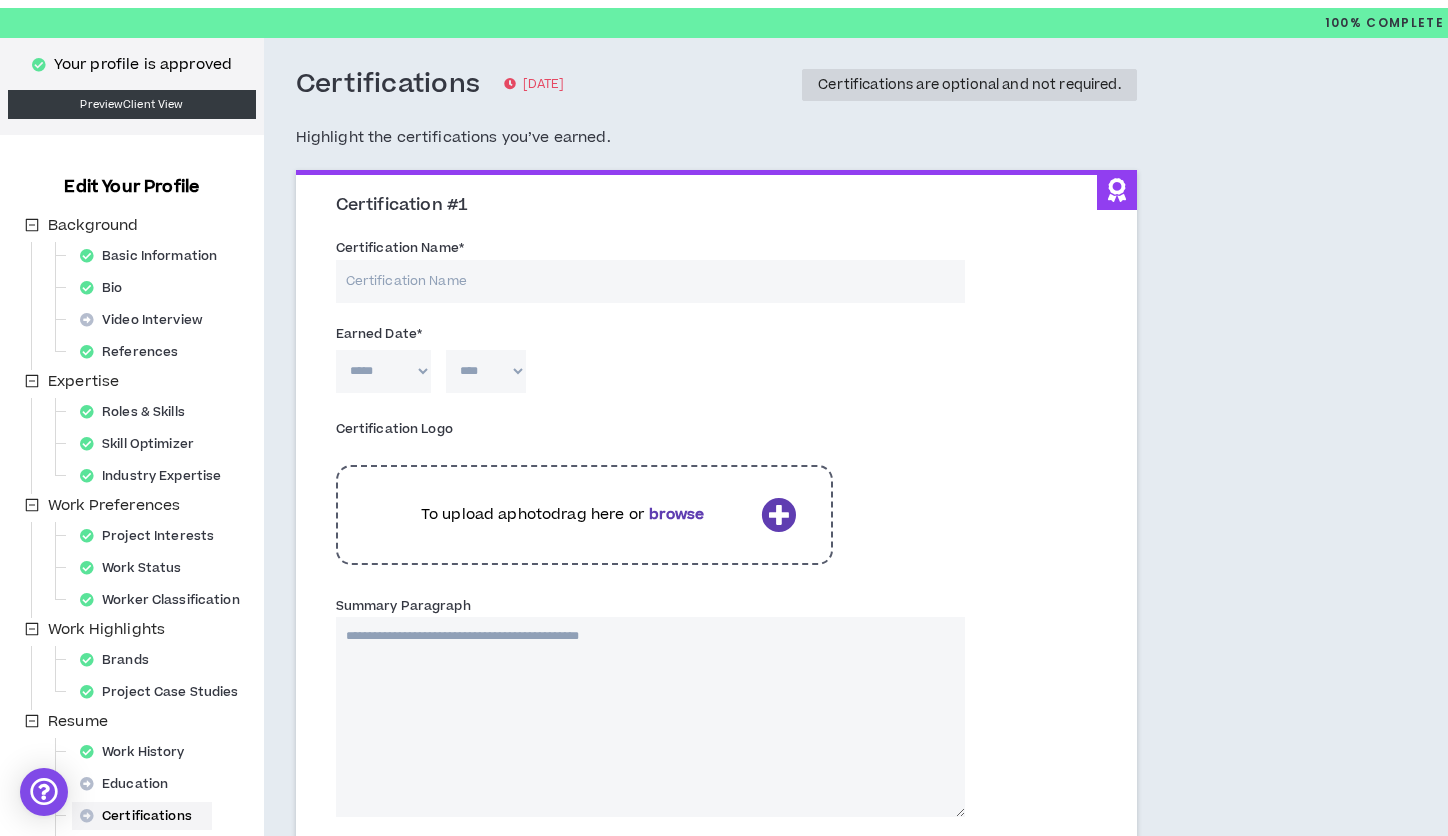 click on "Certification Name  *" at bounding box center (650, 281) 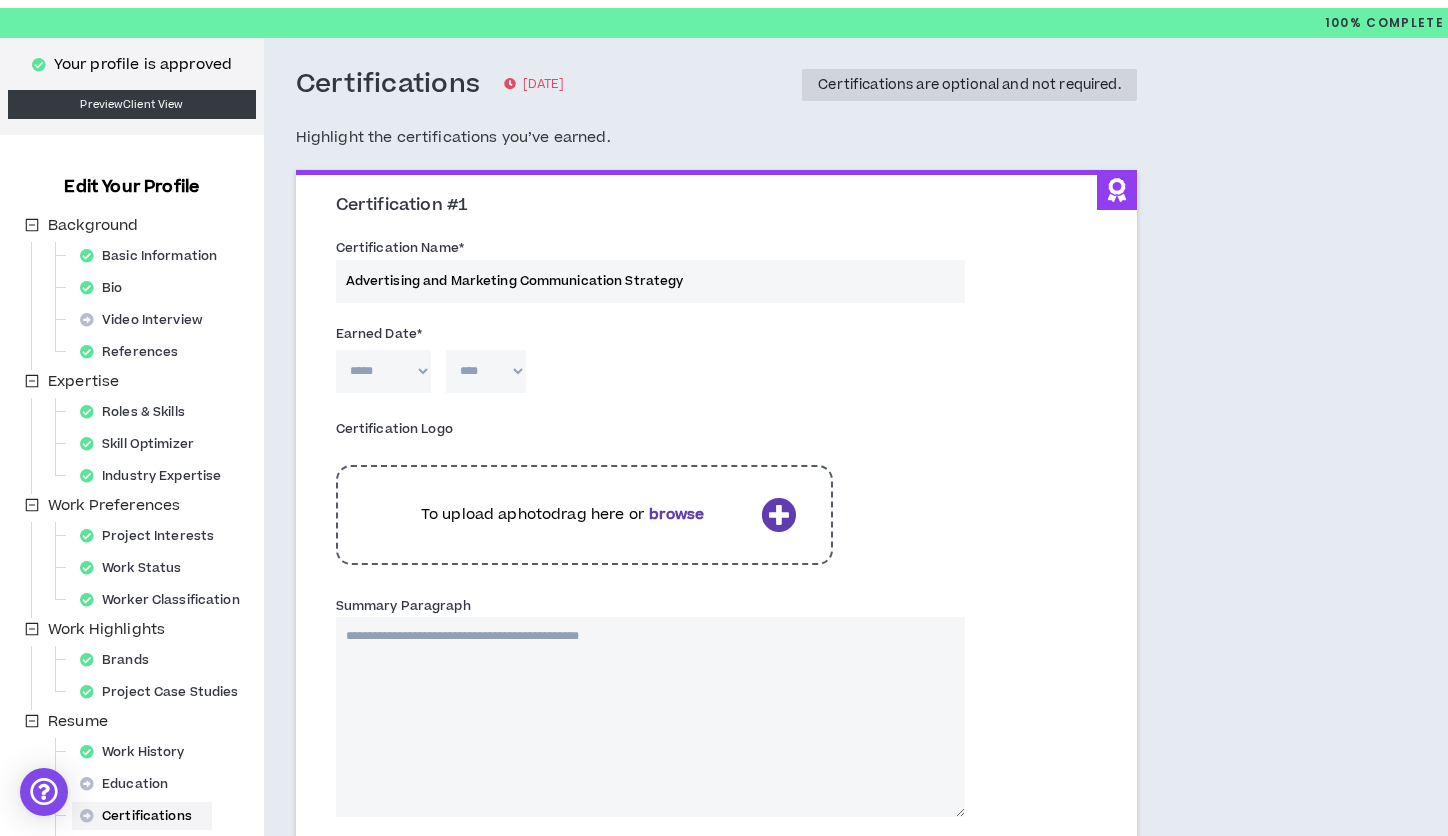 type on "Advertising and Marketing Communication Strategy" 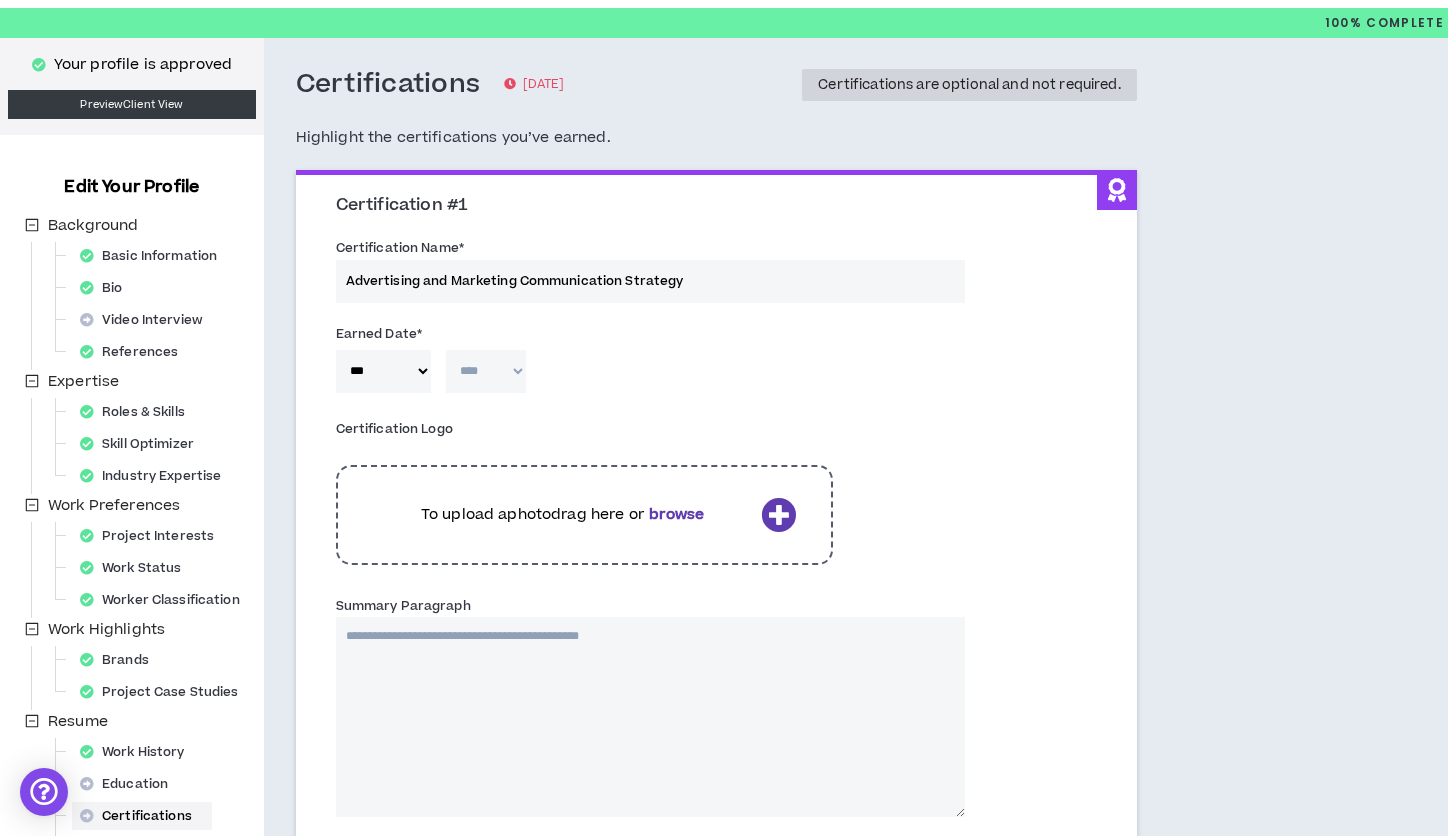 click on "**** **** **** **** **** **** **** **** **** **** **** **** **** **** **** **** **** **** **** **** **** **** **** **** **** **** **** **** **** **** **** **** **** **** **** **** **** **** **** **** **** **** **** **** **** **** **** **** **** **** **** **** **** **** **** **** **** **** **** **** **** **** **** **** **** **** **** **** **** **** **** **** **** **** **** **** **** **** **** **** **** **** **** **** **** **** **** **** **** **** **** **** **** **** **** **** **** **** **** **** **** **** **** **** **** **** **** **** **** **** **** **** **** **** **** **** **** **** **** **** **** **** **** **** **** **** ****" at bounding box center (486, 371) 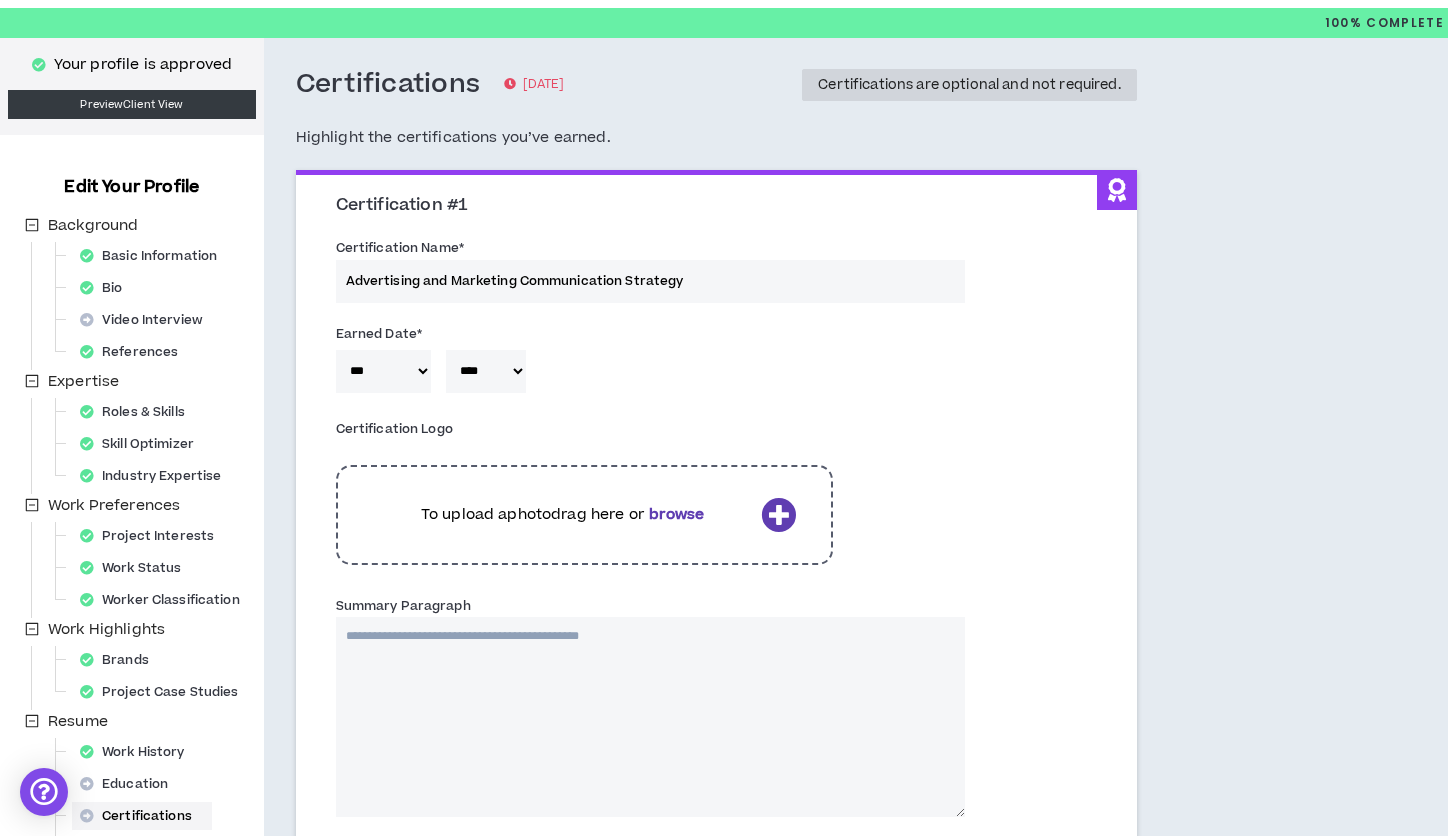drag, startPoint x: 782, startPoint y: 524, endPoint x: 764, endPoint y: 568, distance: 47.539455 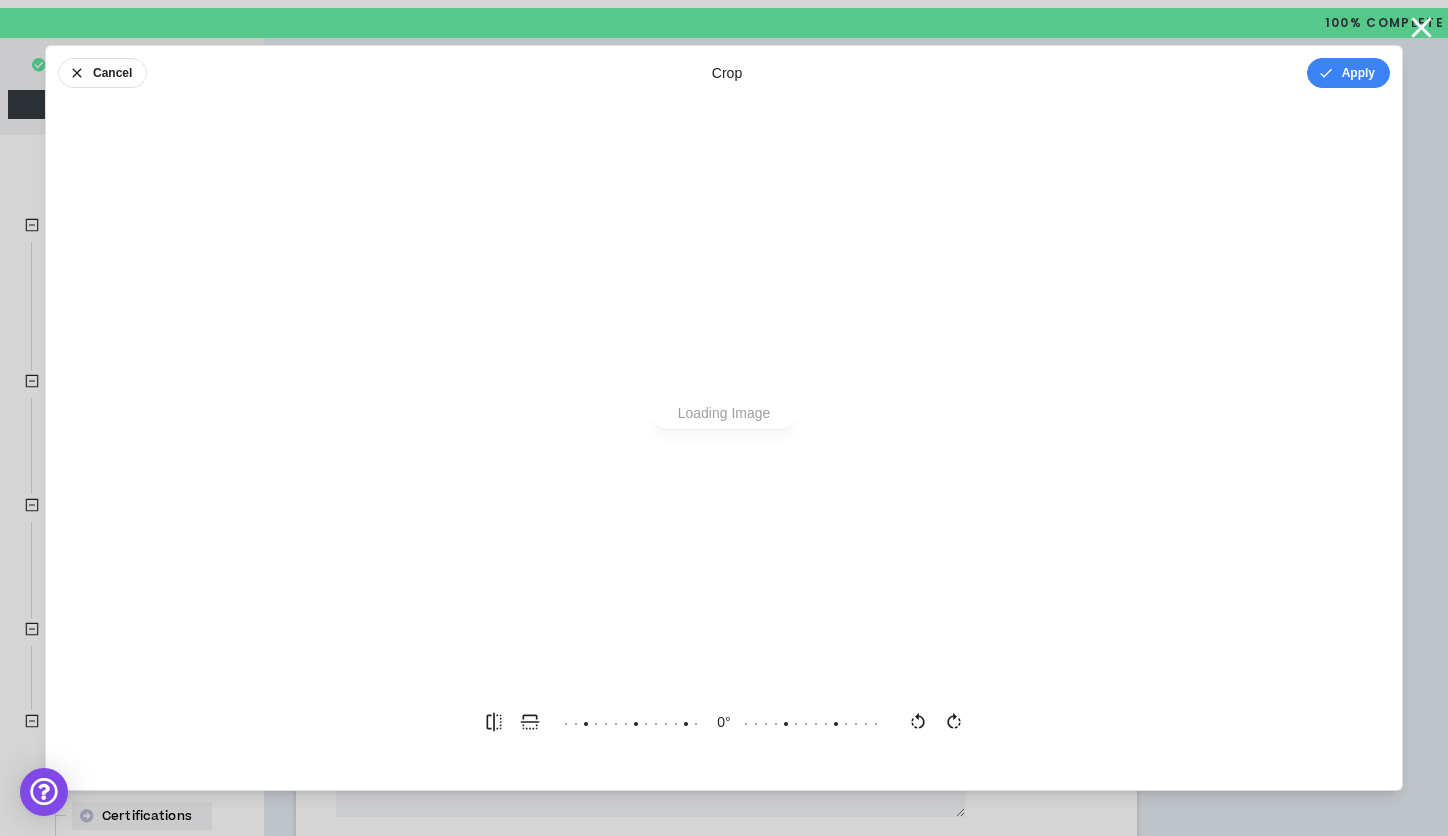 scroll, scrollTop: 0, scrollLeft: 0, axis: both 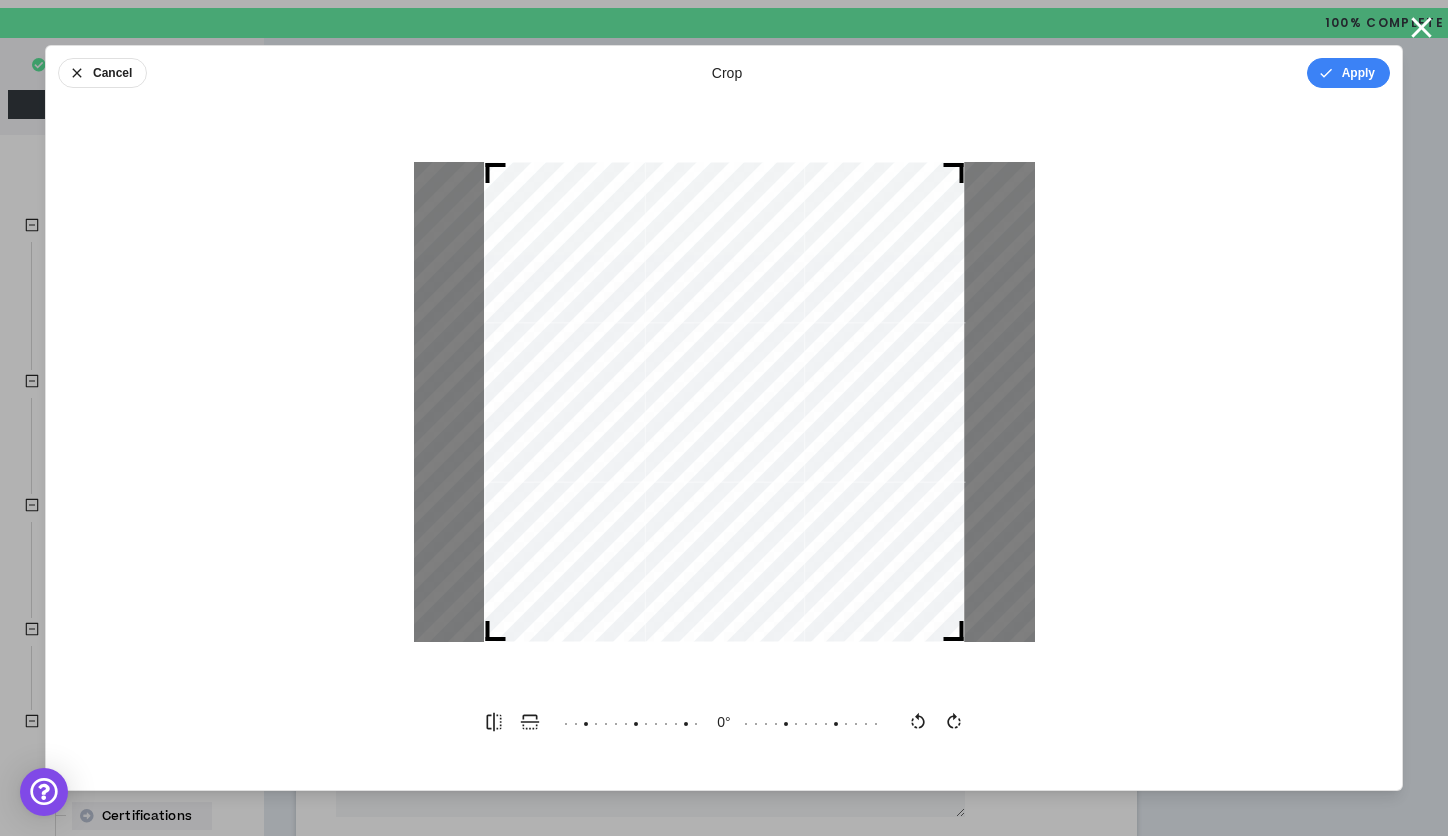 drag, startPoint x: 959, startPoint y: 634, endPoint x: 997, endPoint y: 629, distance: 38.327538 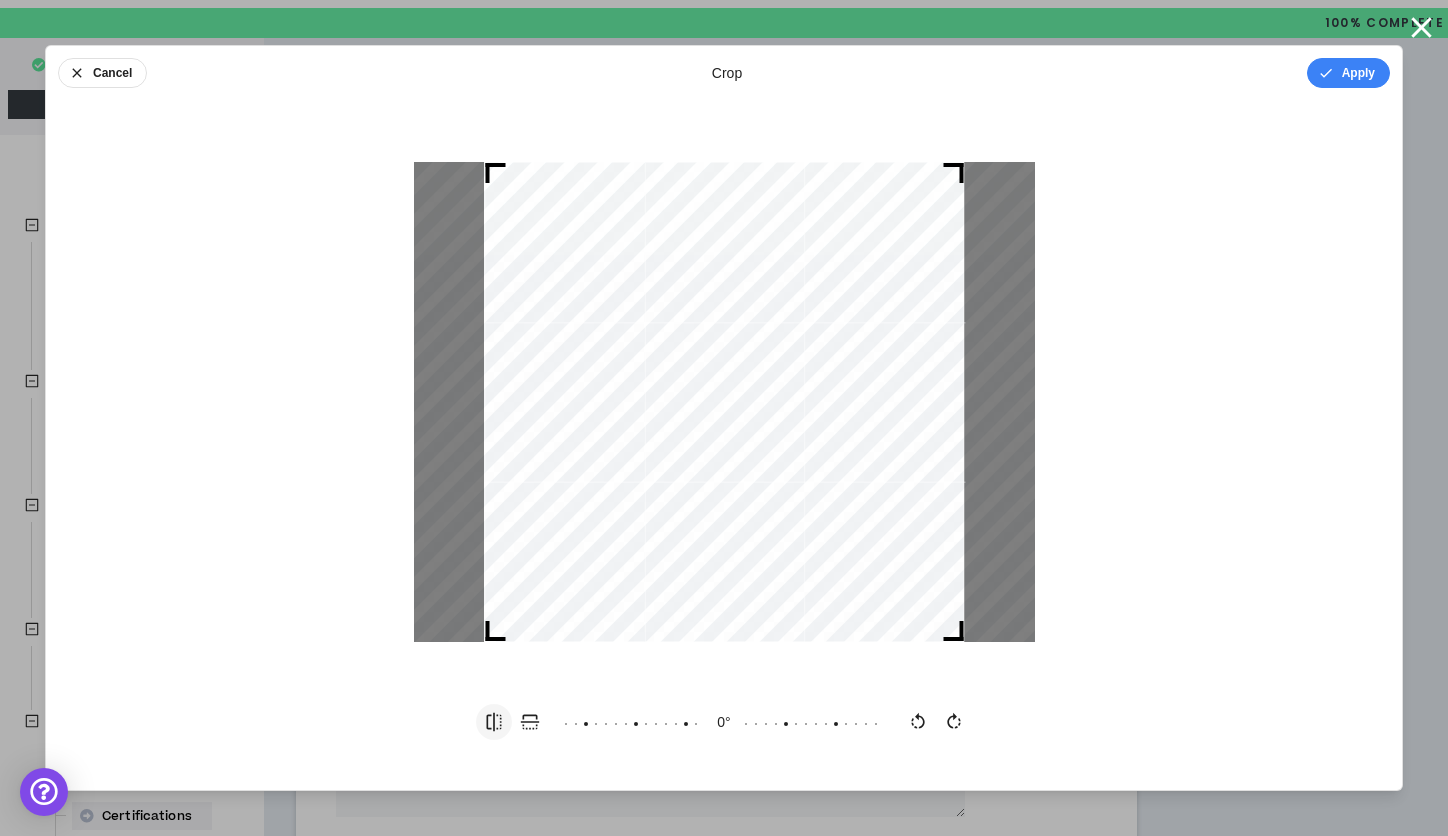 click 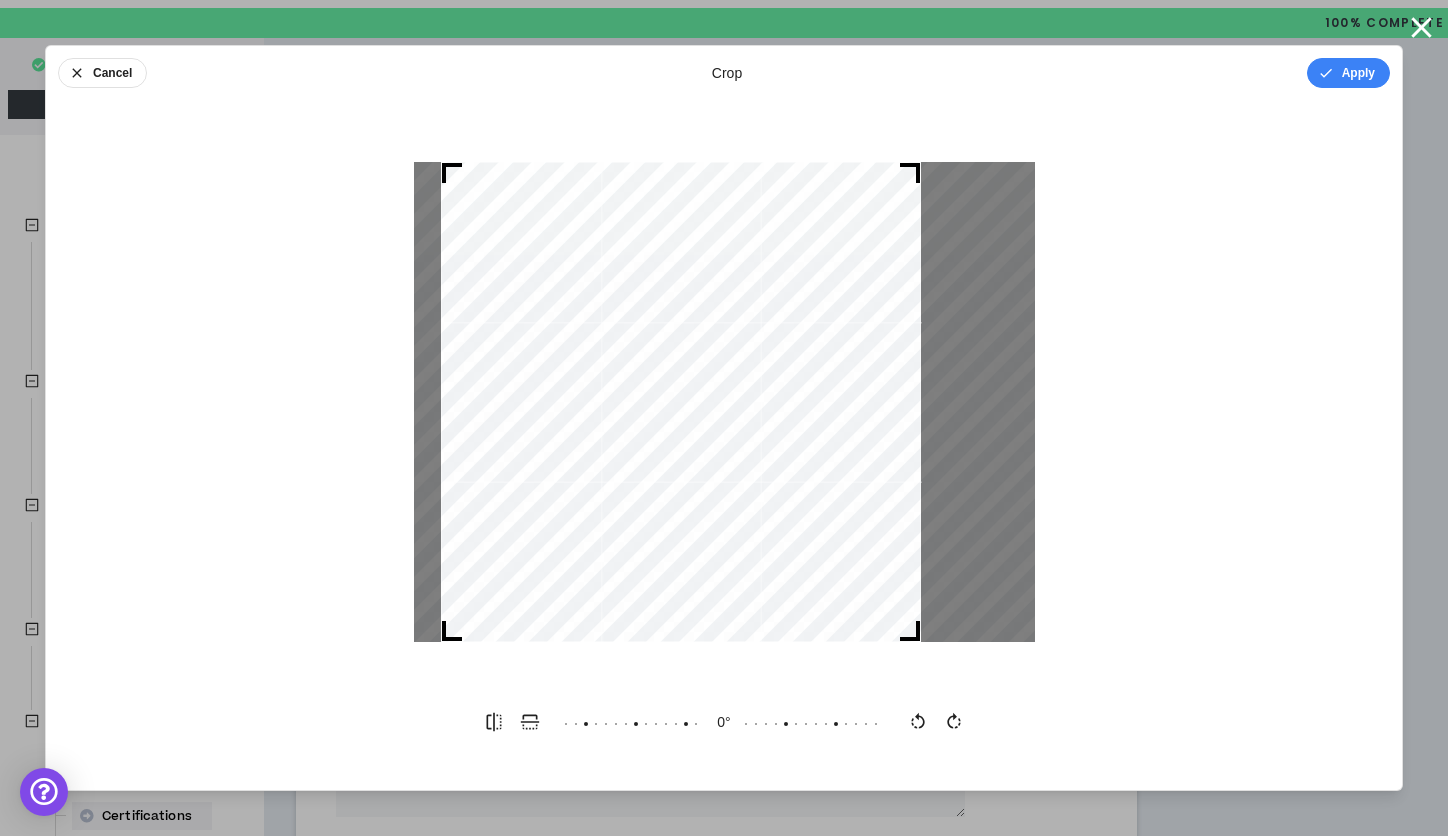 drag, startPoint x: 490, startPoint y: 636, endPoint x: 398, endPoint y: 632, distance: 92.086914 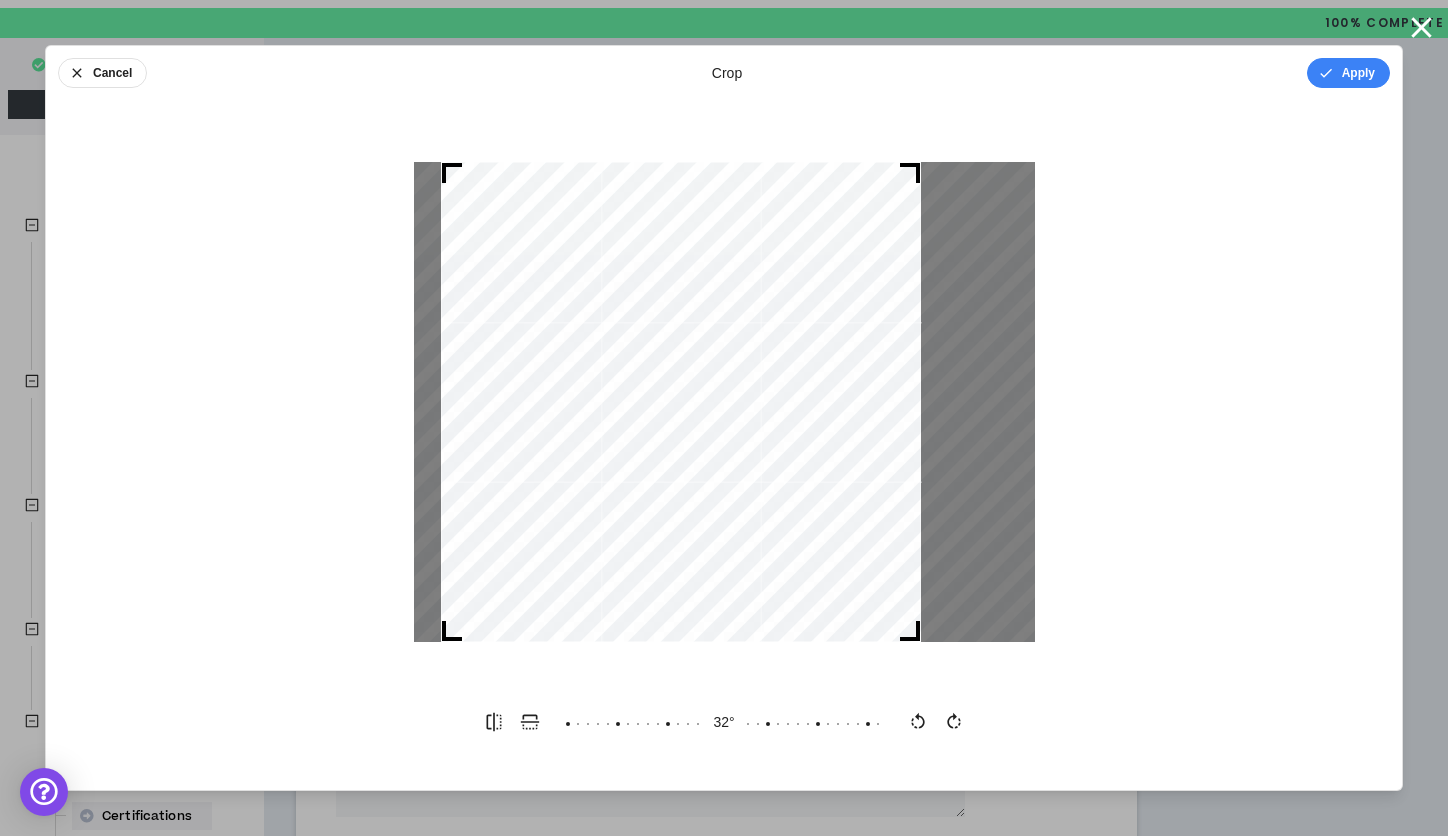 click 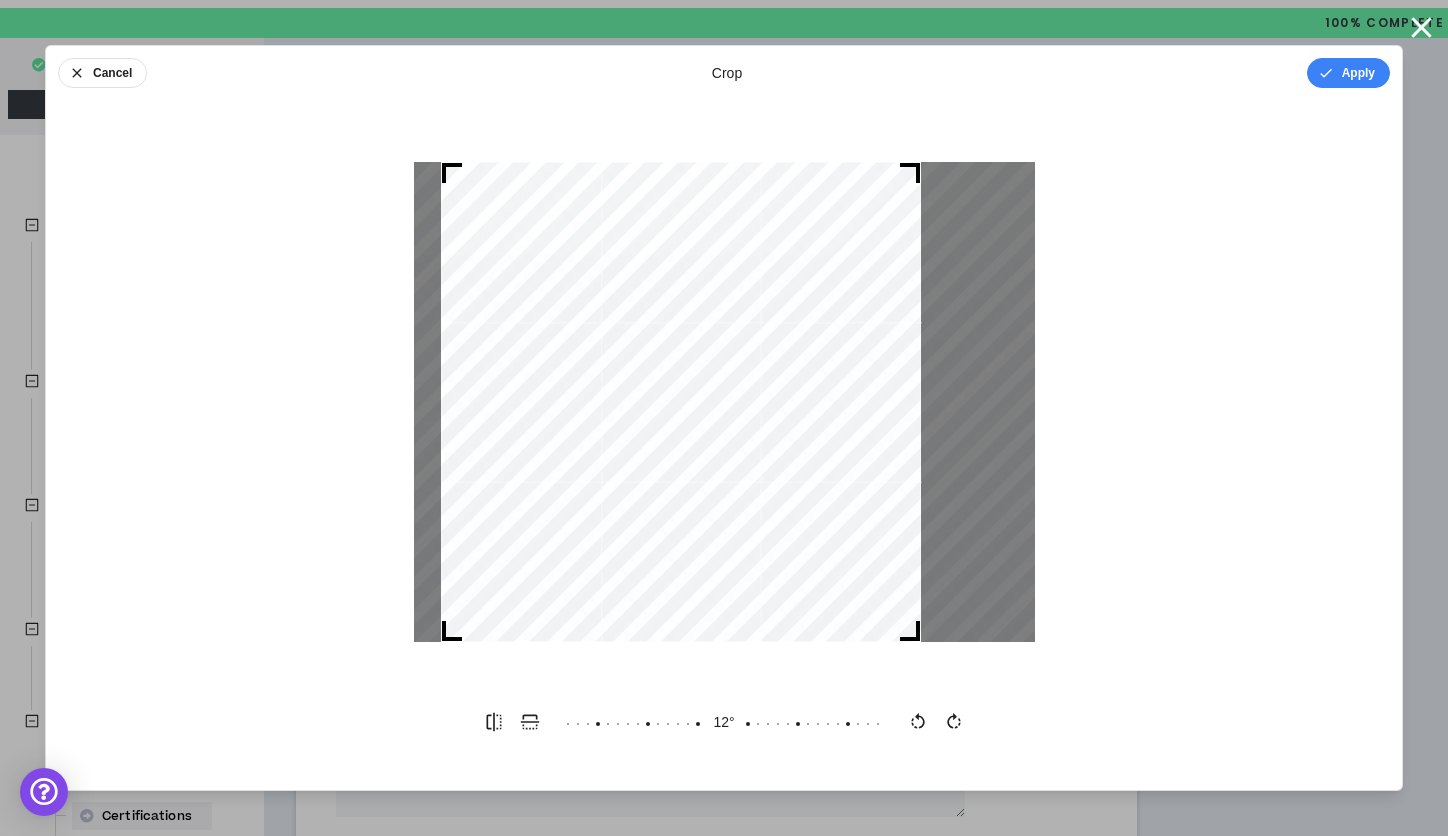 click 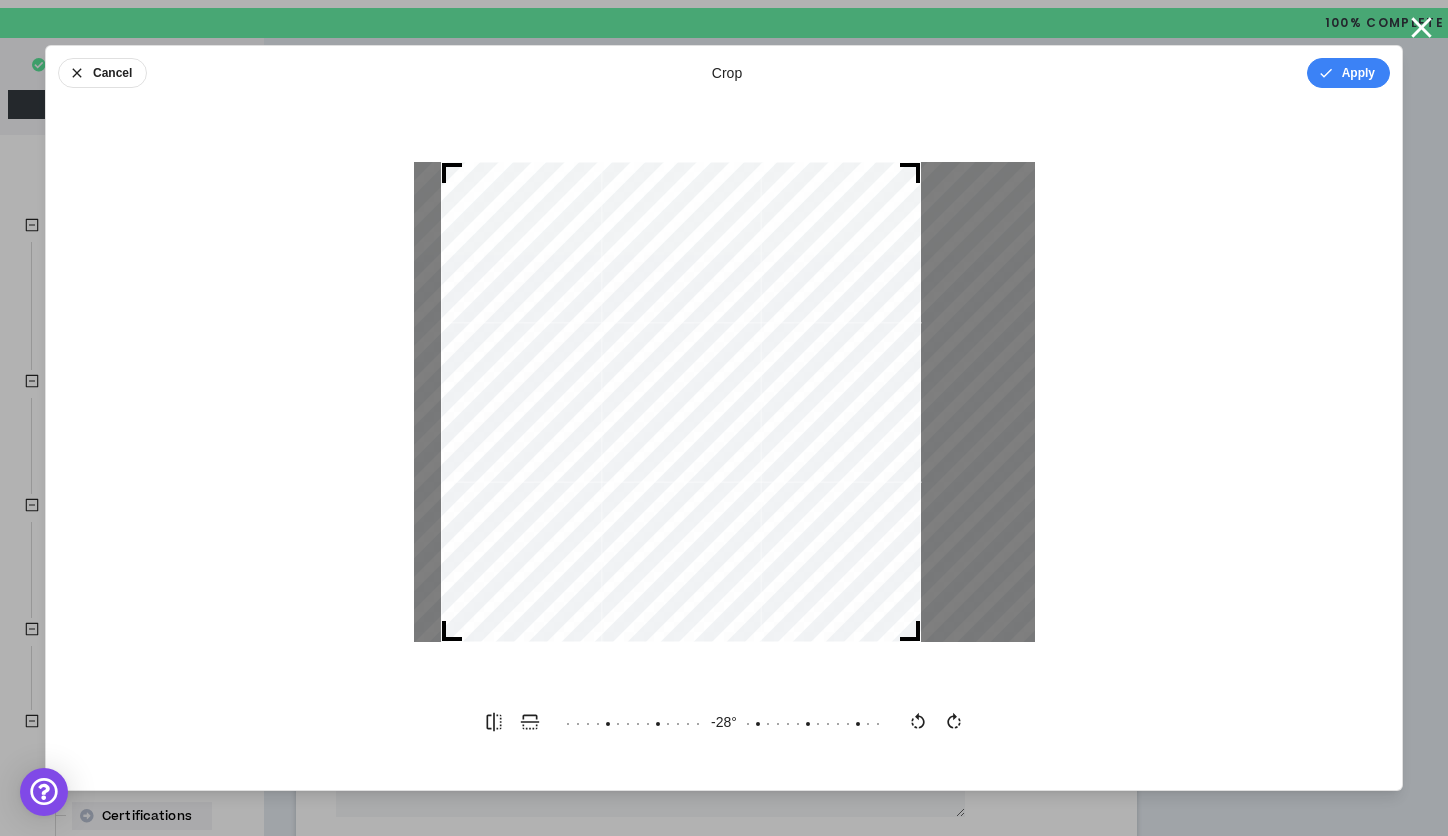 click 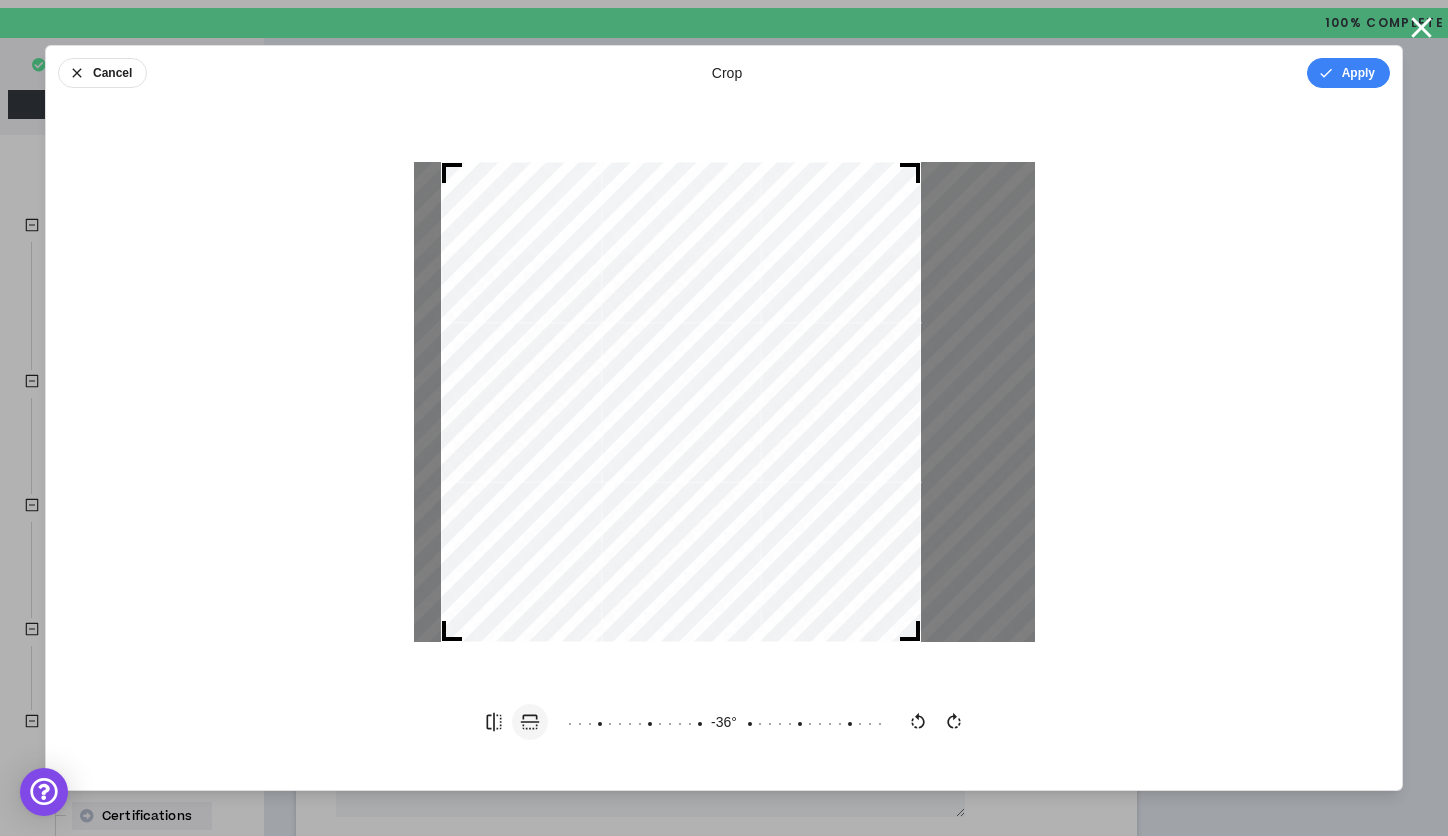 click 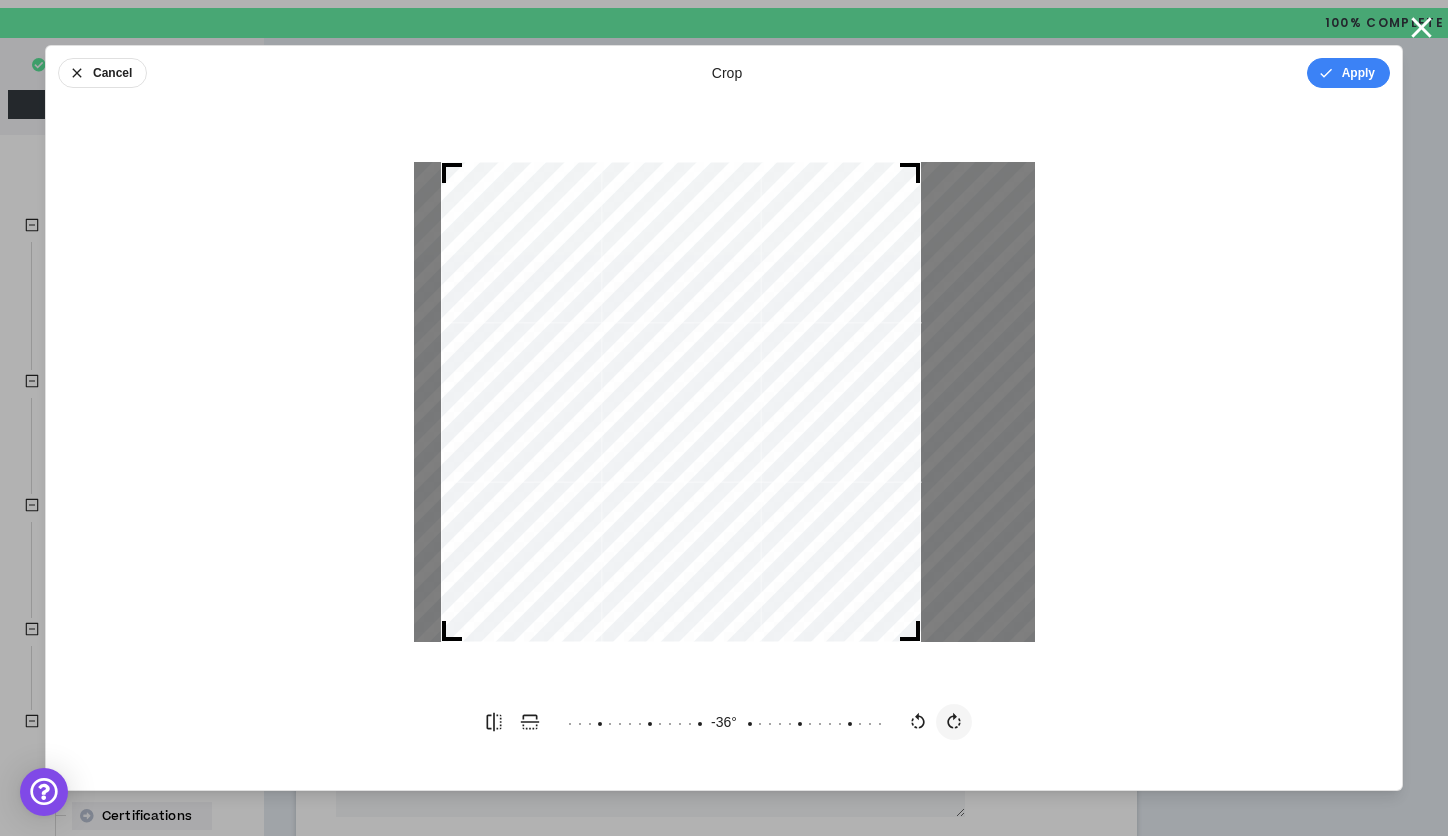 click 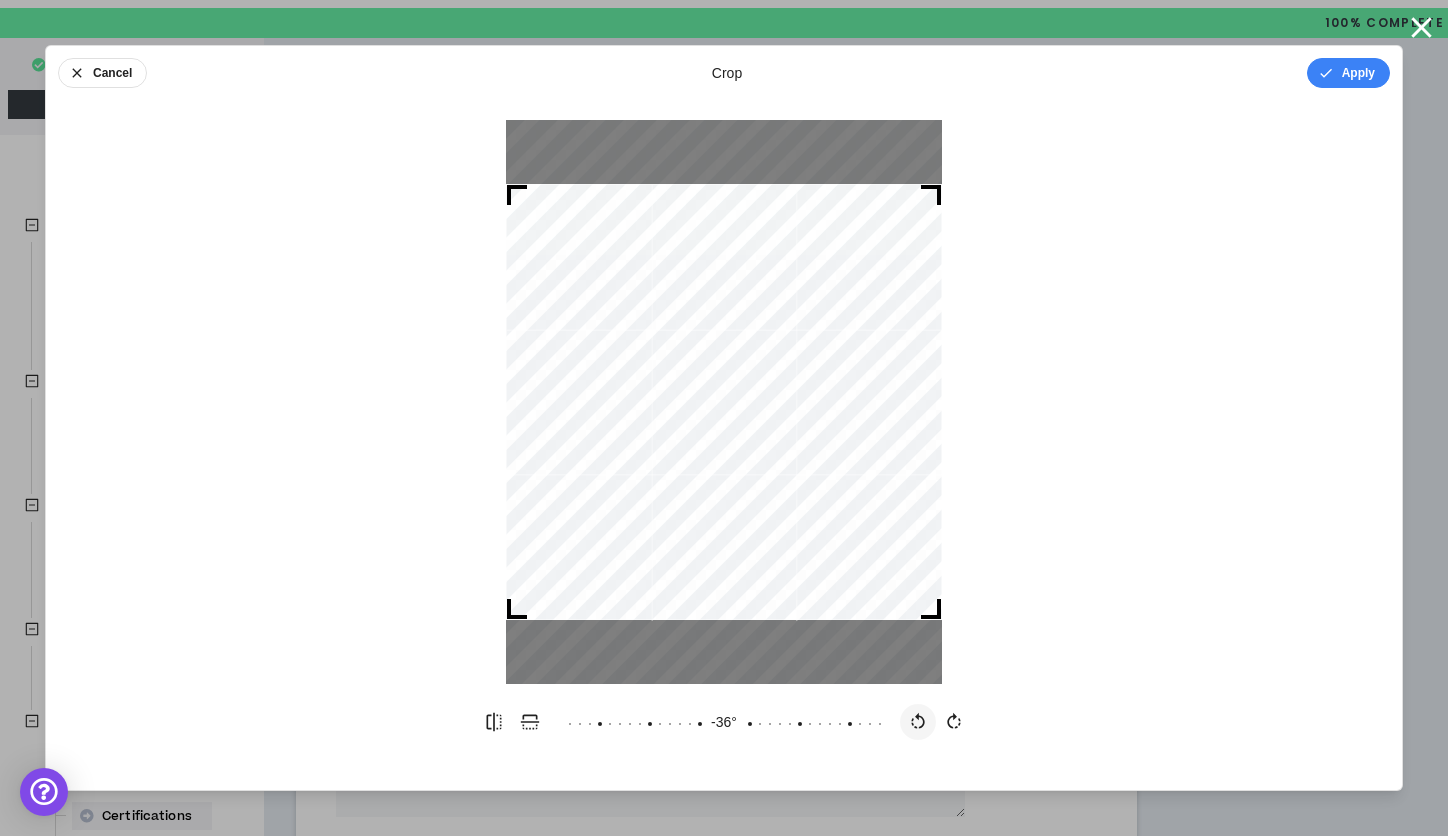 click at bounding box center (918, 722) 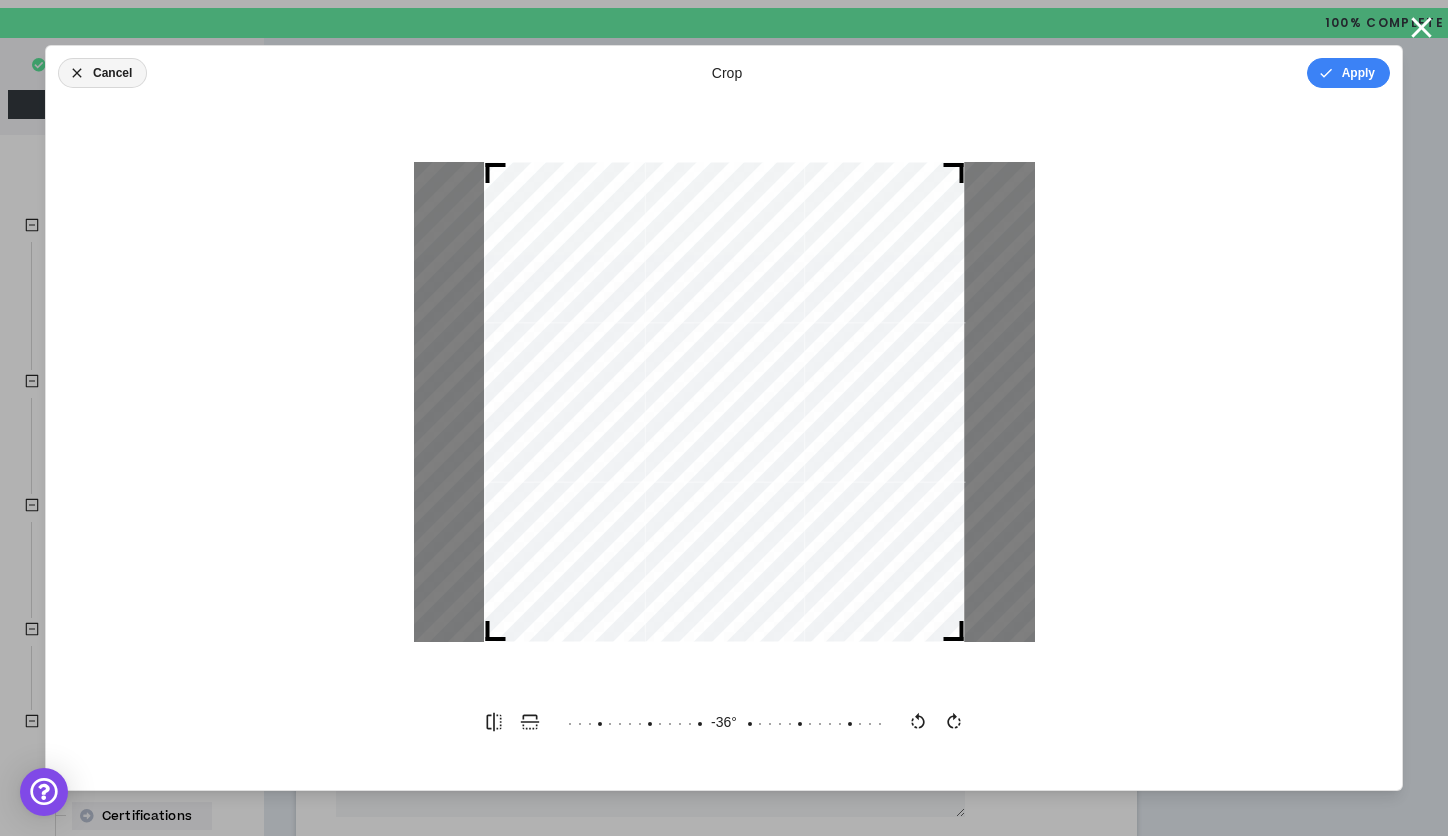 click on "Cancel" at bounding box center (102, 73) 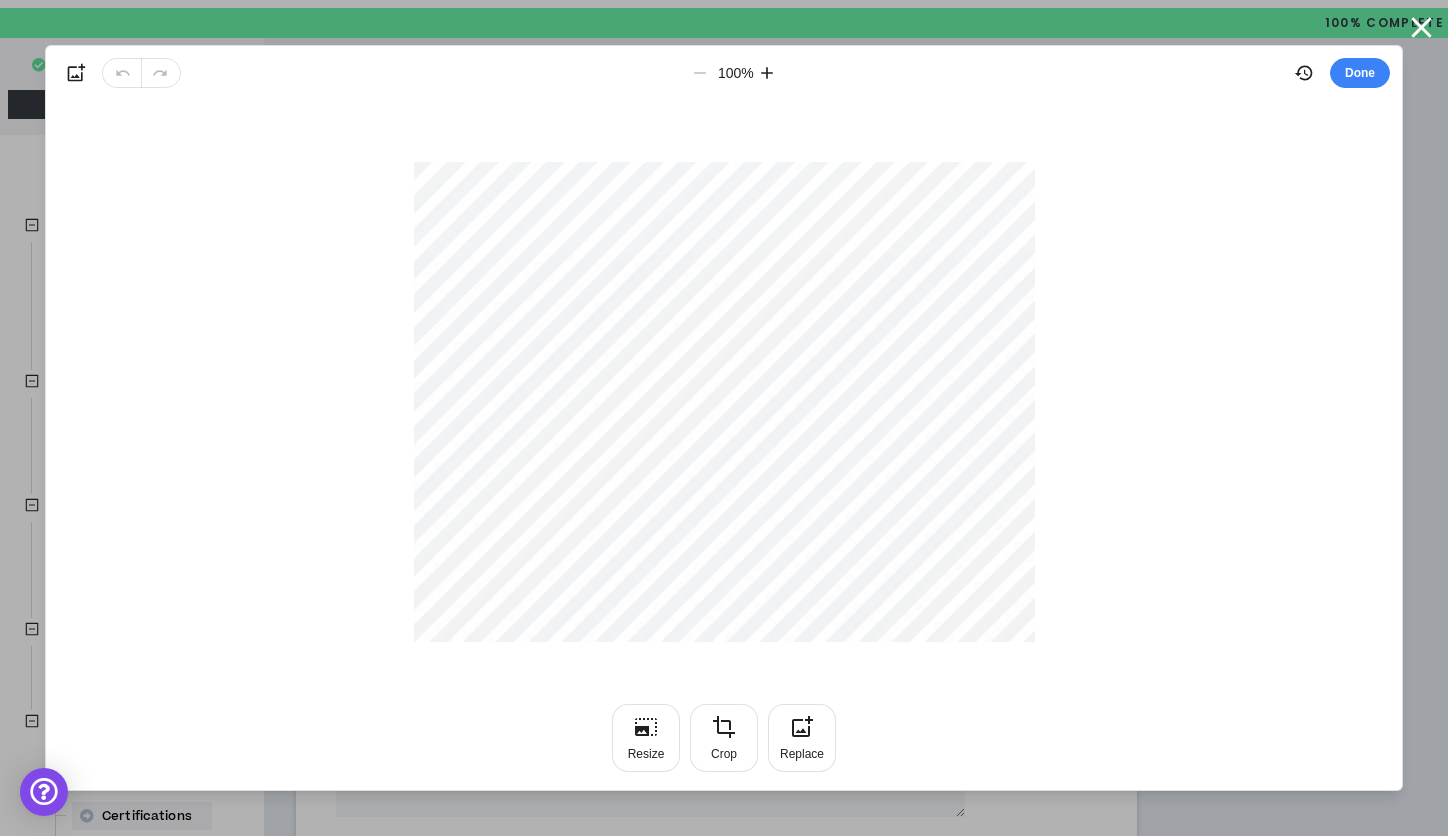 scroll, scrollTop: 56, scrollLeft: 0, axis: vertical 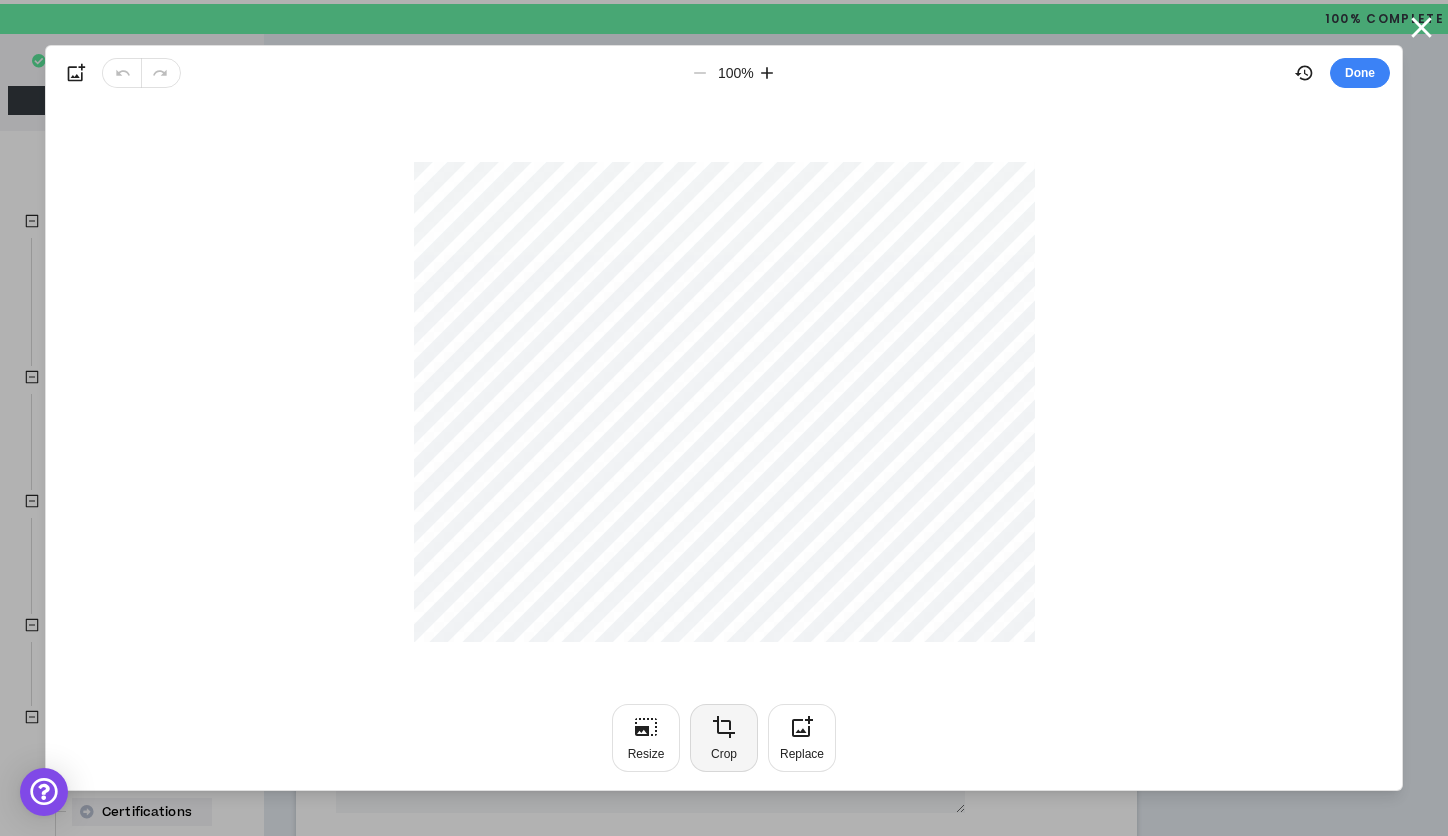 click 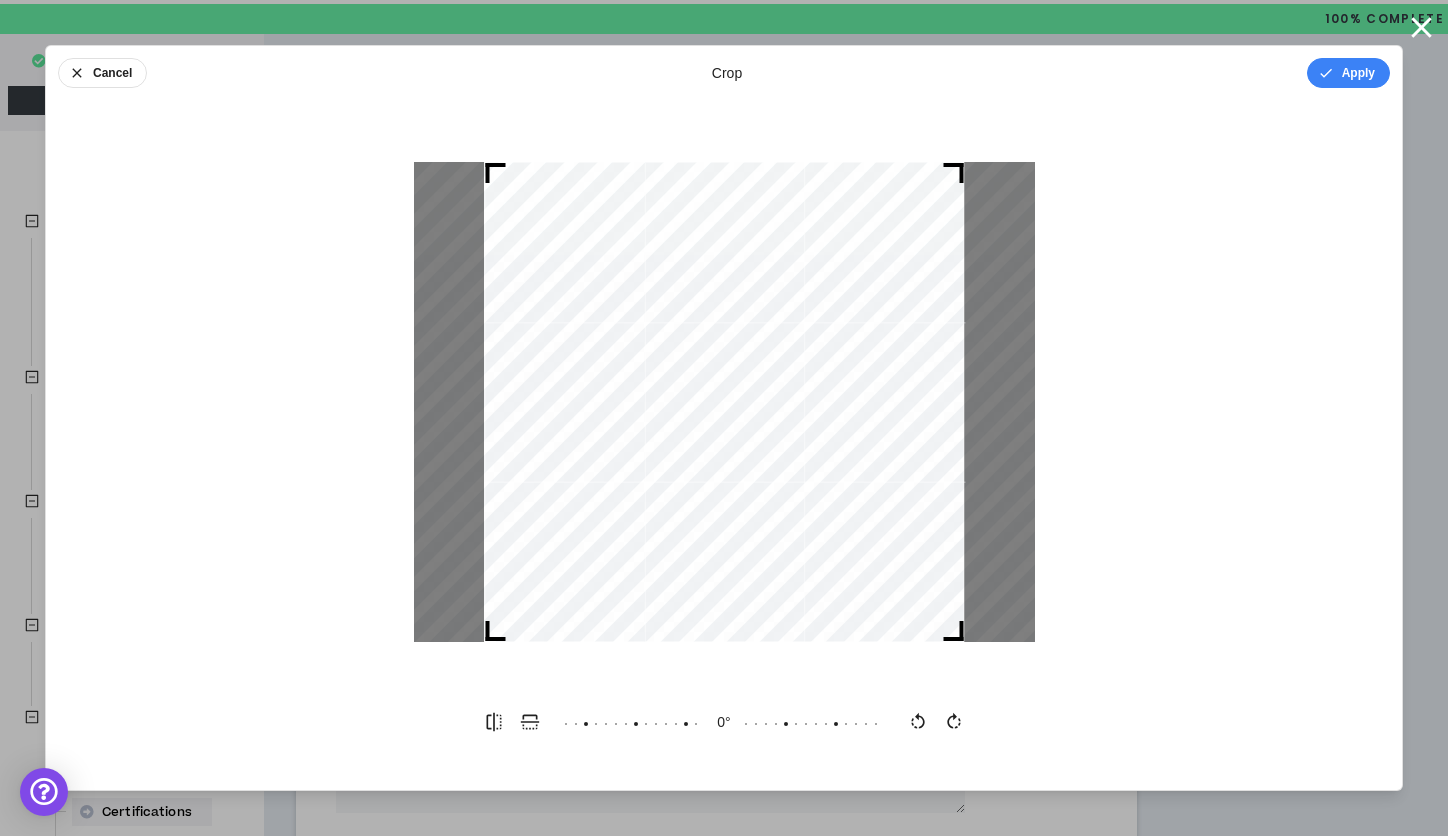 drag, startPoint x: 959, startPoint y: 636, endPoint x: 960, endPoint y: 648, distance: 12.0415945 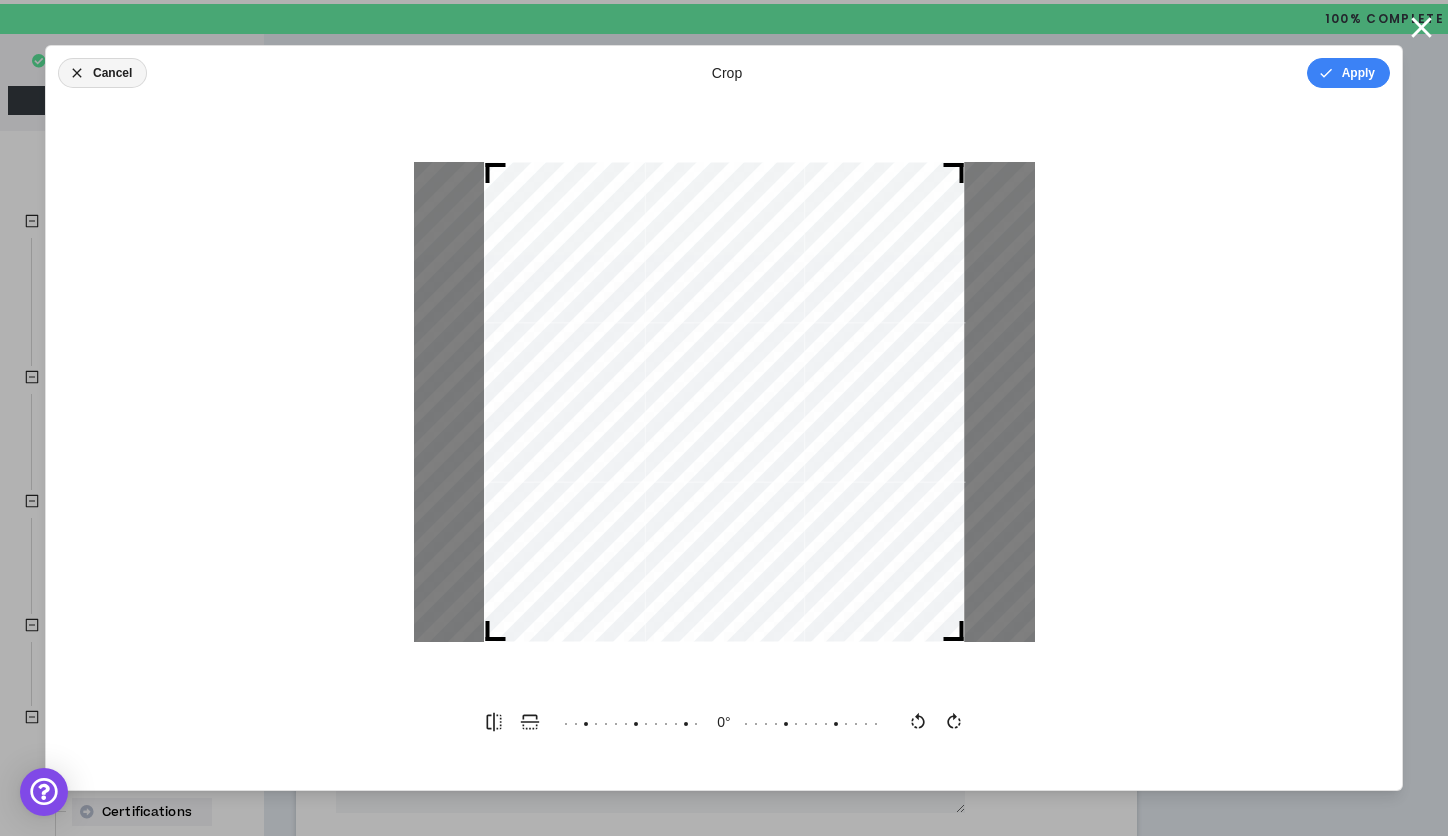 click on "Cancel" at bounding box center (102, 73) 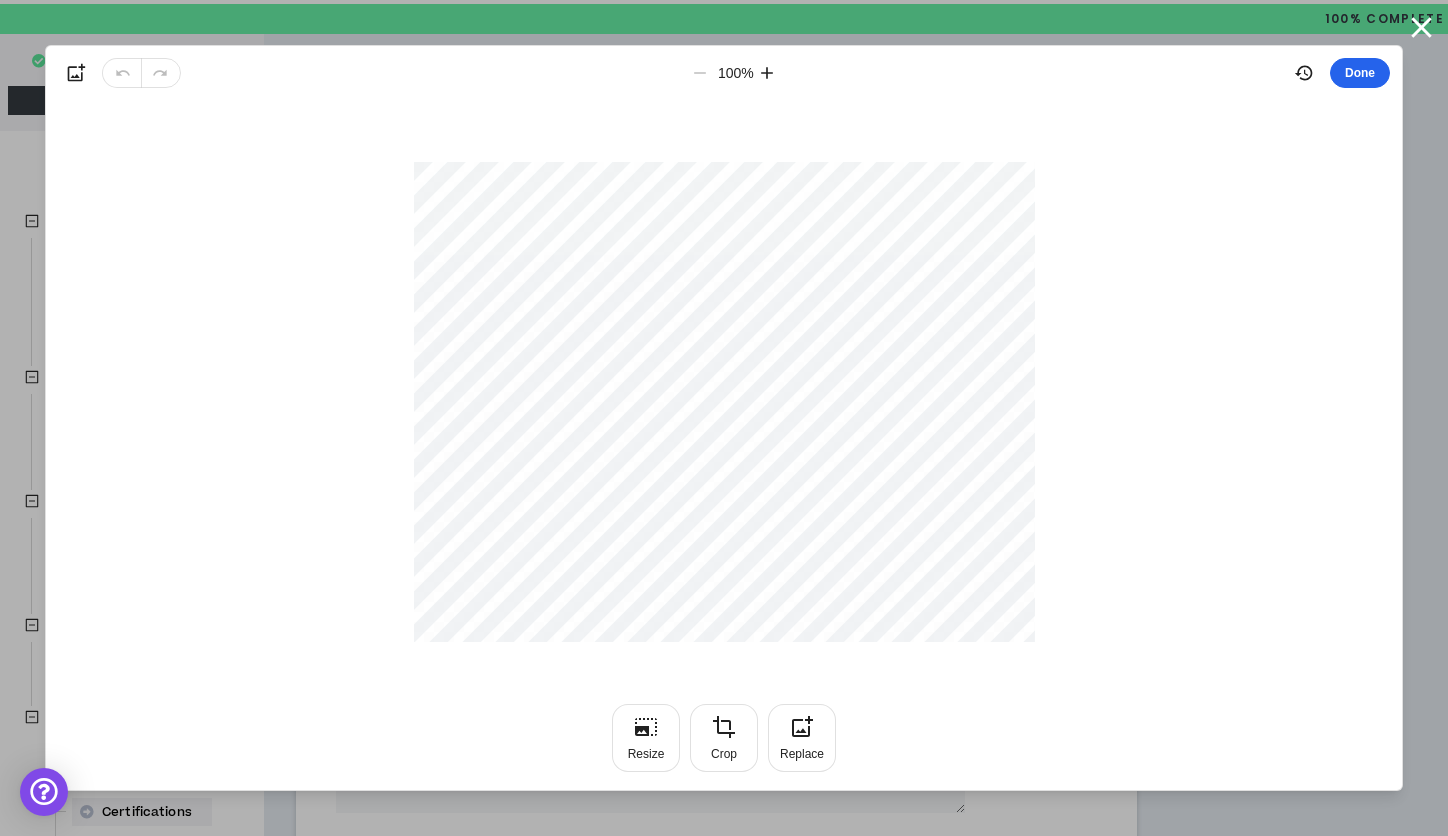 click on "Done" at bounding box center (1360, 73) 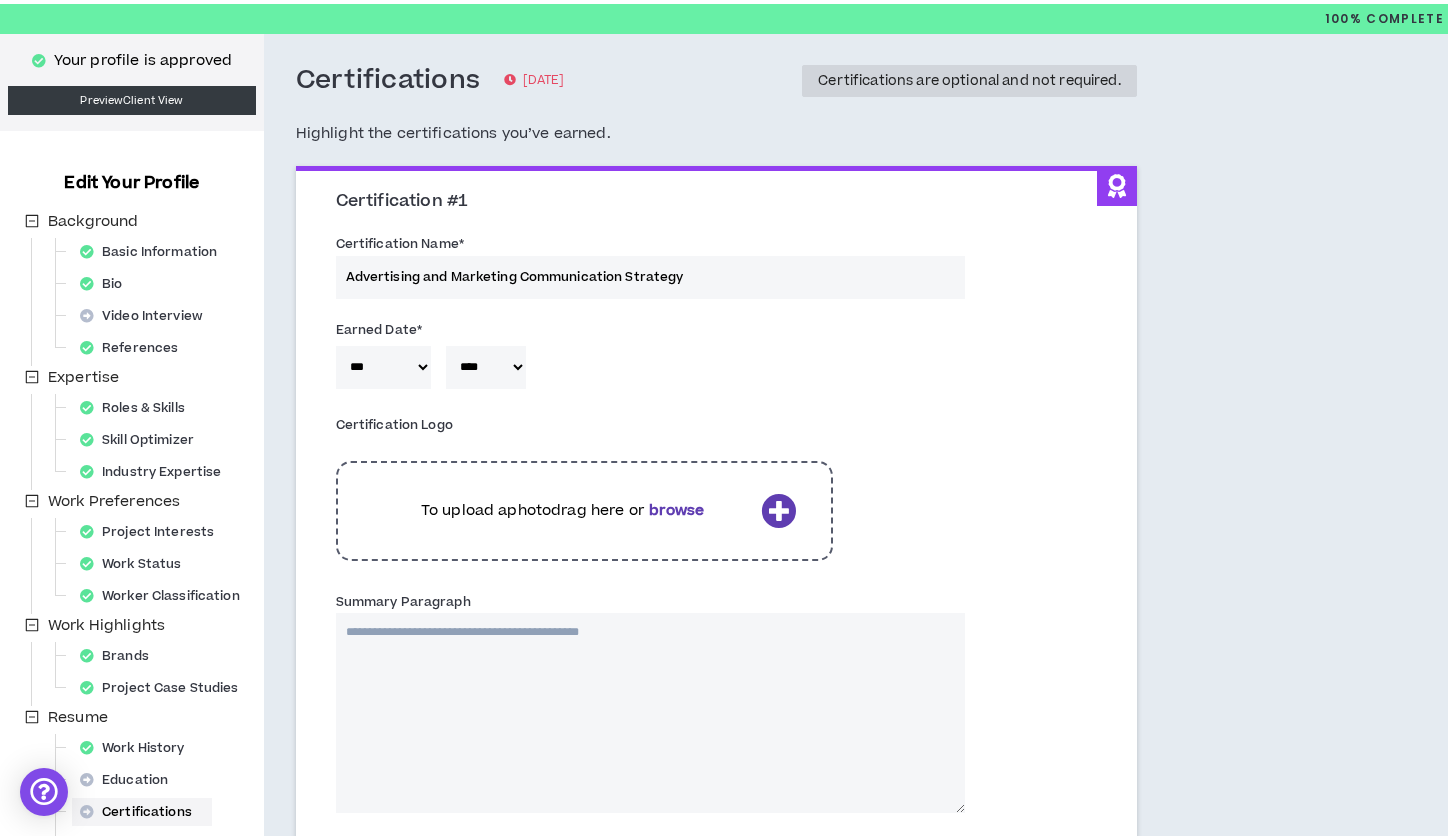 type 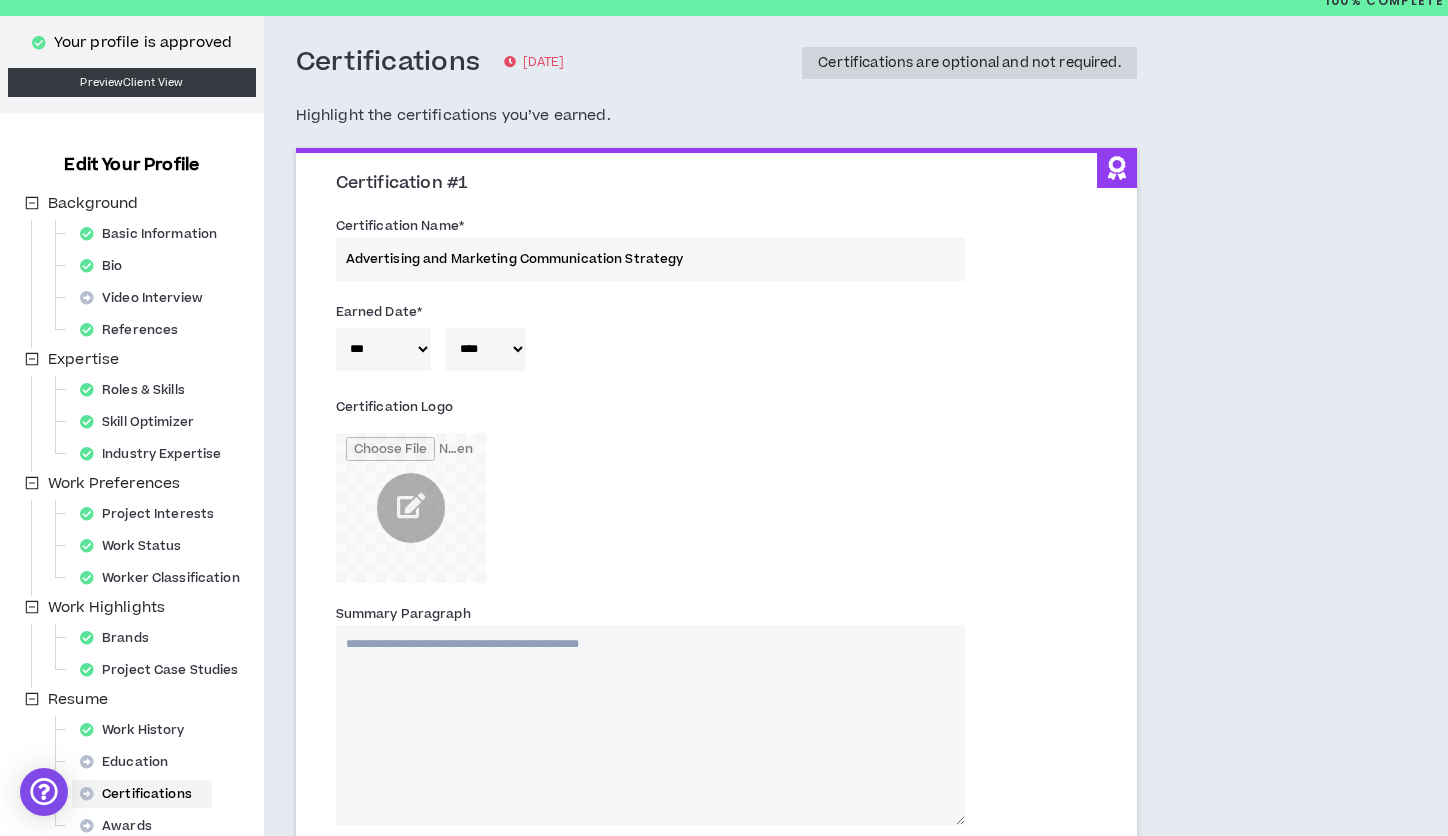 scroll, scrollTop: 140, scrollLeft: 0, axis: vertical 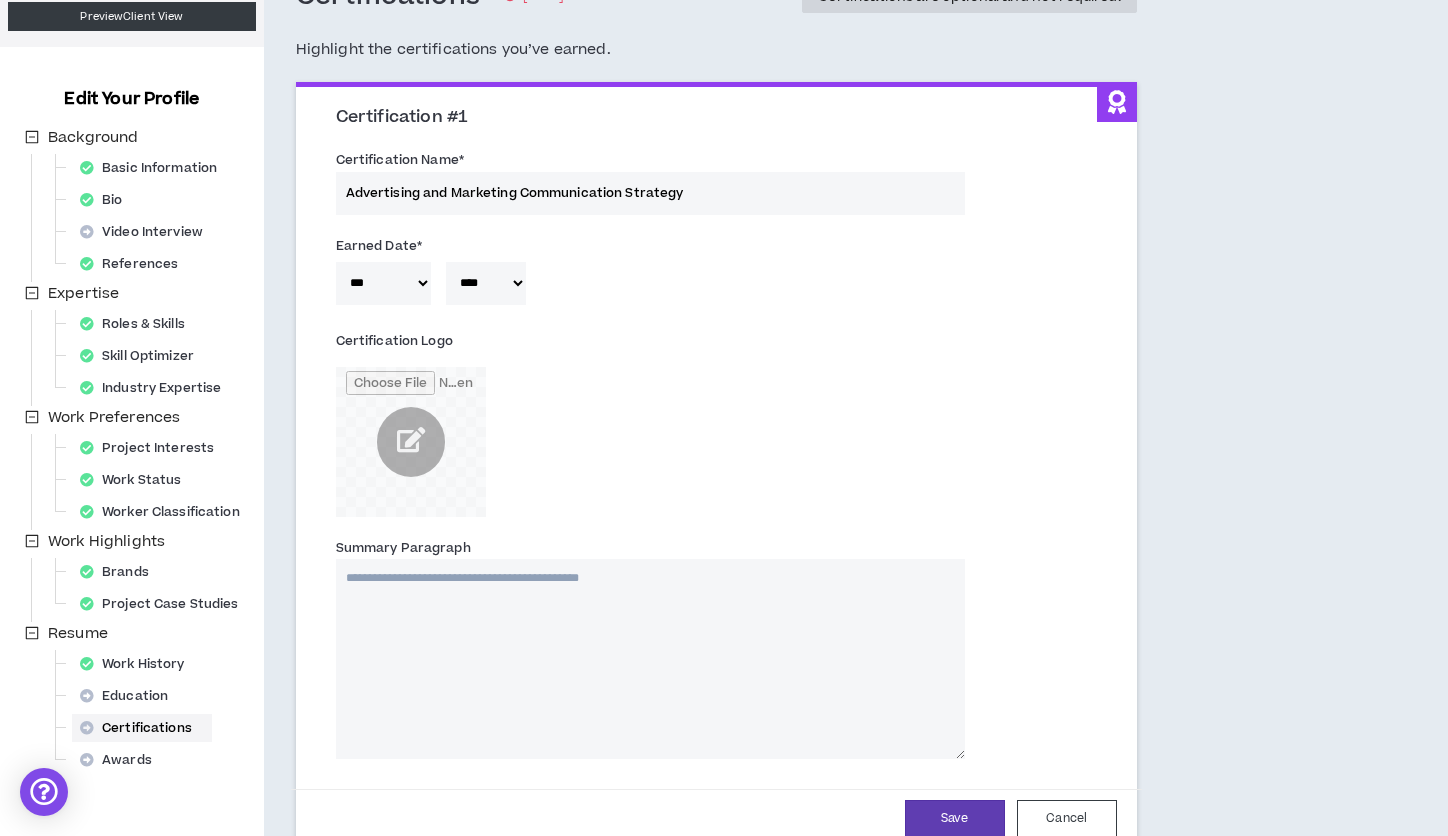 click on "Summary Paragraph" at bounding box center [650, 659] 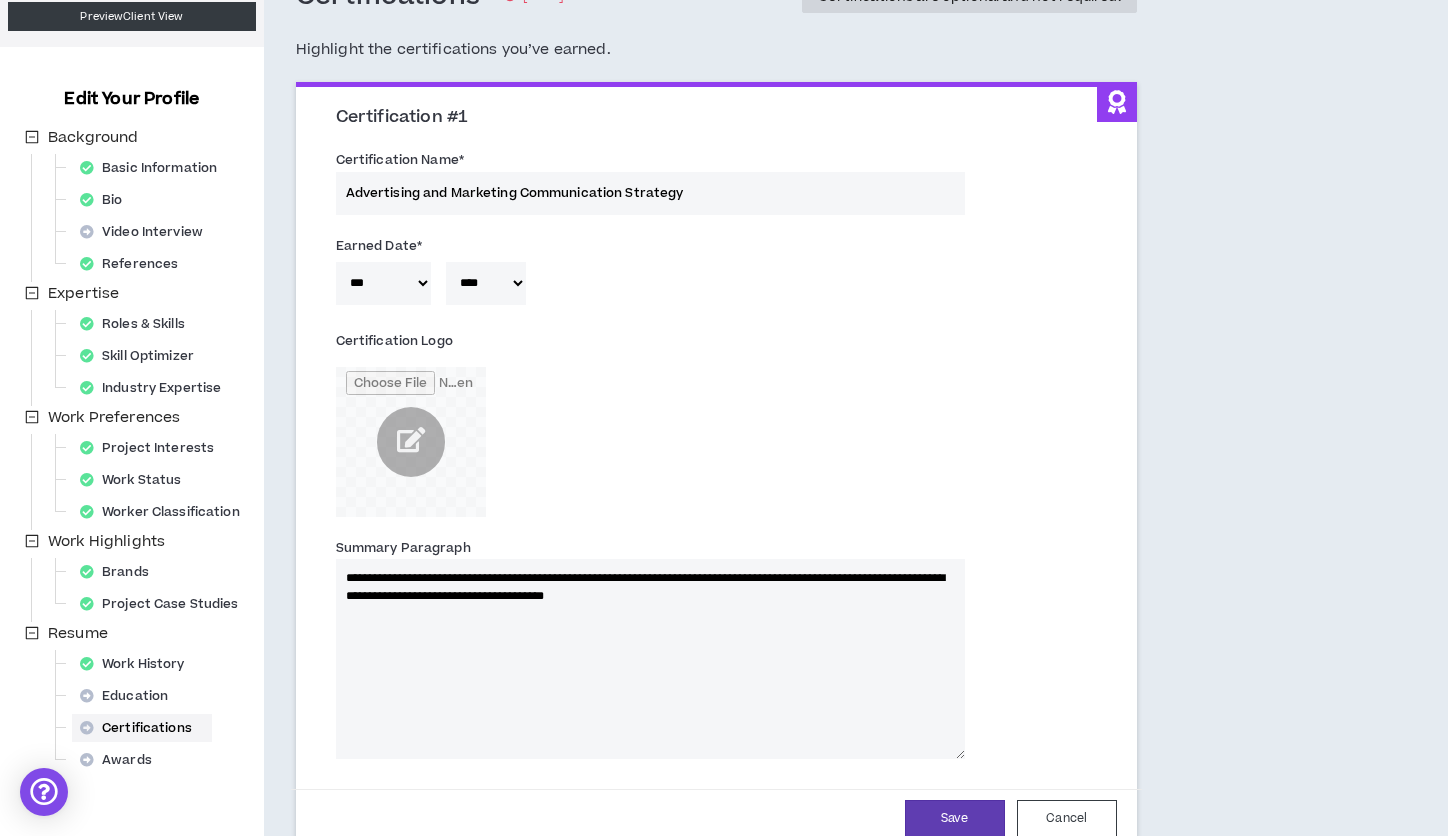 type 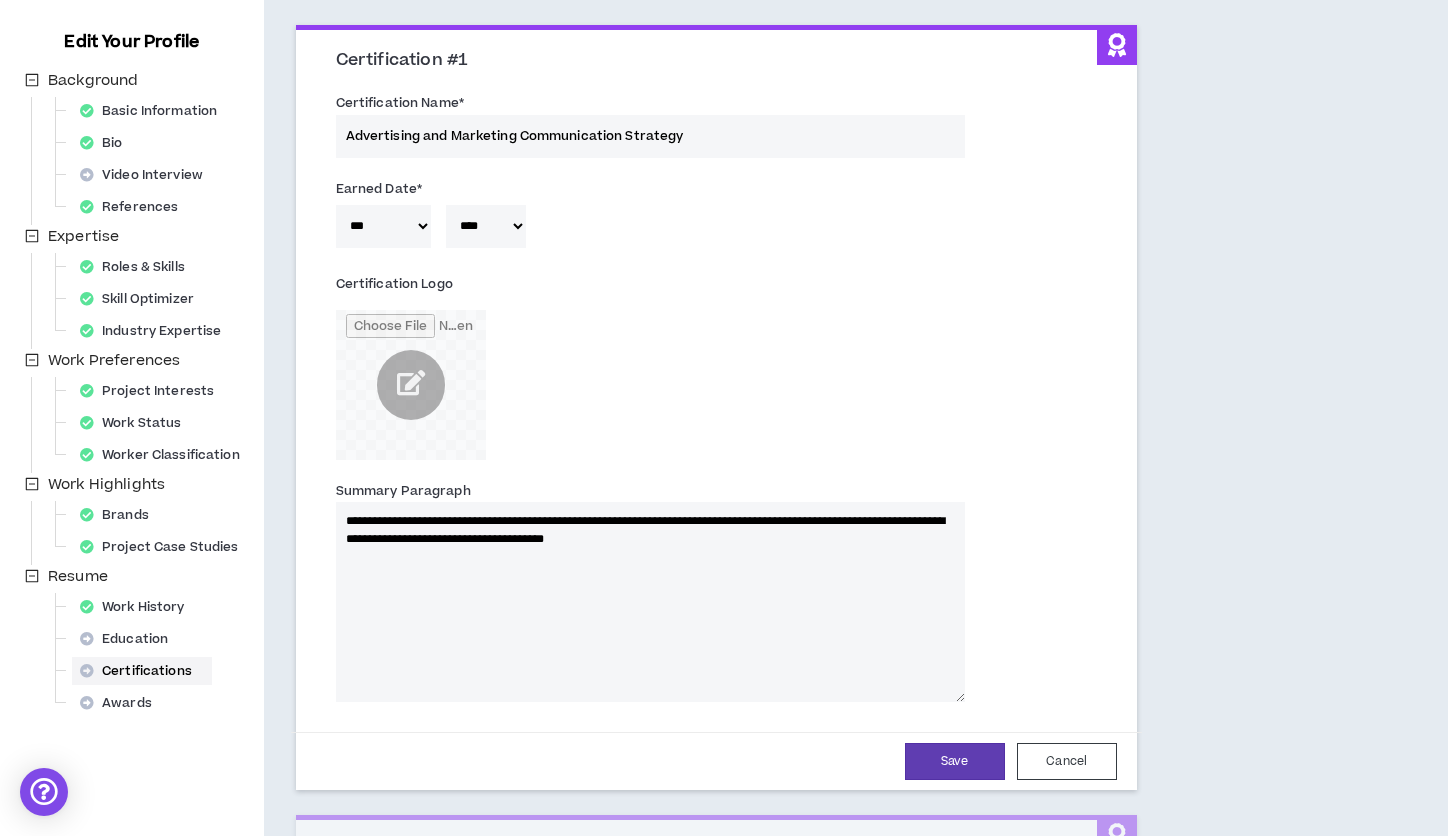scroll, scrollTop: 199, scrollLeft: 0, axis: vertical 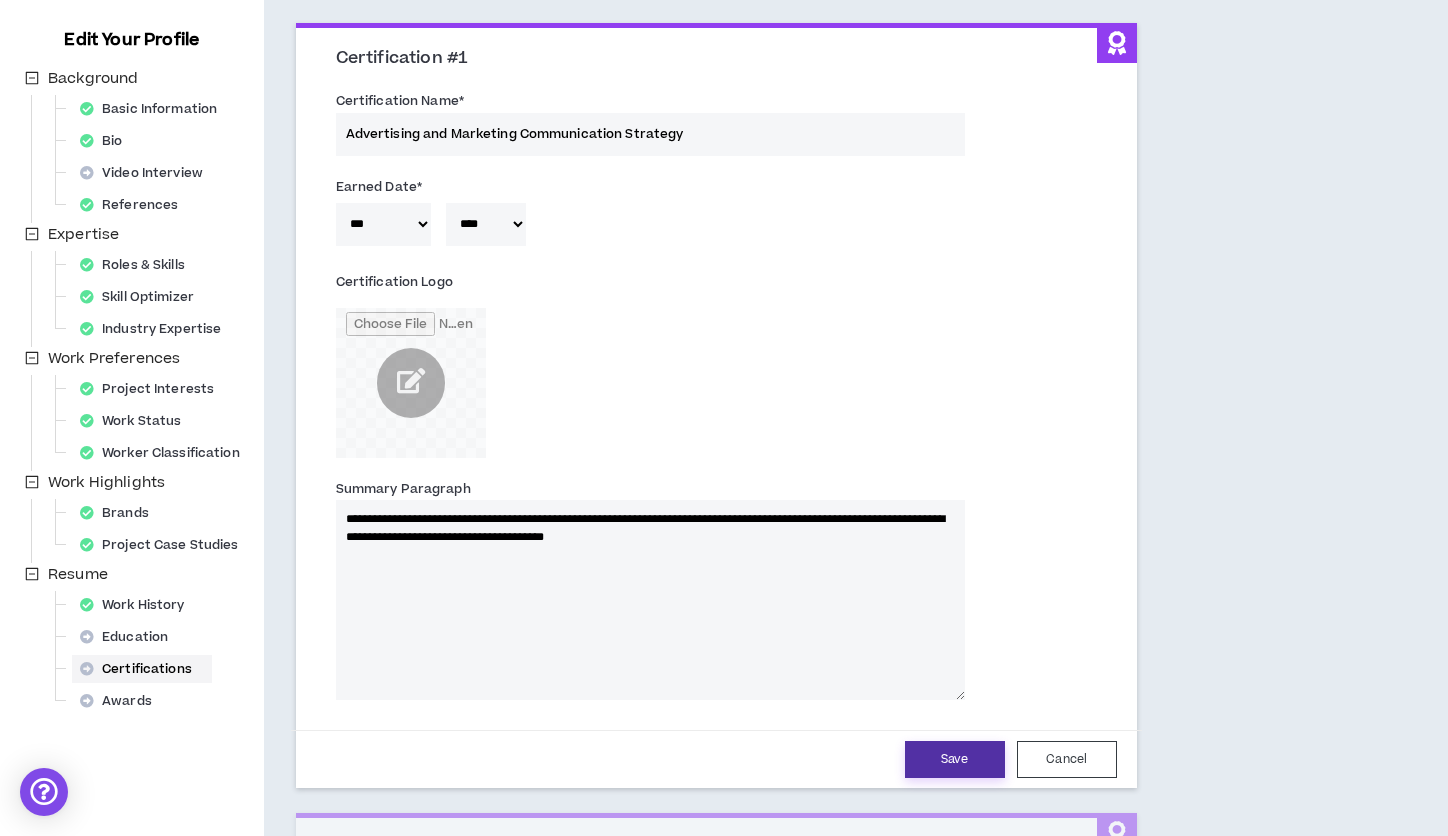 type on "**********" 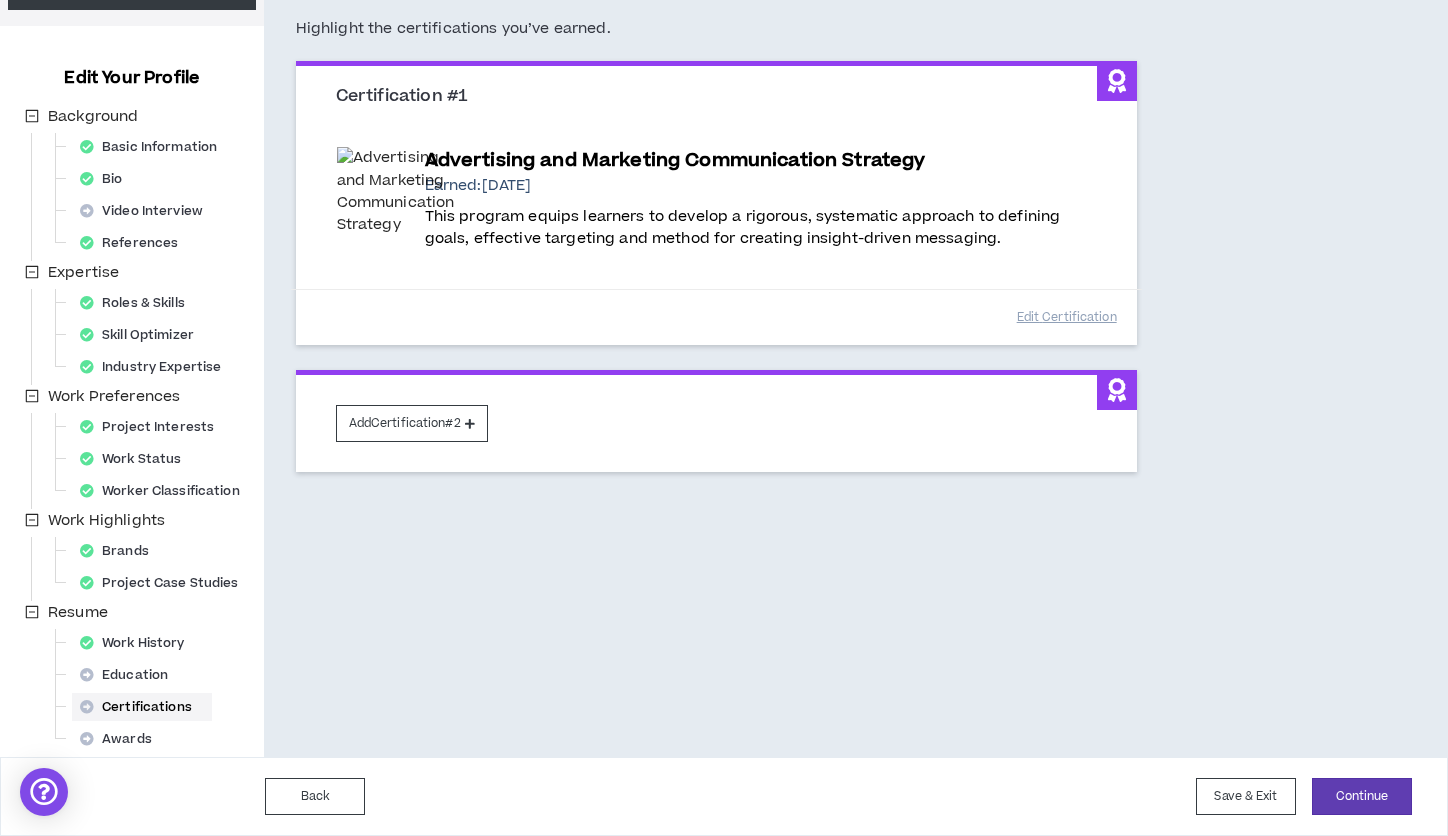 scroll, scrollTop: 161, scrollLeft: 0, axis: vertical 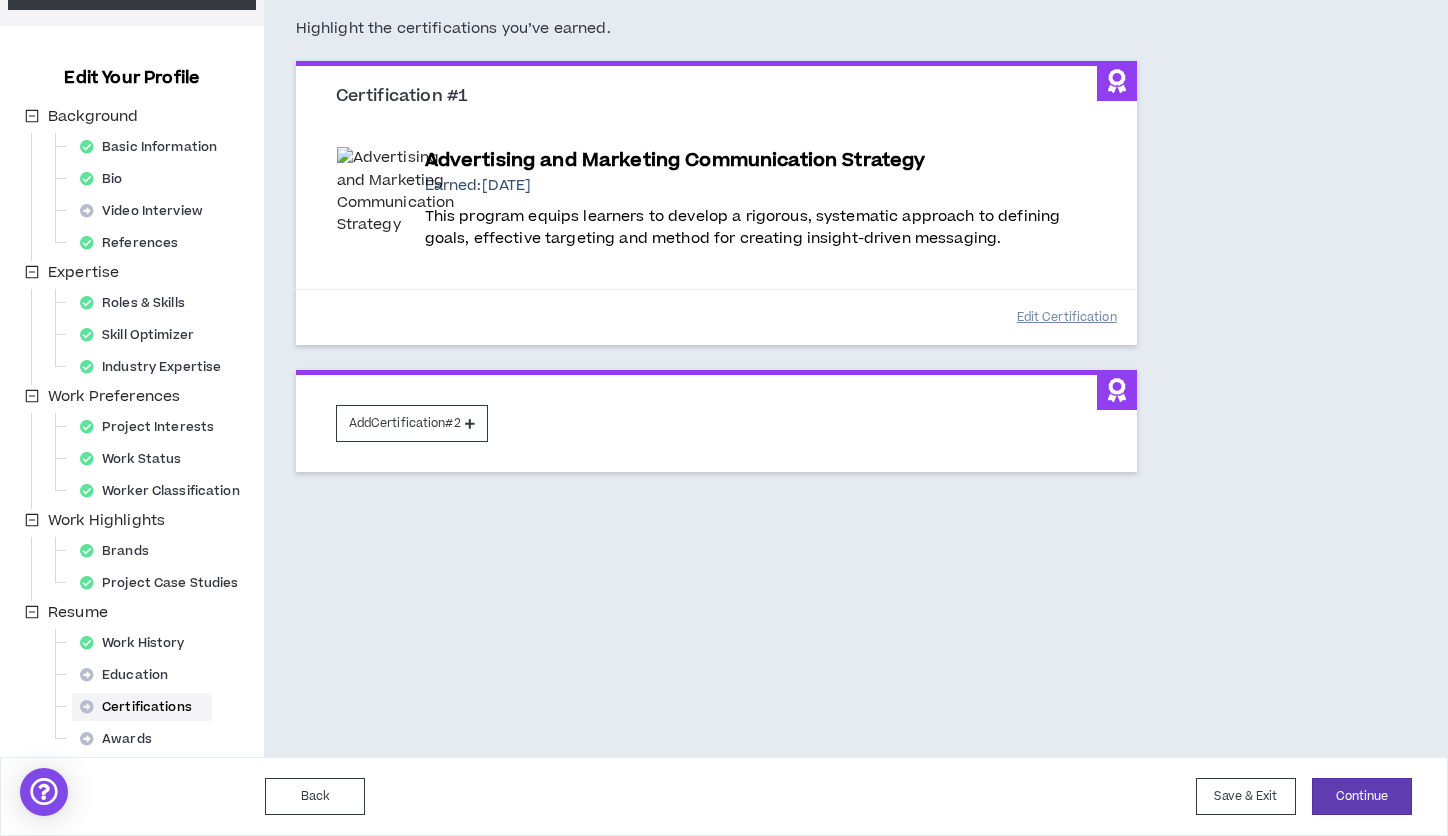 click on "Edit   Certification" at bounding box center [1067, 317] 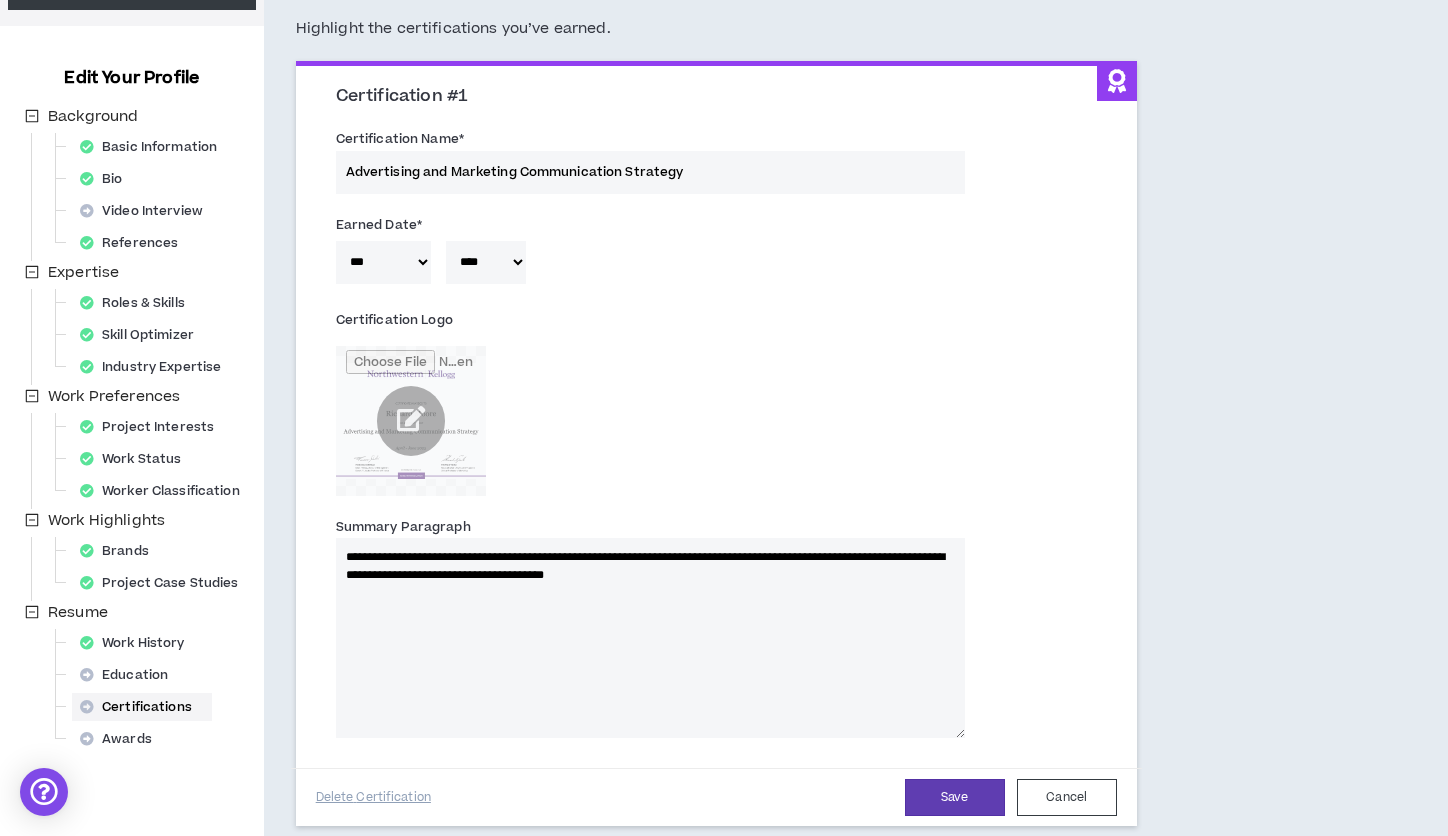 click on "Advertising and Marketing Communication Strategy" at bounding box center [650, 172] 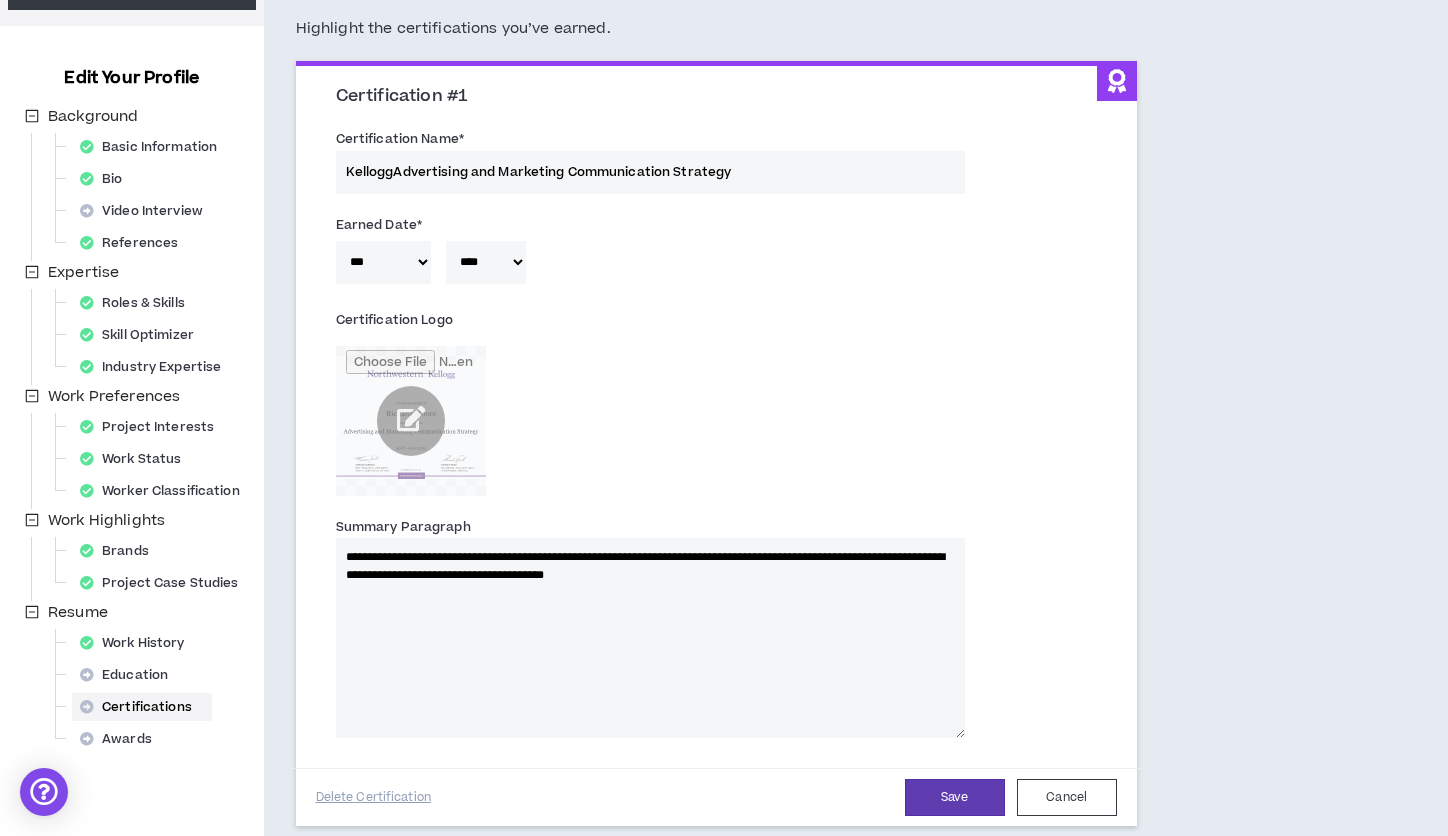 type on "[PERSON_NAME] Advertising and Marketing Communication Strategy" 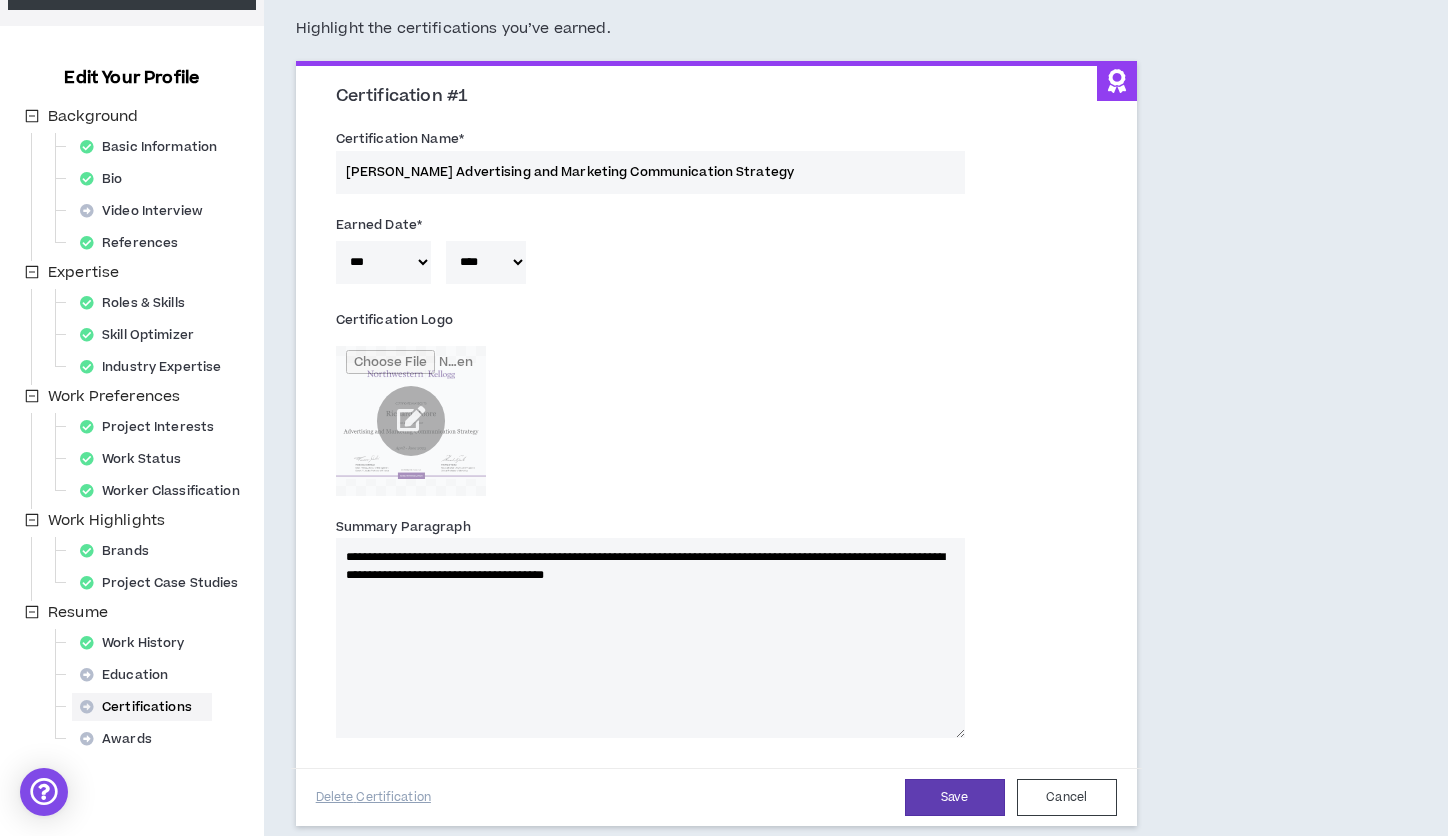 type 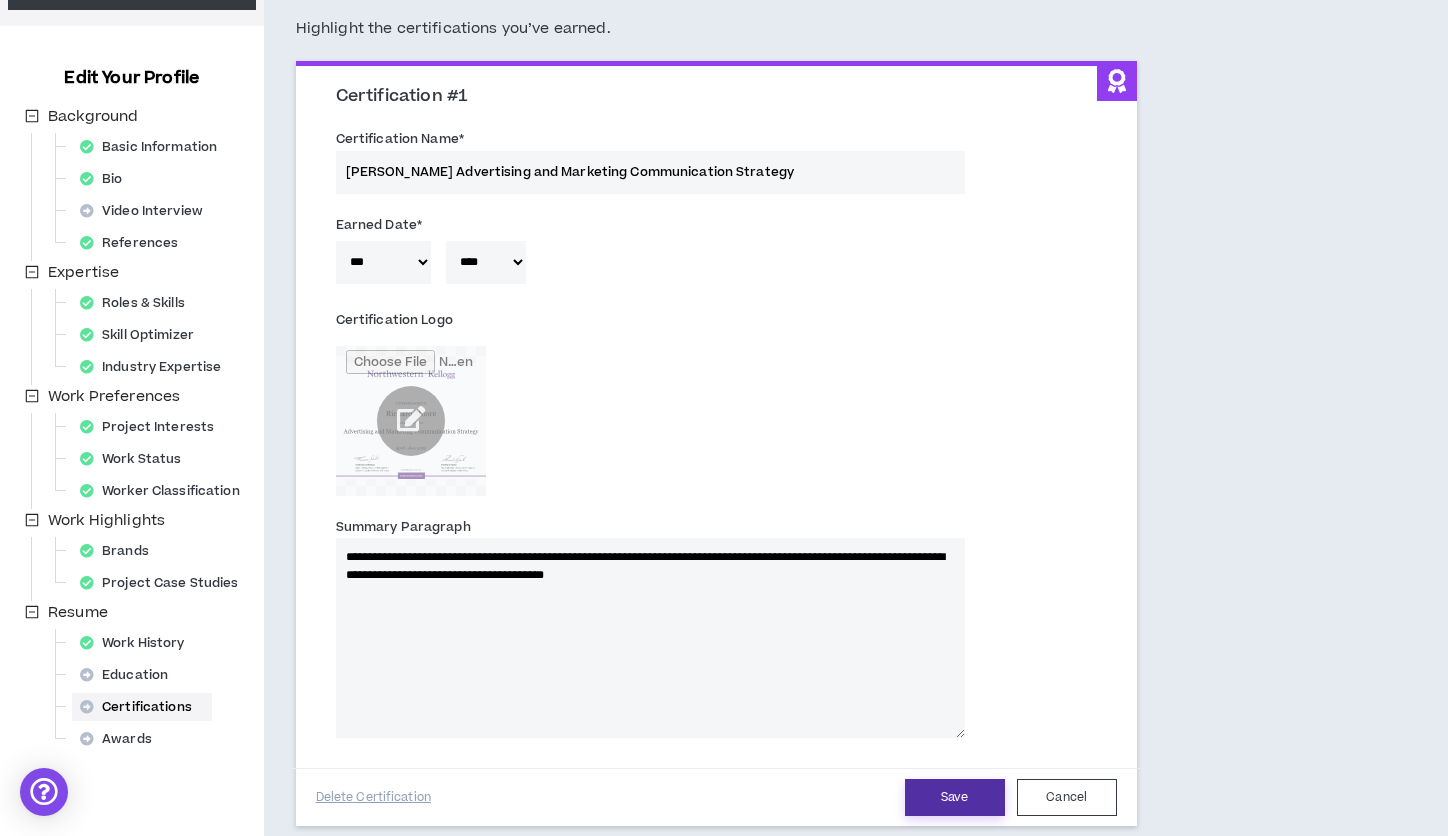 click on "Save" at bounding box center [955, 797] 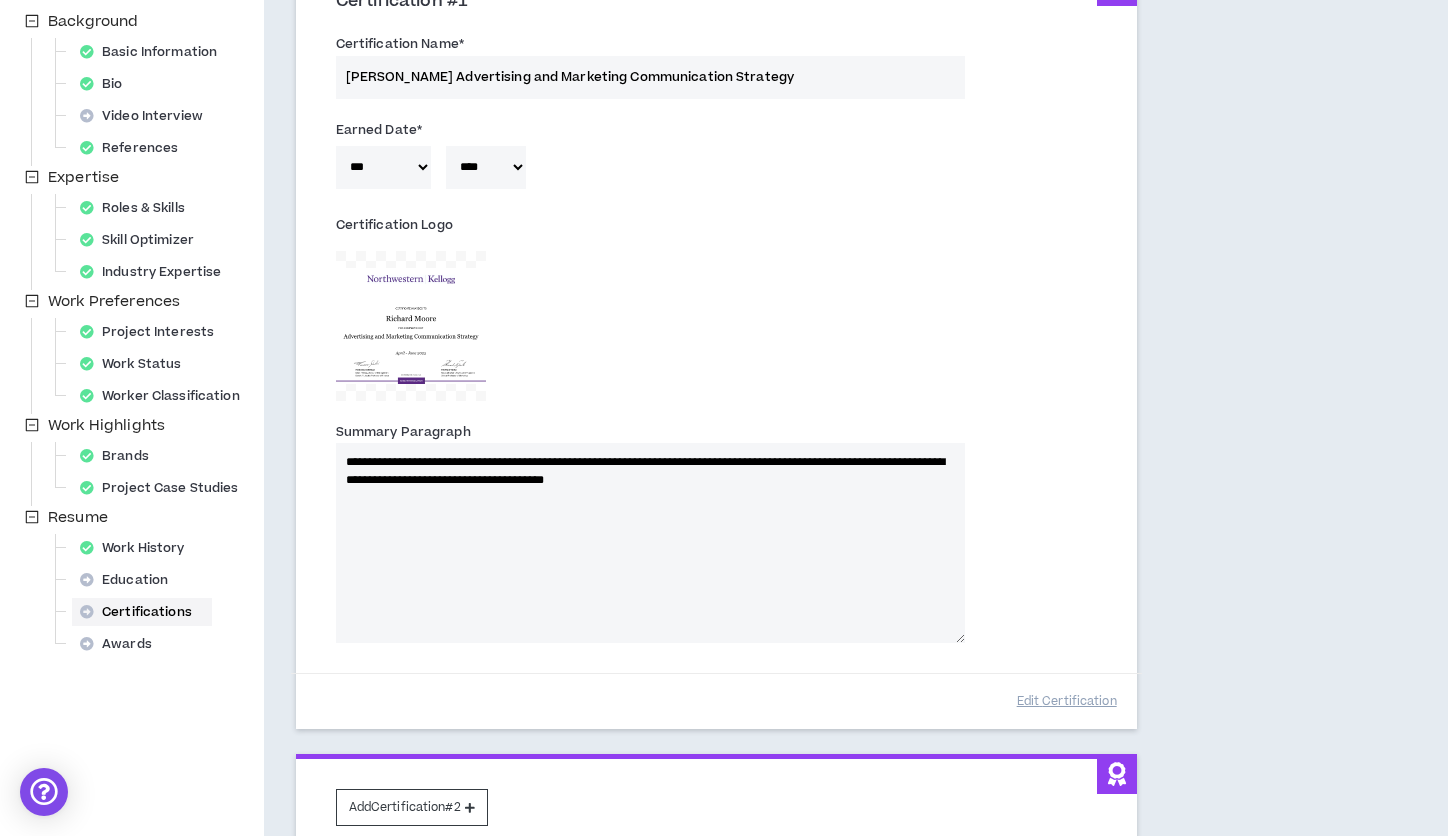 scroll, scrollTop: 454, scrollLeft: 0, axis: vertical 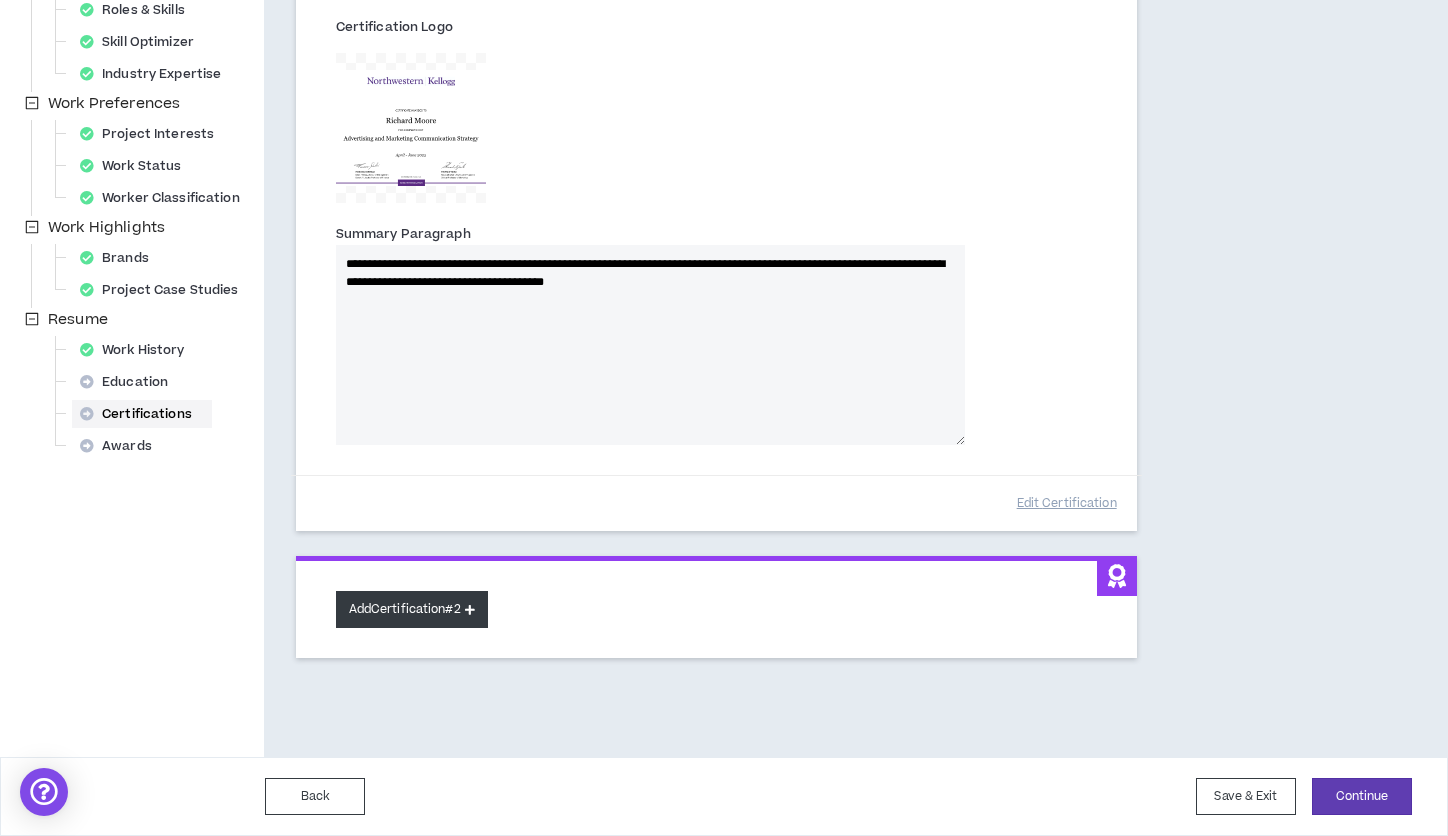 click on "Add  Certification  #2" at bounding box center (412, 609) 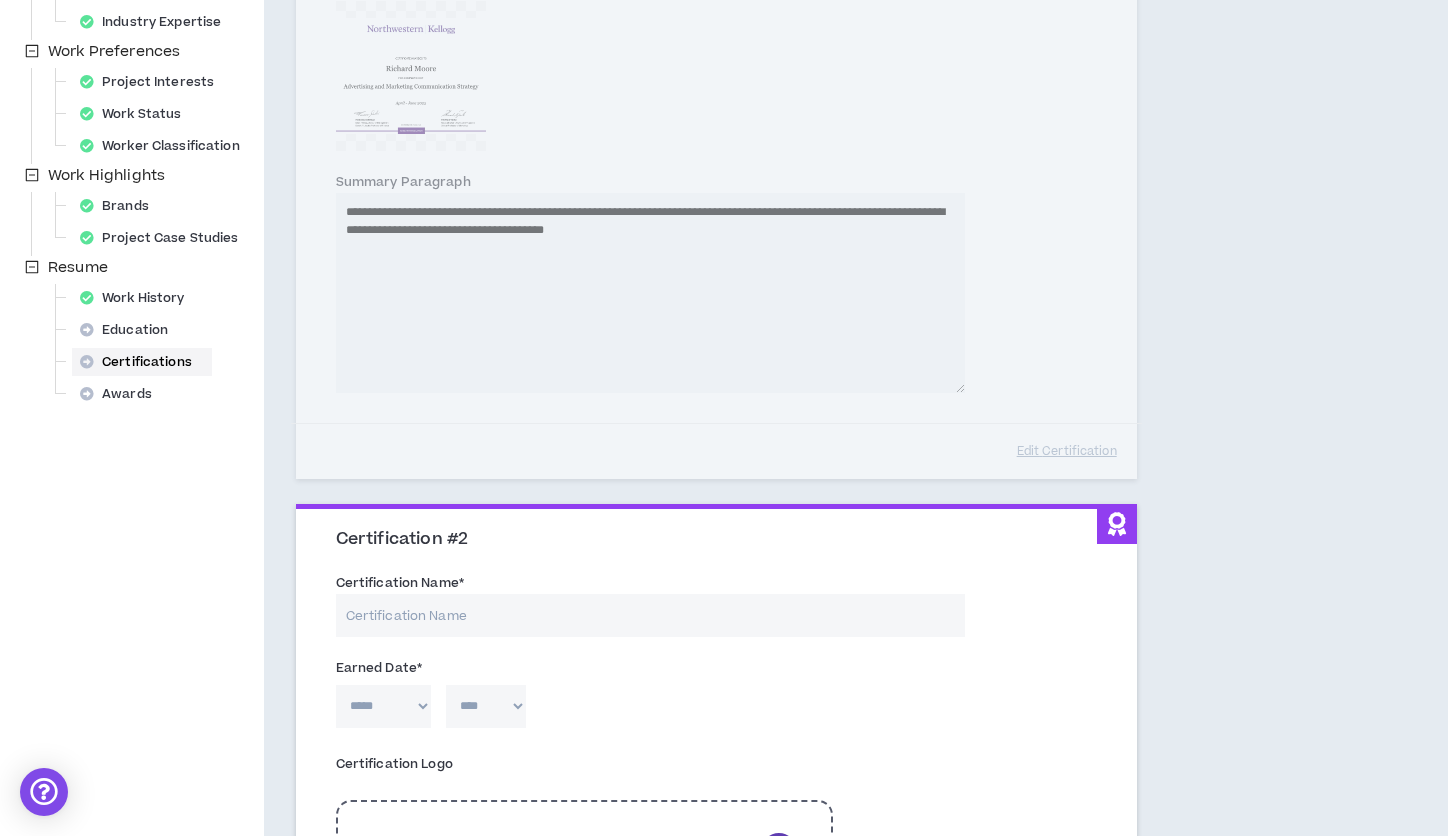 scroll, scrollTop: 780, scrollLeft: 0, axis: vertical 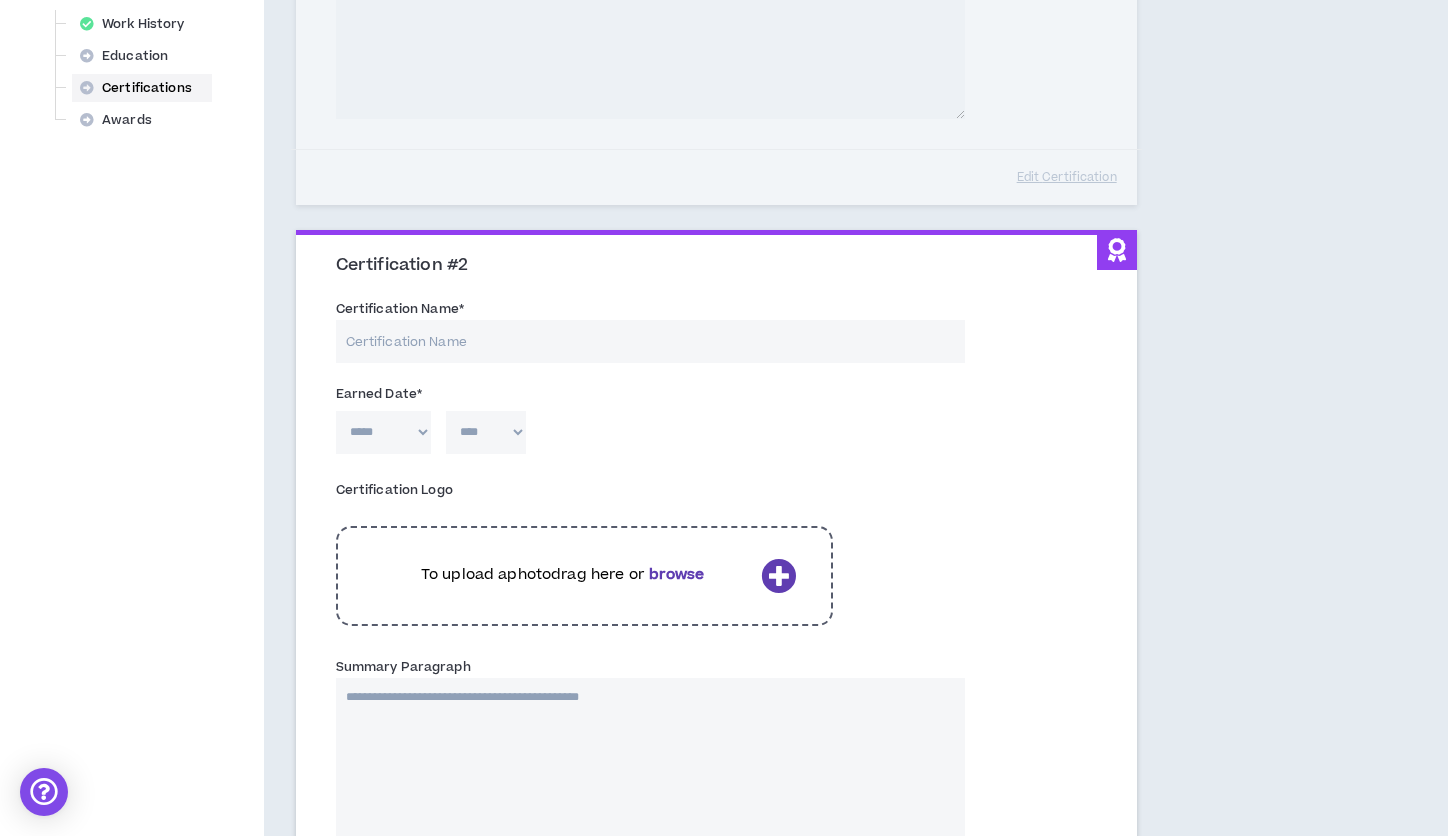 click on "Certification Name  *" at bounding box center (650, 341) 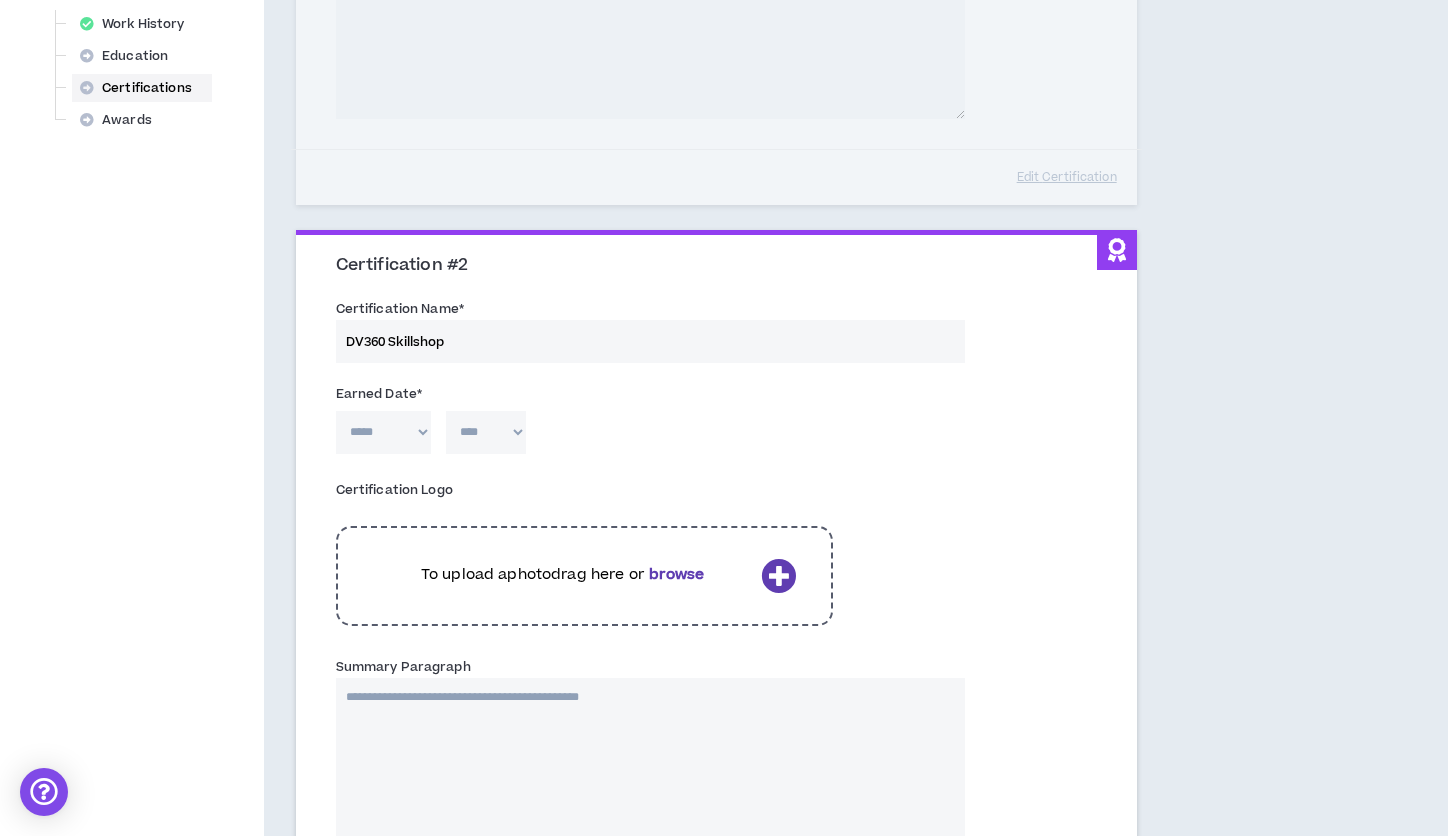 type on "DV360 Skillshop" 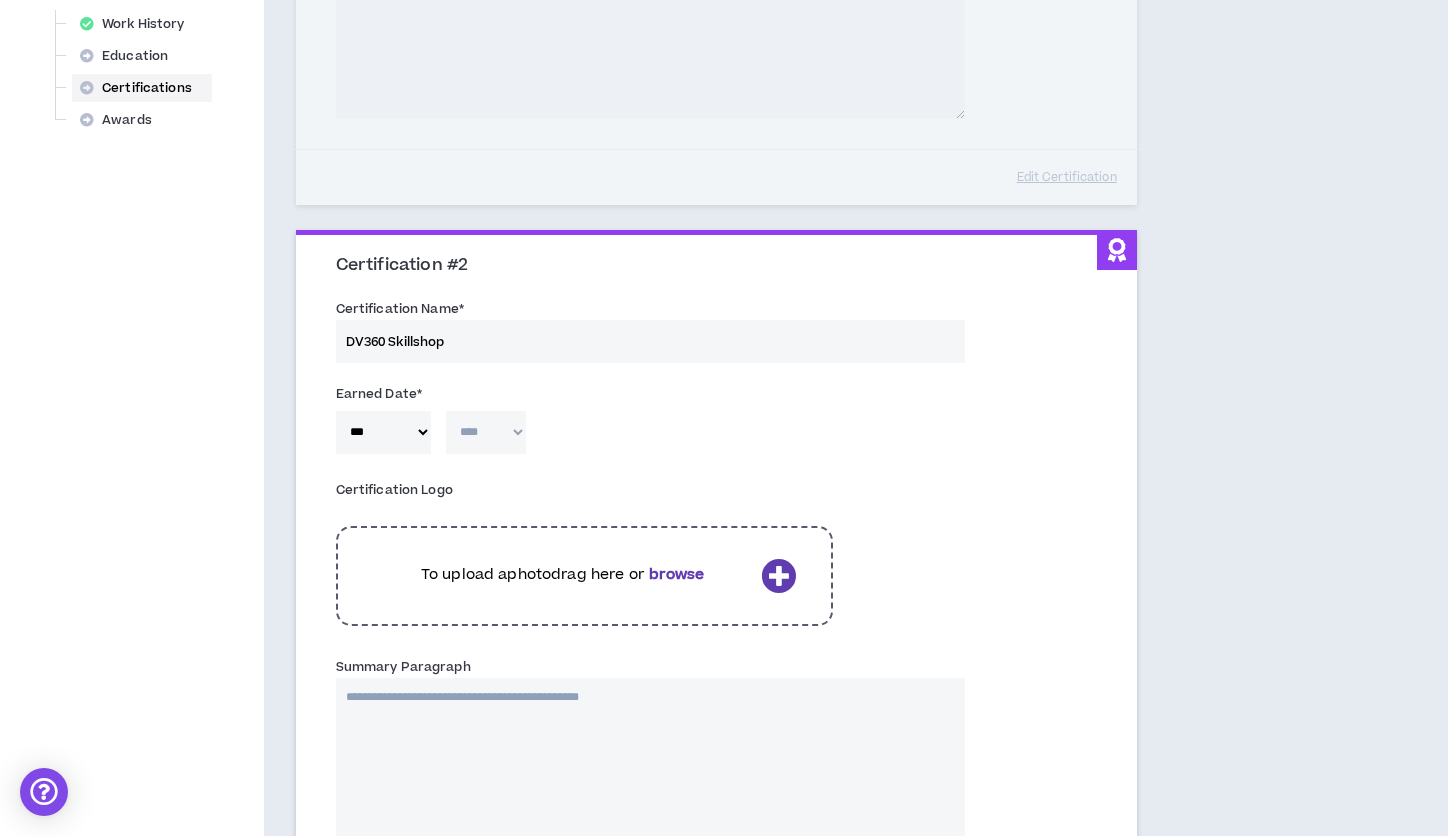 click on "**** **** **** **** **** **** **** **** **** **** **** **** **** **** **** **** **** **** **** **** **** **** **** **** **** **** **** **** **** **** **** **** **** **** **** **** **** **** **** **** **** **** **** **** **** **** **** **** **** **** **** **** **** **** **** **** **** **** **** **** **** **** **** **** **** **** **** **** **** **** **** **** **** **** **** **** **** **** **** **** **** **** **** **** **** **** **** **** **** **** **** **** **** **** **** **** **** **** **** **** **** **** **** **** **** **** **** **** **** **** **** **** **** **** **** **** **** **** **** **** **** **** **** **** **** **** ****" at bounding box center [486, 432] 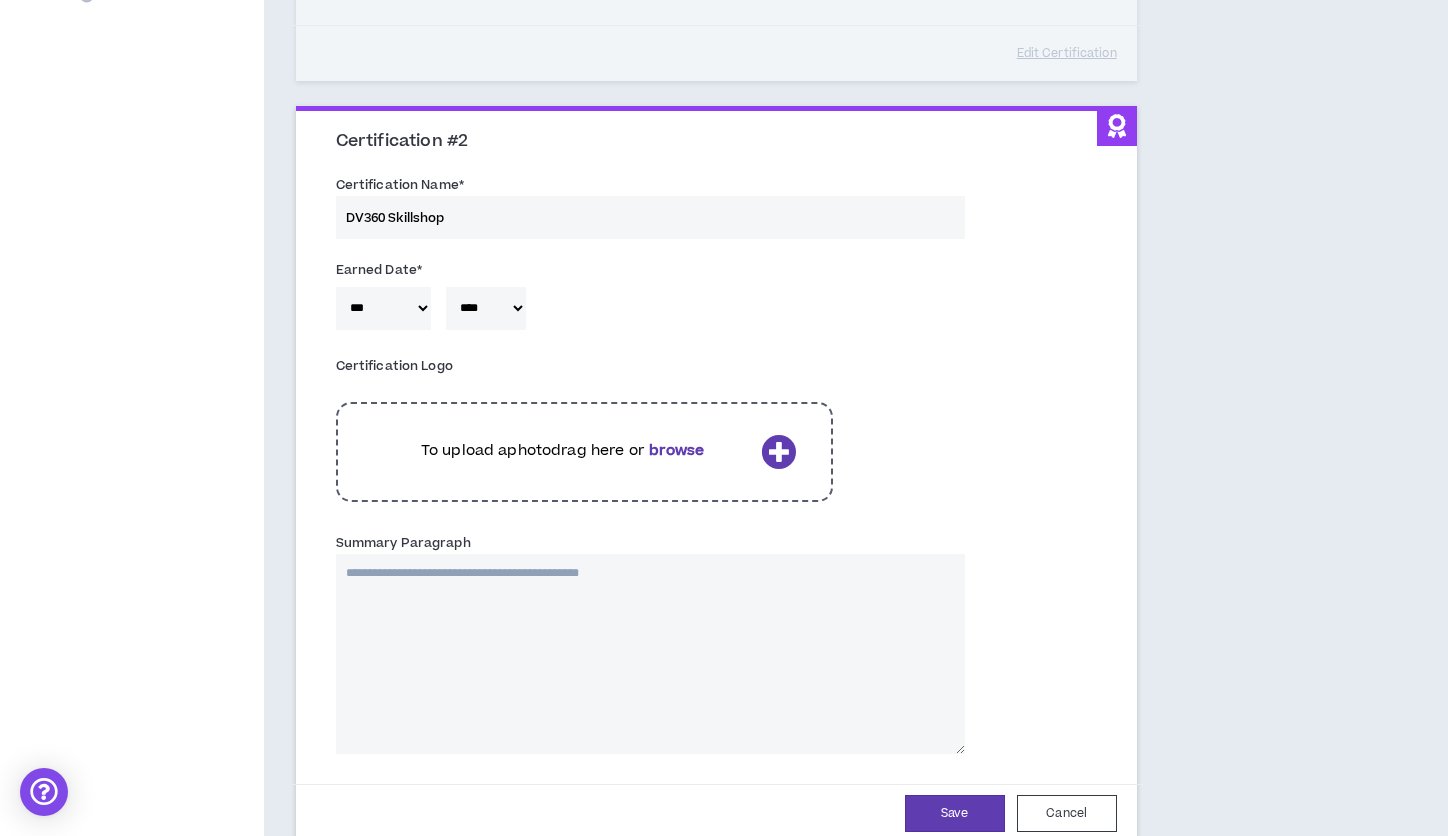 scroll, scrollTop: 933, scrollLeft: 0, axis: vertical 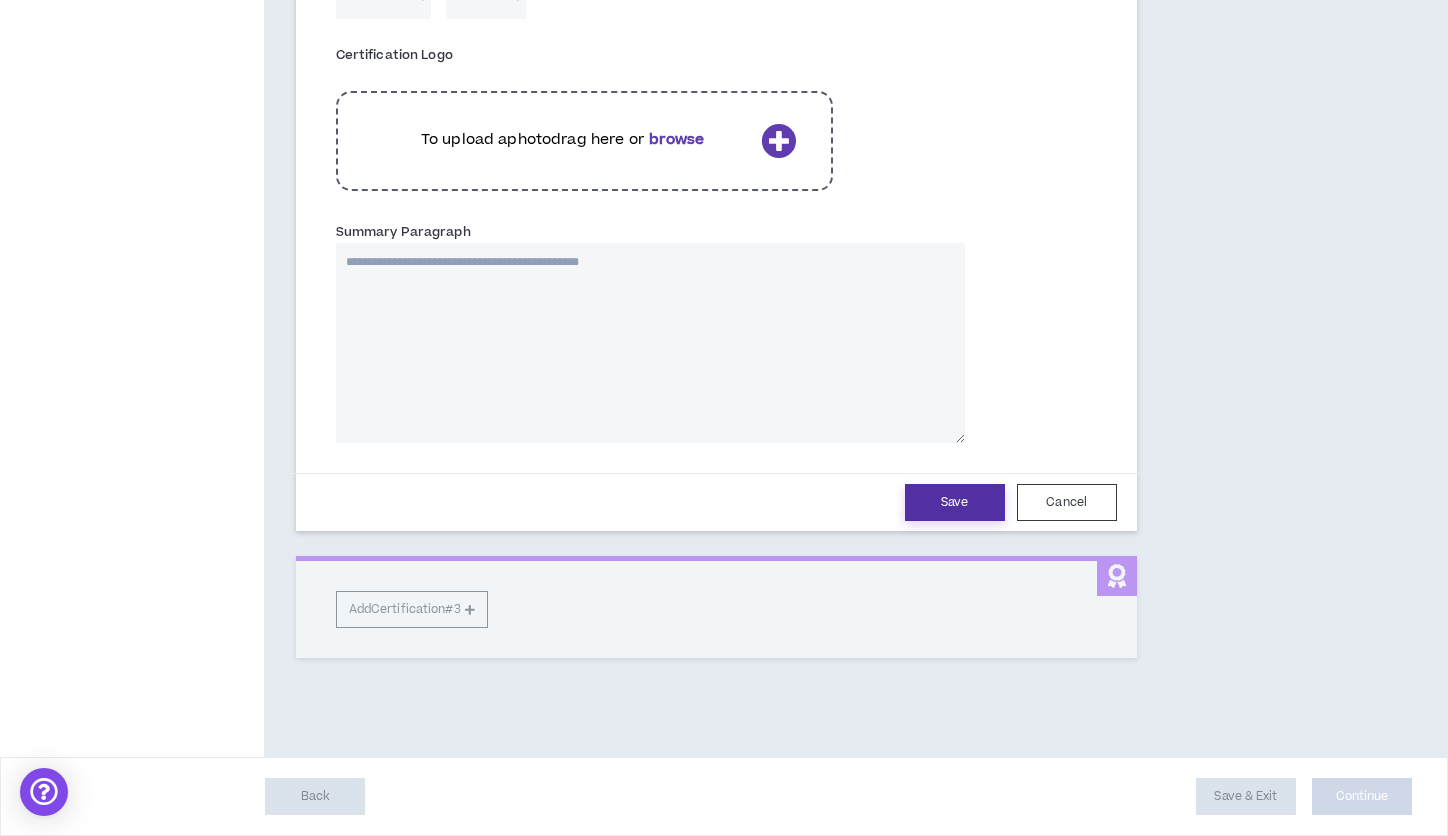 click on "Save" at bounding box center [955, 502] 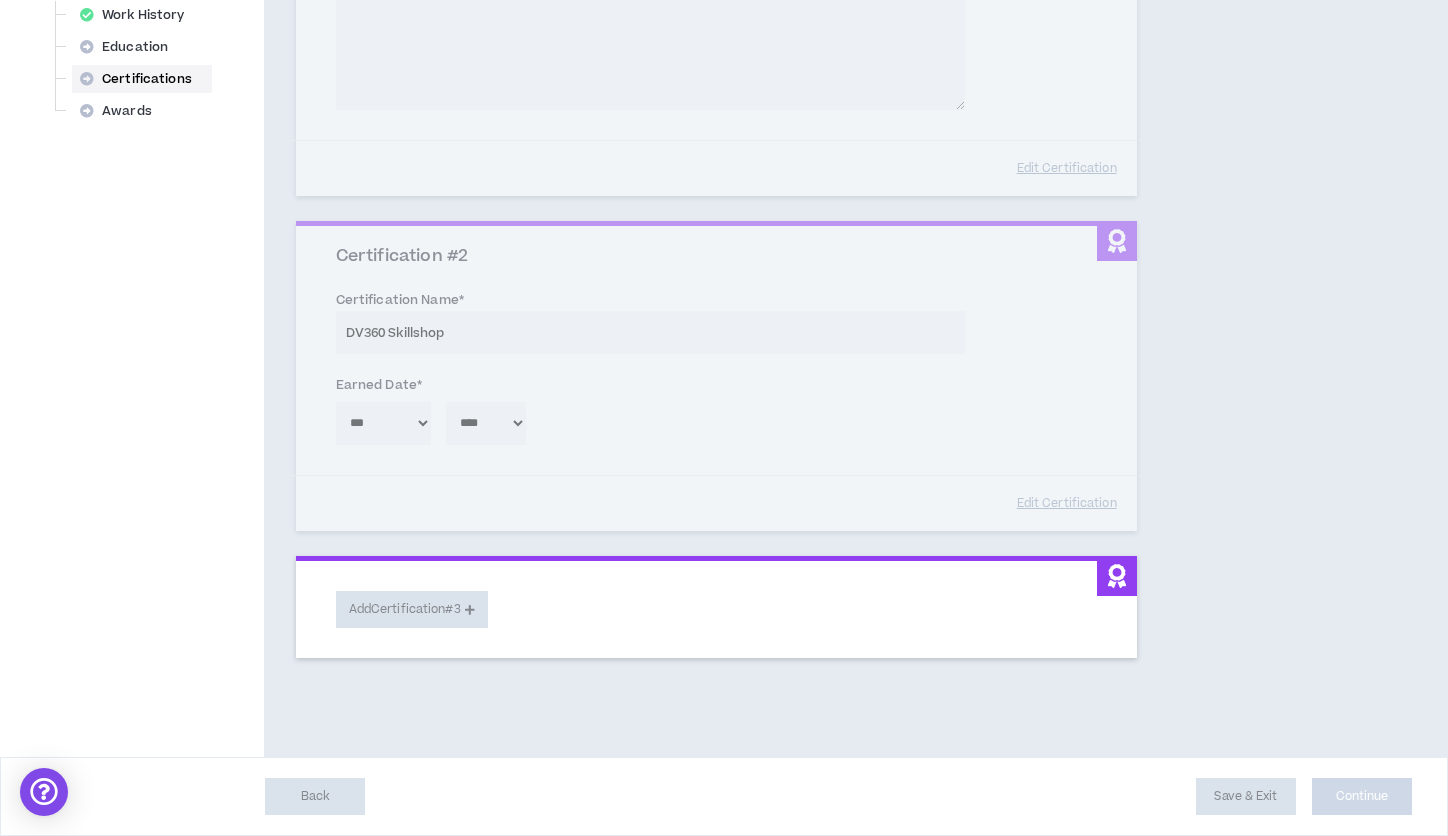 scroll, scrollTop: 711, scrollLeft: 0, axis: vertical 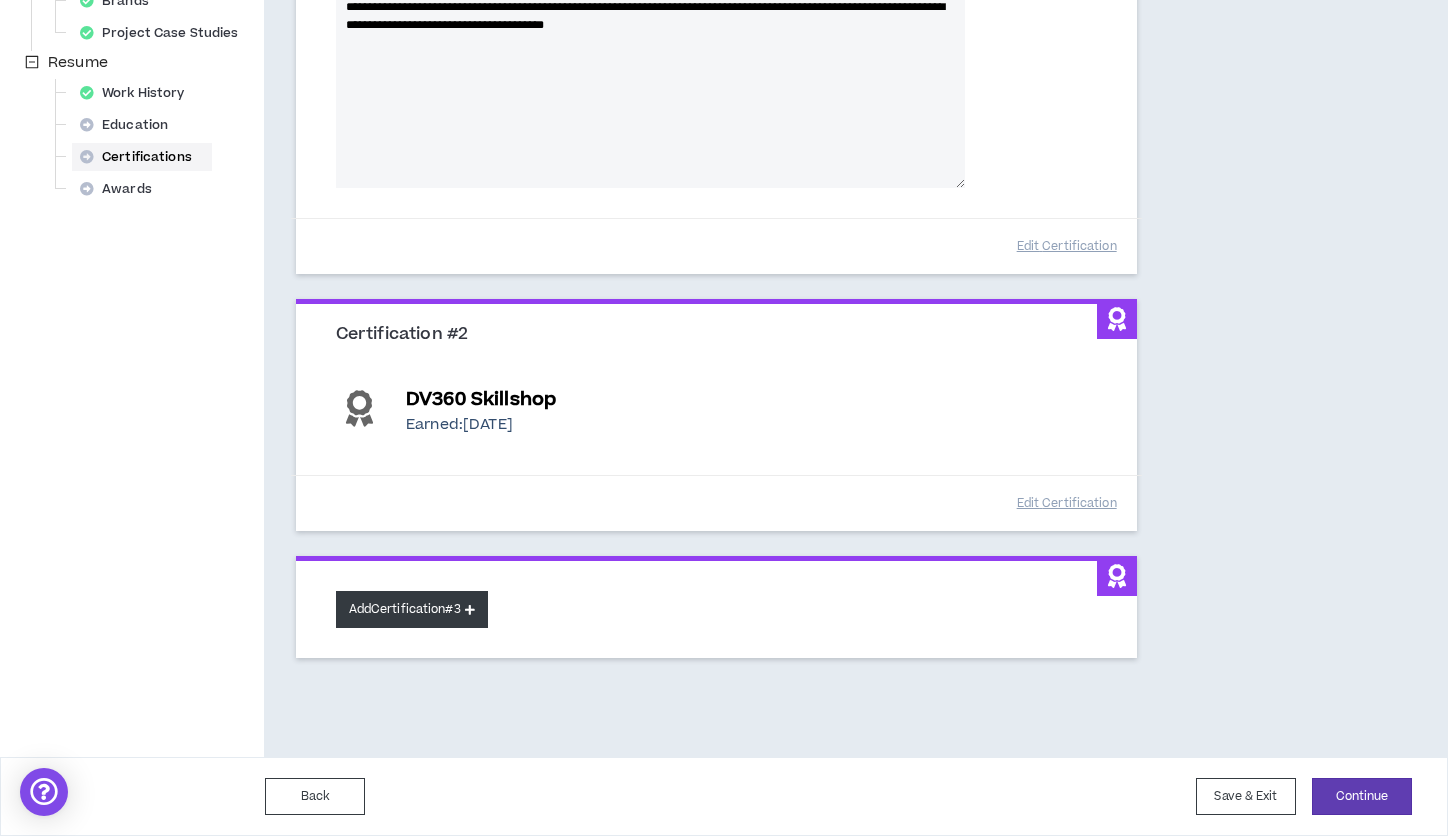click on "Add  Certification  #3" at bounding box center (412, 609) 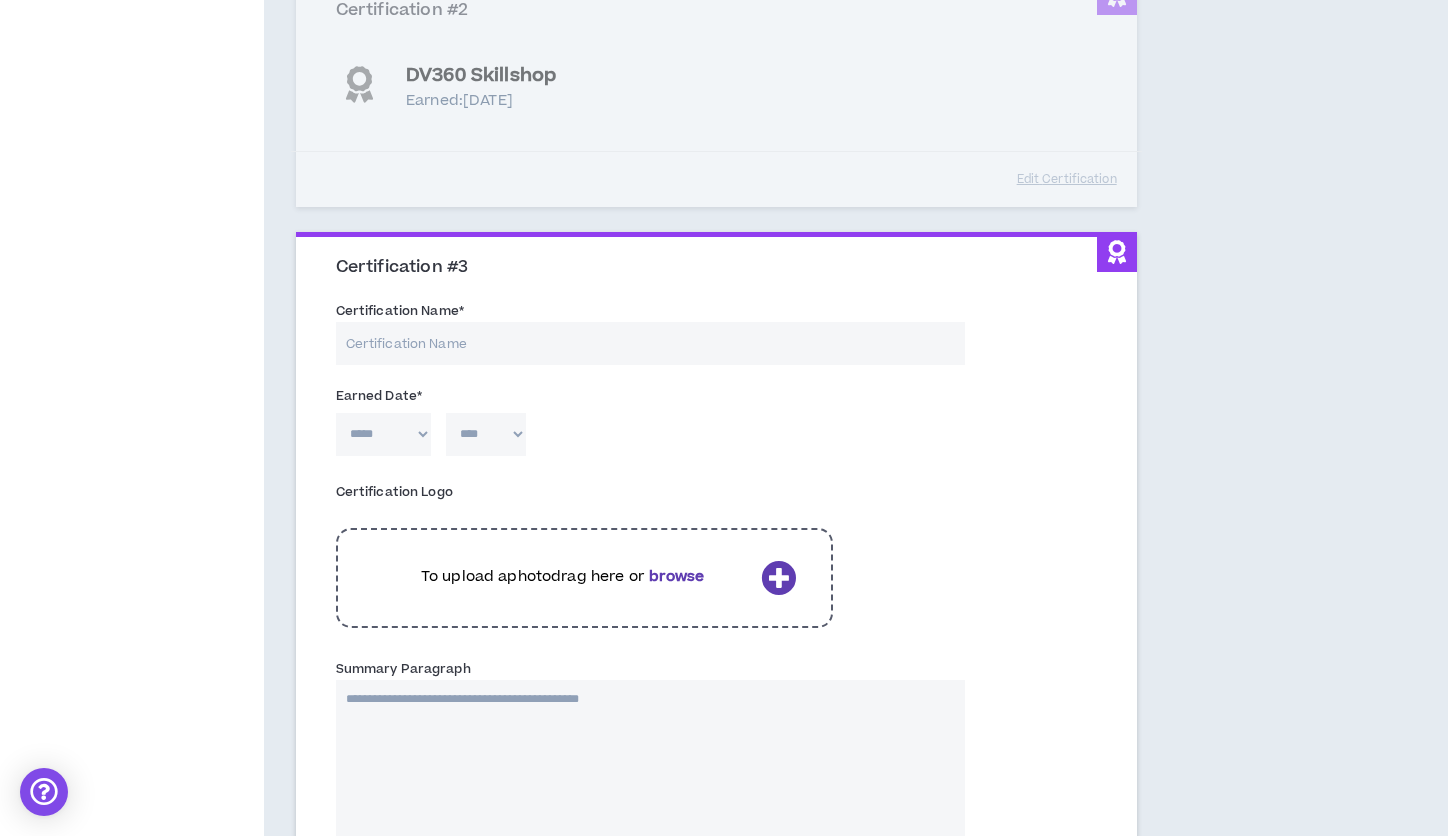 scroll, scrollTop: 1040, scrollLeft: 0, axis: vertical 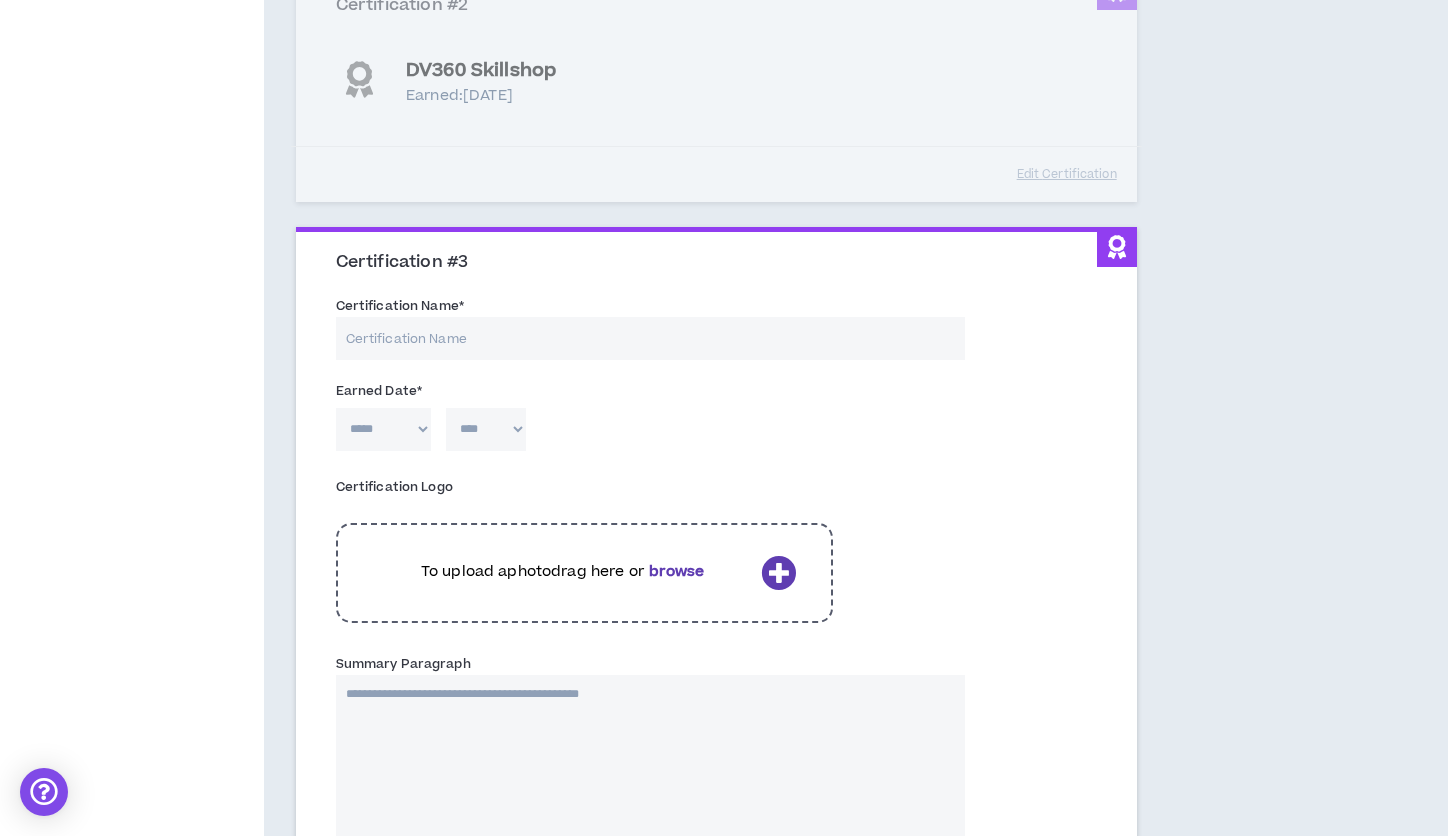 click on "Certification Name  *" at bounding box center (650, 338) 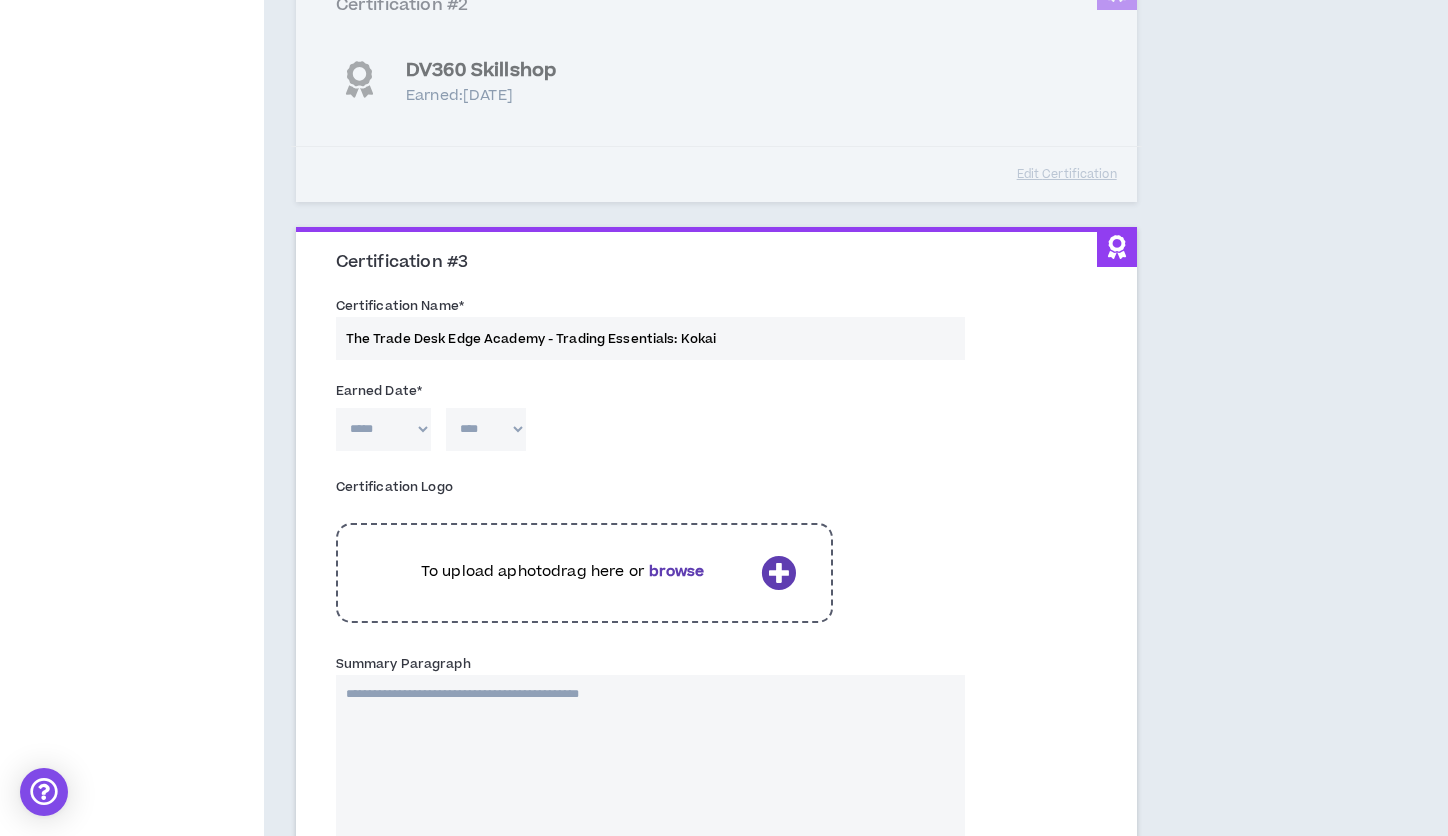 type on "The Trade Desk Edge Academy - Trading Essentials: Kokai" 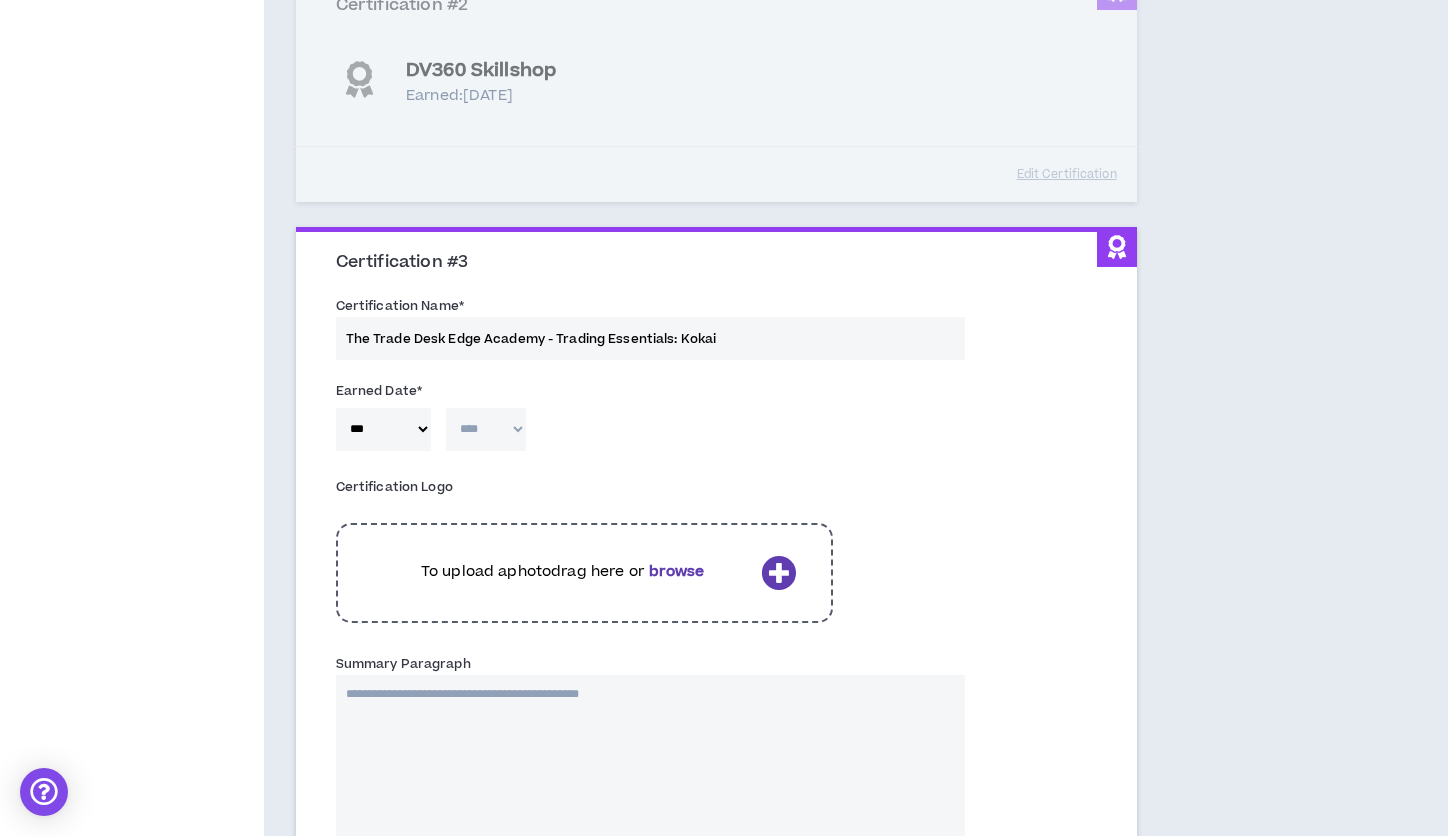 click on "**** **** **** **** **** **** **** **** **** **** **** **** **** **** **** **** **** **** **** **** **** **** **** **** **** **** **** **** **** **** **** **** **** **** **** **** **** **** **** **** **** **** **** **** **** **** **** **** **** **** **** **** **** **** **** **** **** **** **** **** **** **** **** **** **** **** **** **** **** **** **** **** **** **** **** **** **** **** **** **** **** **** **** **** **** **** **** **** **** **** **** **** **** **** **** **** **** **** **** **** **** **** **** **** **** **** **** **** **** **** **** **** **** **** **** **** **** **** **** **** **** **** **** **** **** **** ****" at bounding box center [486, 429] 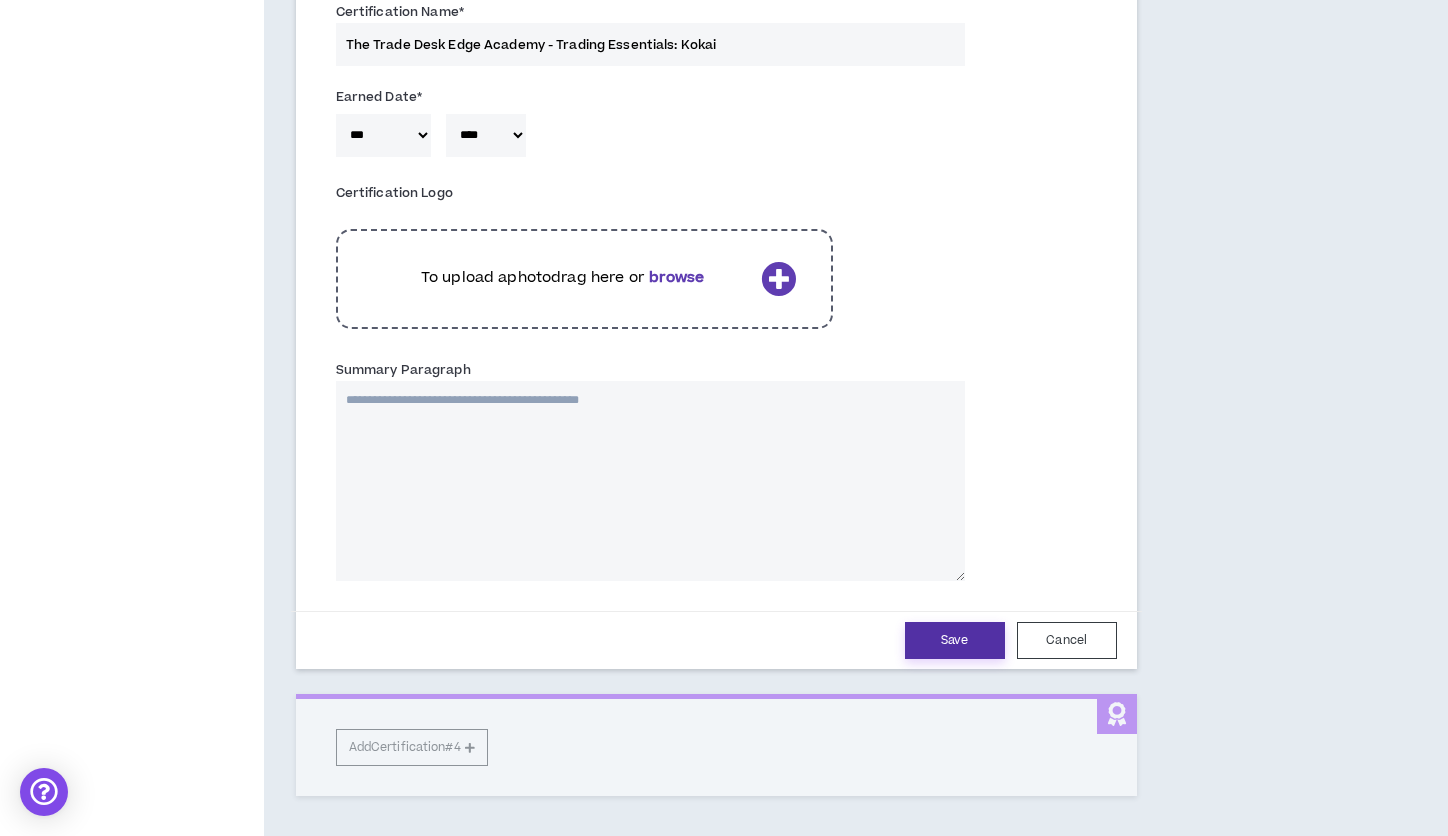 scroll, scrollTop: 1349, scrollLeft: 0, axis: vertical 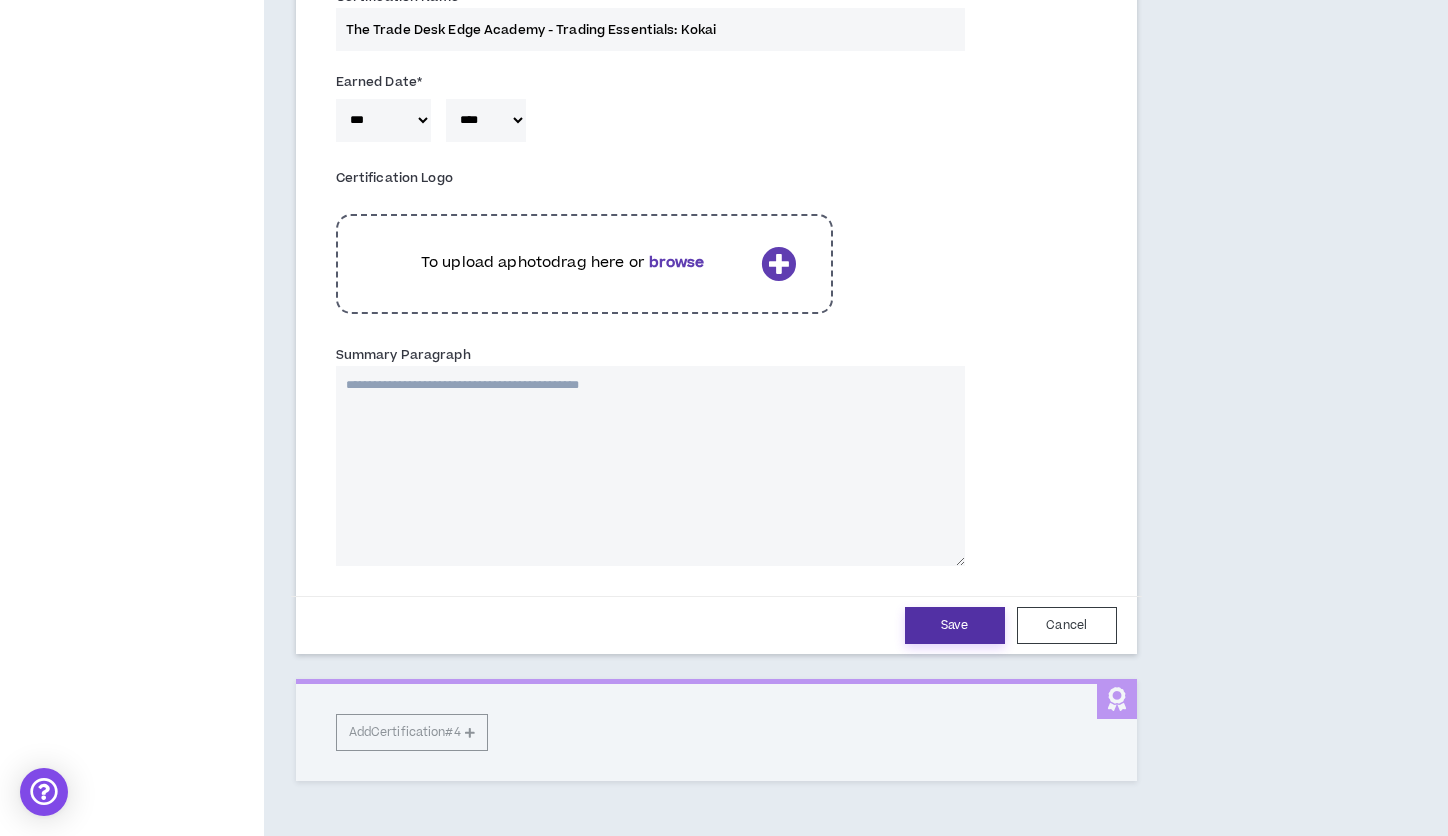 click on "Save" at bounding box center (955, 625) 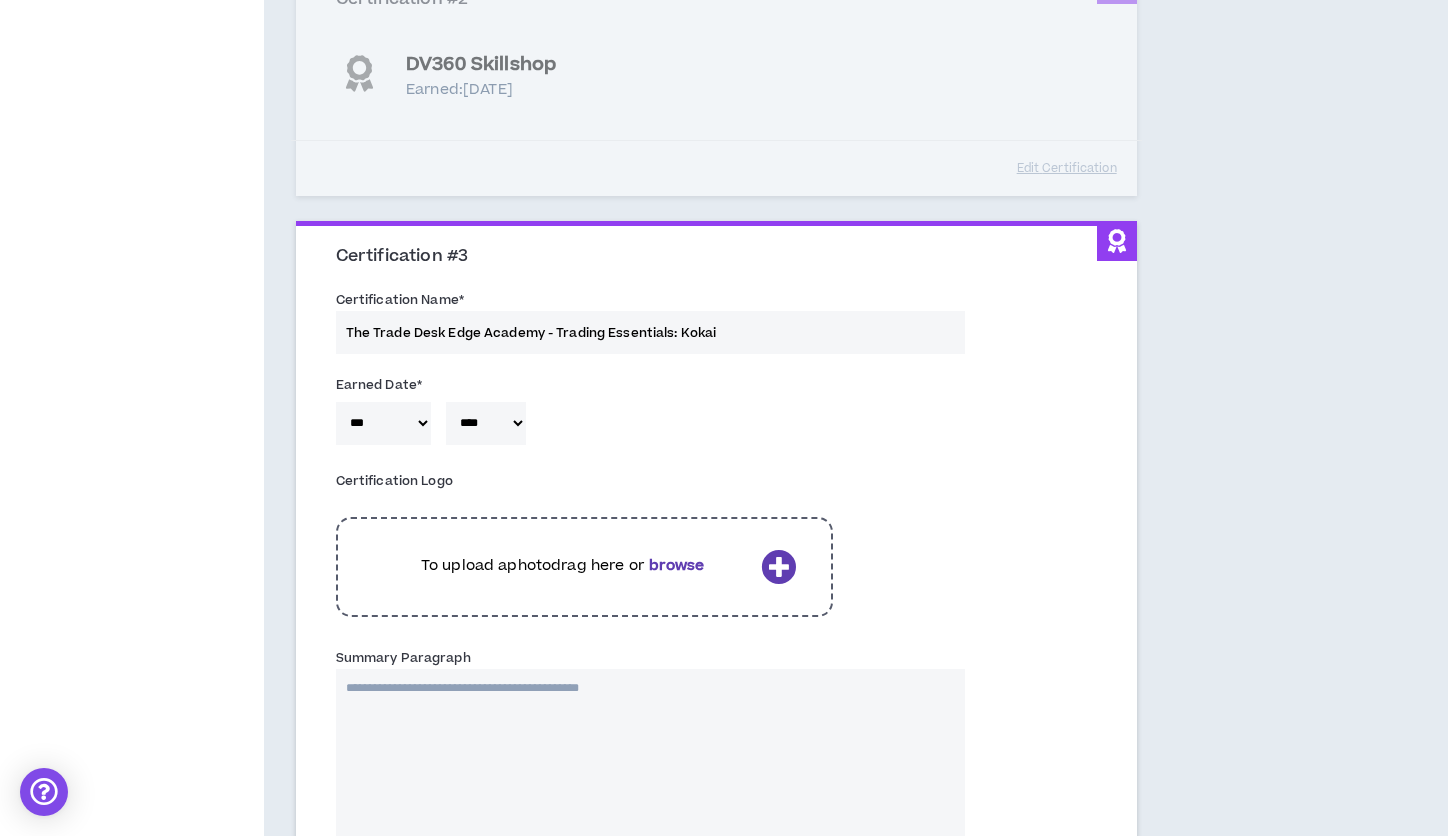 select on "*" 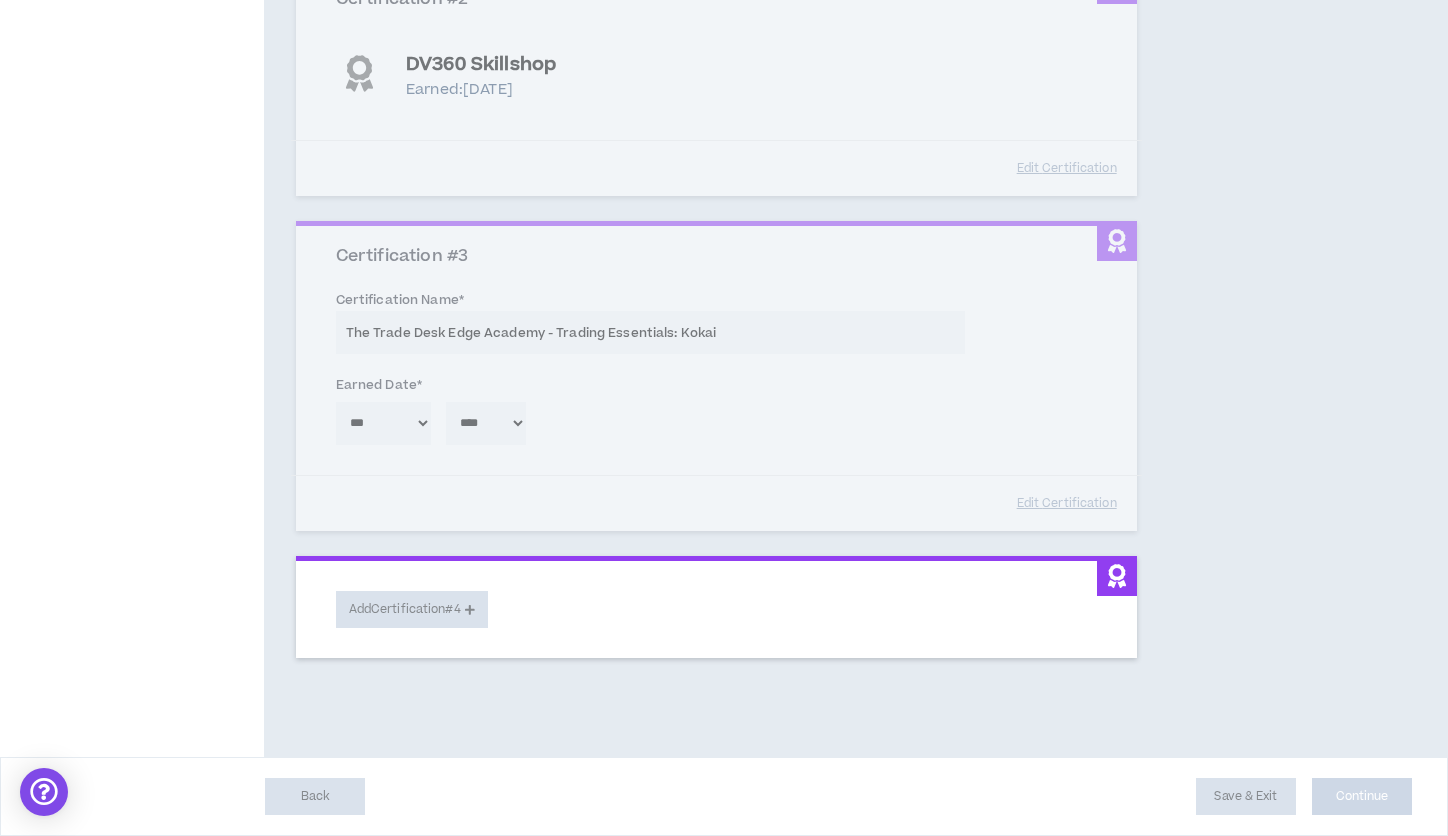 scroll, scrollTop: 974, scrollLeft: 0, axis: vertical 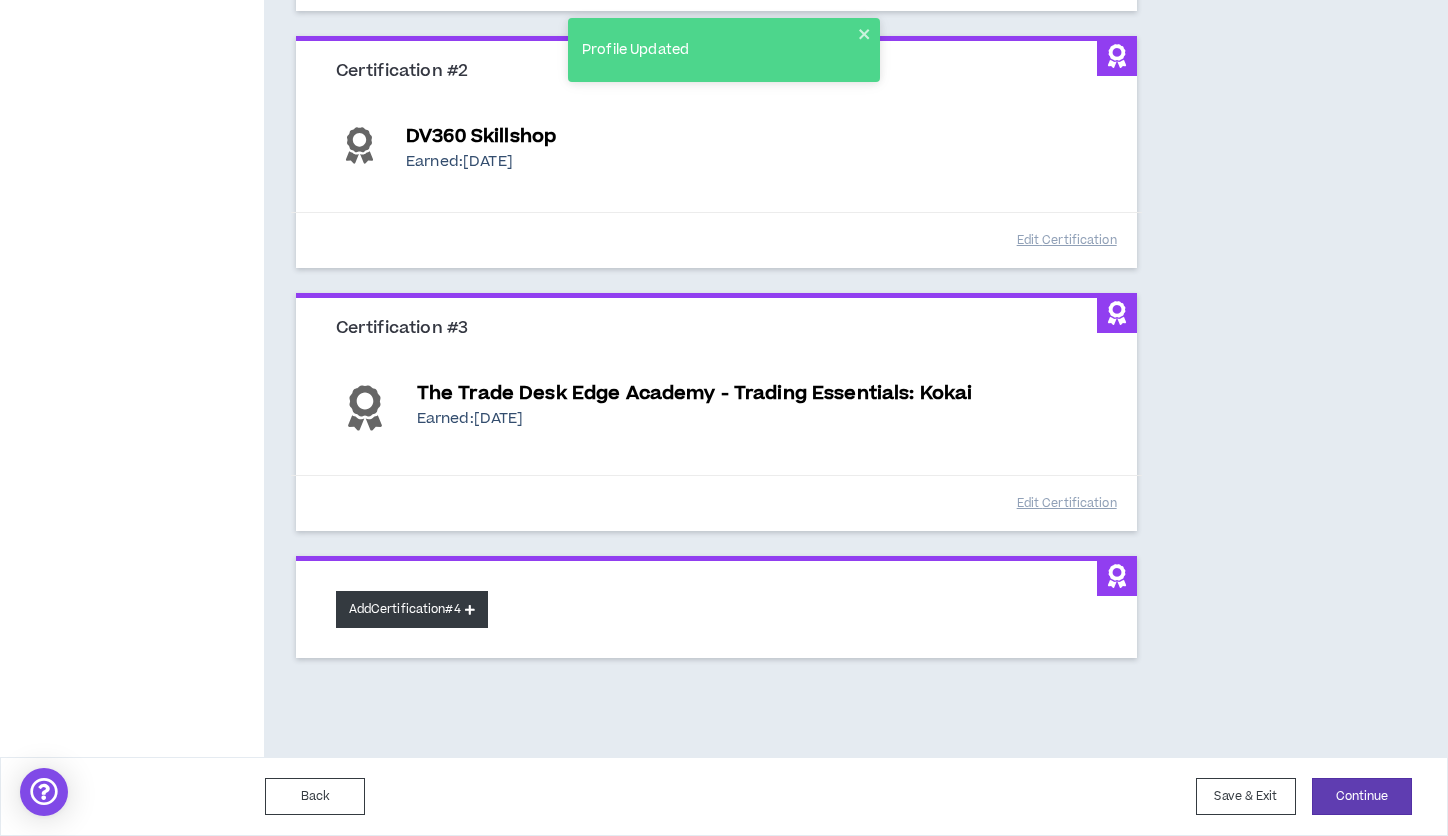 click on "Add  Certification  #4" at bounding box center [412, 609] 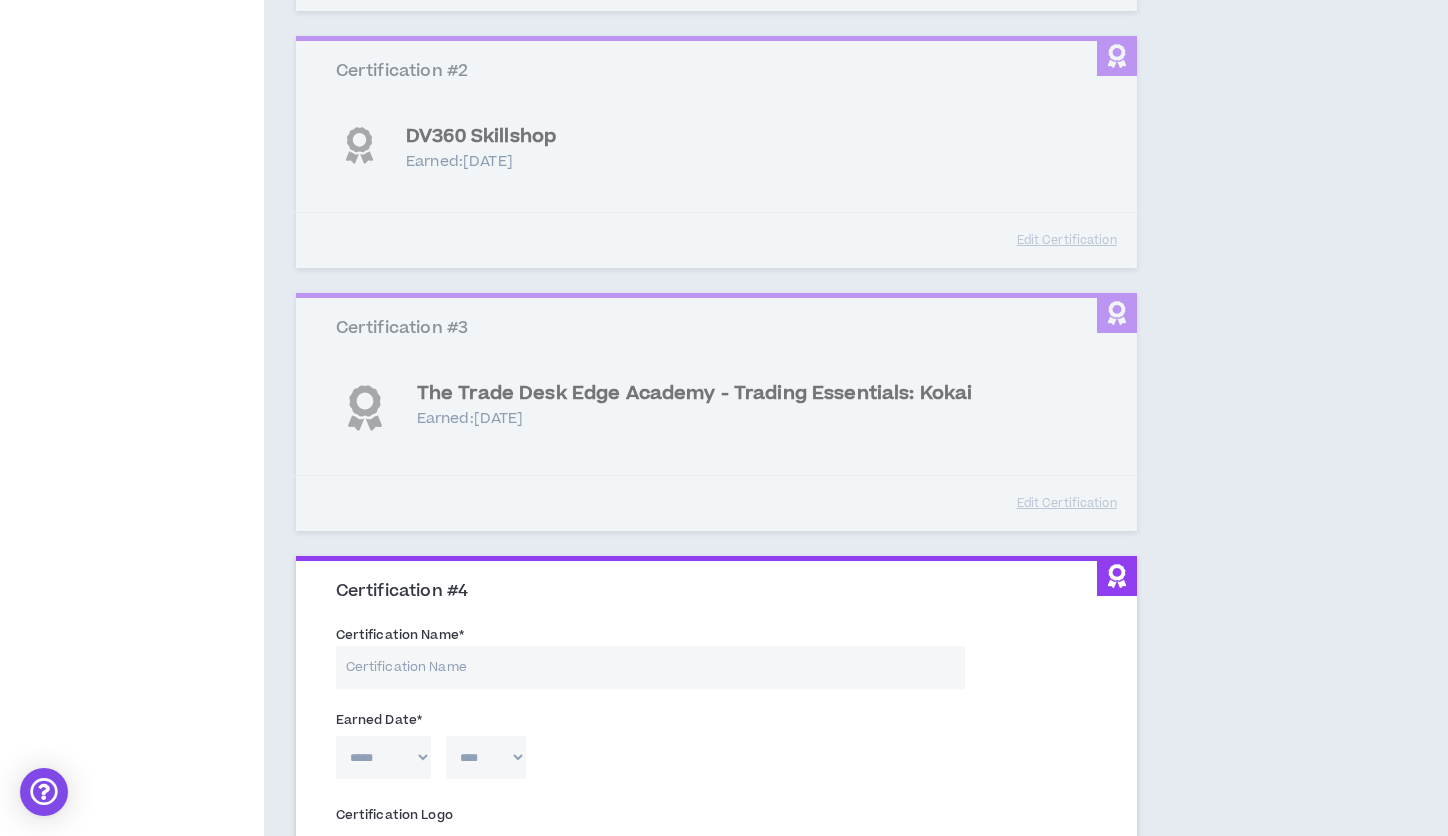 scroll, scrollTop: 1152, scrollLeft: 0, axis: vertical 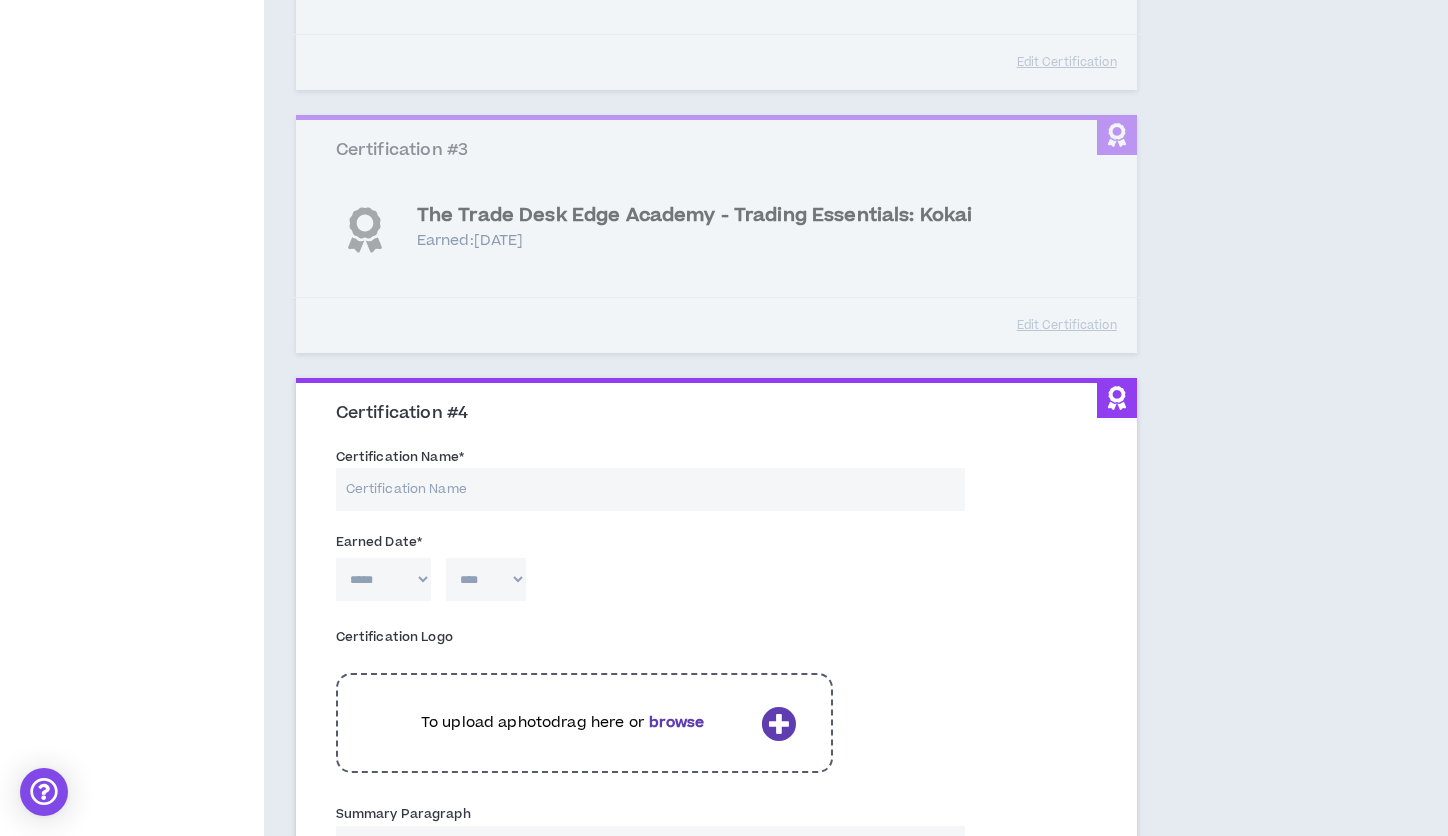 click on "Certification Name  *" at bounding box center [650, 489] 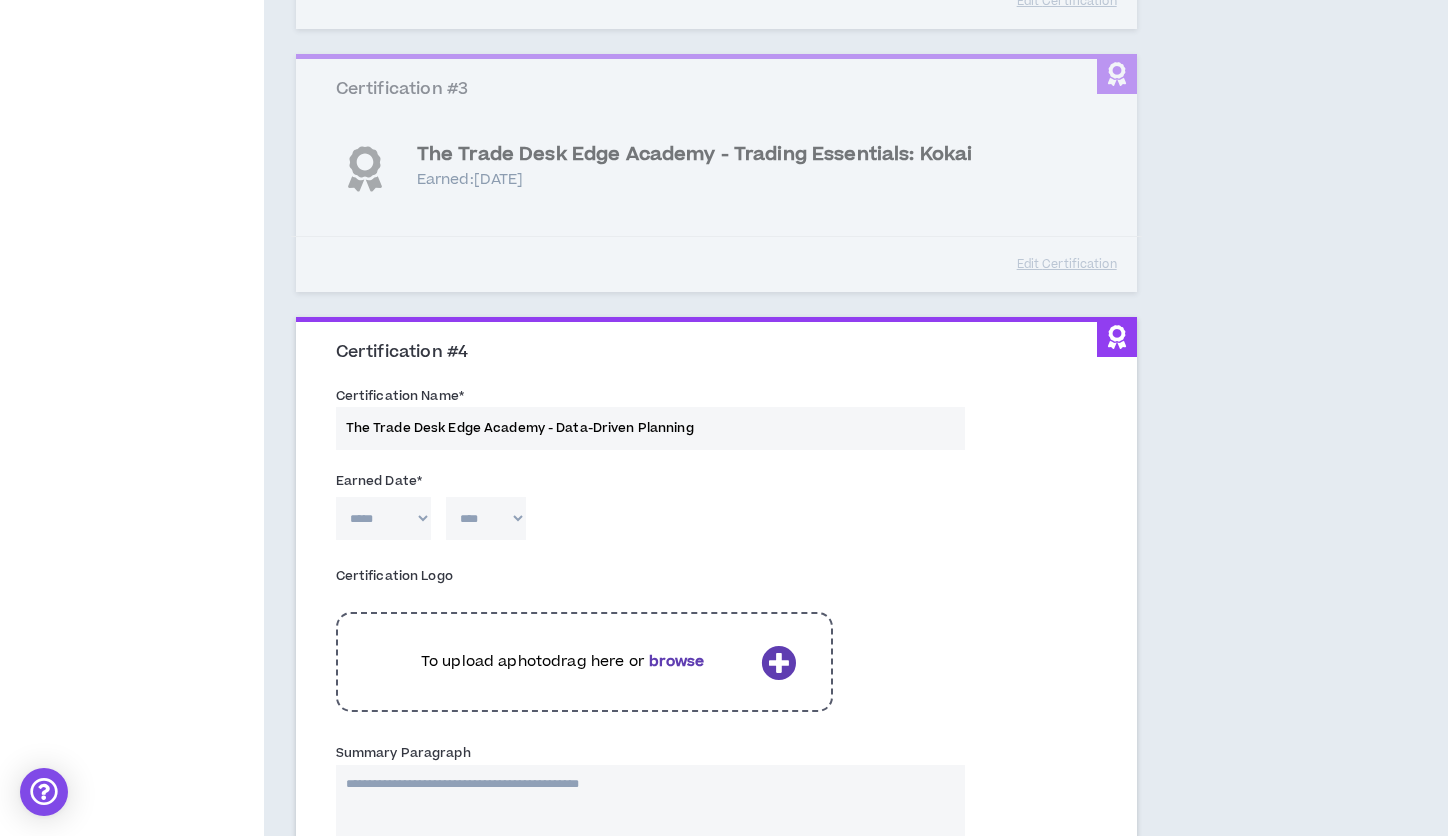 scroll, scrollTop: 1310, scrollLeft: 0, axis: vertical 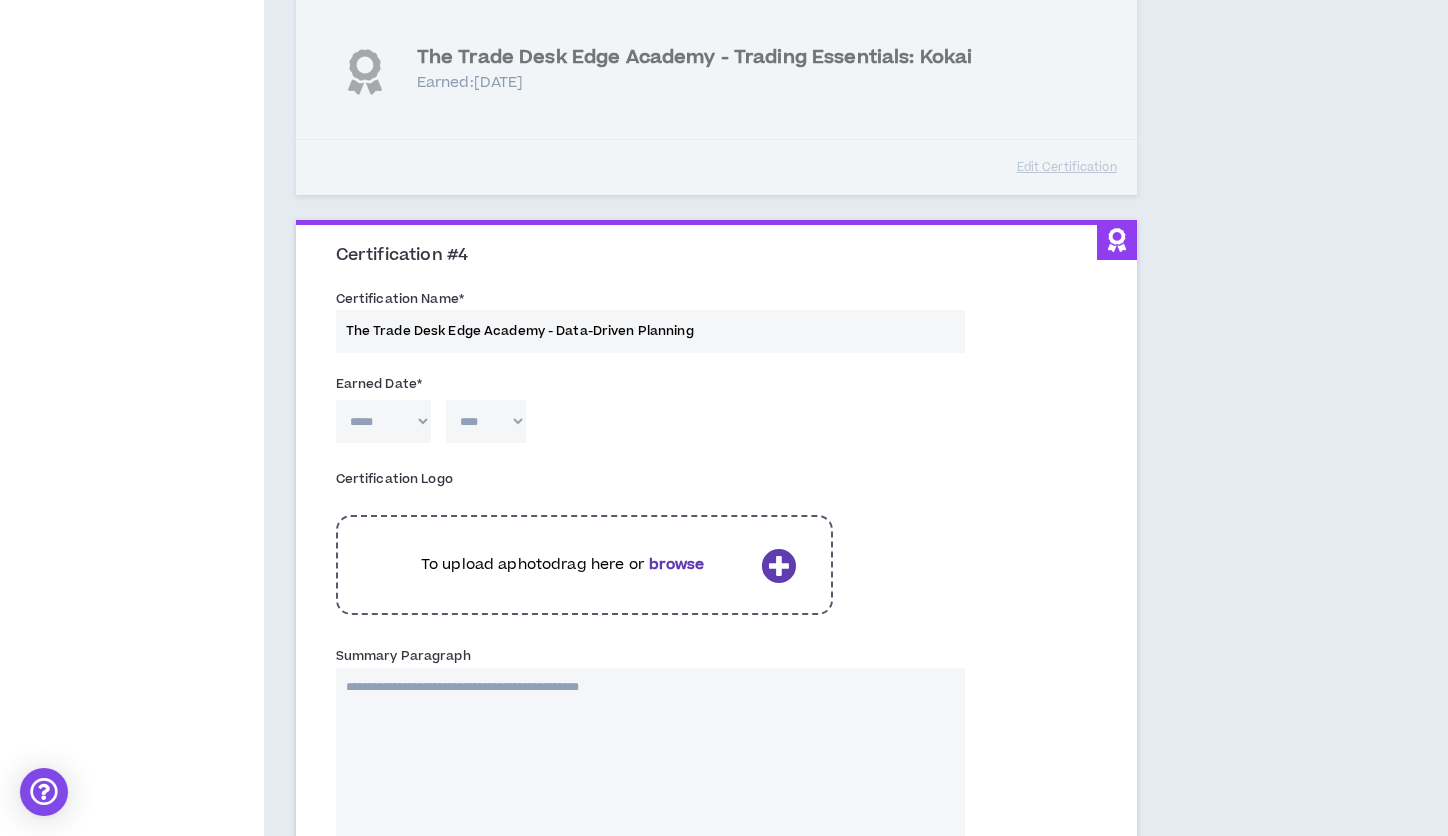 type on "The Trade Desk Edge Academy - Data-Driven Planning" 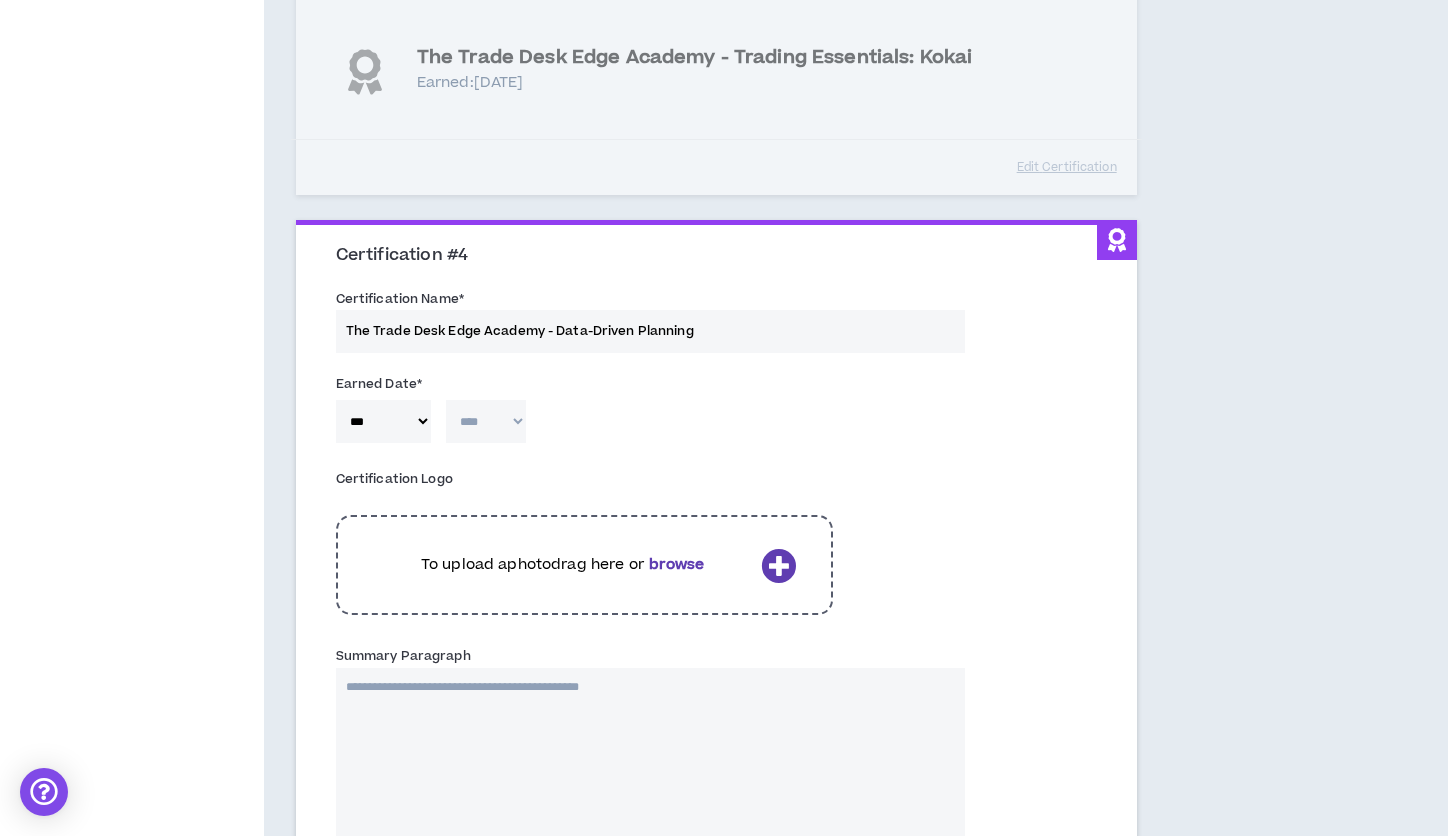 click on "**** **** **** **** **** **** **** **** **** **** **** **** **** **** **** **** **** **** **** **** **** **** **** **** **** **** **** **** **** **** **** **** **** **** **** **** **** **** **** **** **** **** **** **** **** **** **** **** **** **** **** **** **** **** **** **** **** **** **** **** **** **** **** **** **** **** **** **** **** **** **** **** **** **** **** **** **** **** **** **** **** **** **** **** **** **** **** **** **** **** **** **** **** **** **** **** **** **** **** **** **** **** **** **** **** **** **** **** **** **** **** **** **** **** **** **** **** **** **** **** **** **** **** **** **** **** ****" at bounding box center (486, 421) 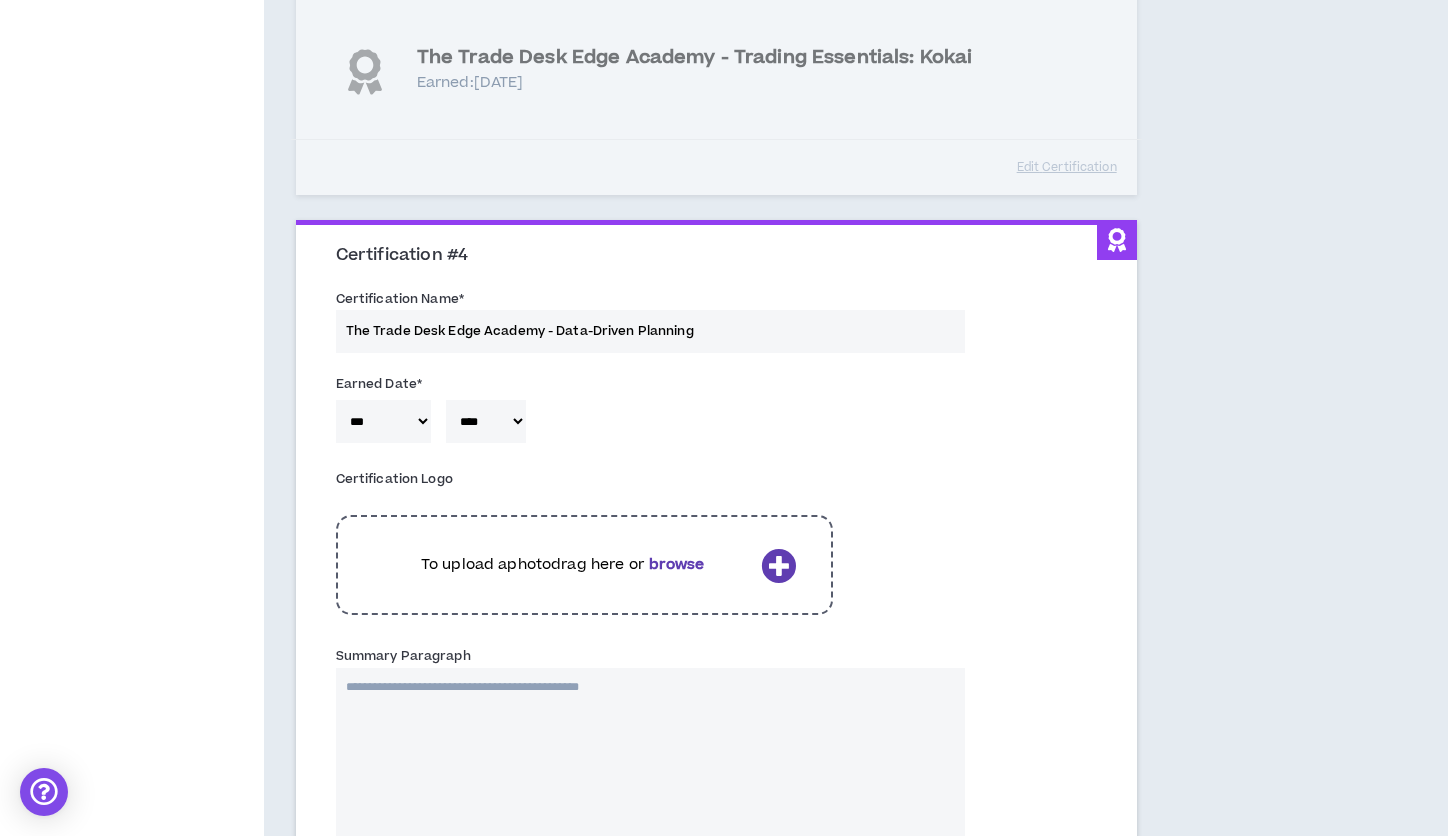 click on "***** *** *** *** *** *** **** *** *** **** *** *** *** **** **** **** **** **** **** **** **** **** **** **** **** **** **** **** **** **** **** **** **** **** **** **** **** **** **** **** **** **** **** **** **** **** **** **** **** **** **** **** **** **** **** **** **** **** **** **** **** **** **** **** **** **** **** **** **** **** **** **** **** **** **** **** **** **** **** **** **** **** **** **** **** **** **** **** **** **** **** **** **** **** **** **** **** **** **** **** **** **** **** **** **** **** **** **** **** **** **** **** **** **** **** **** **** **** **** **** **** **** **** **** **** **** **** **** **** **** **** **** **** **** **** **** **** **** **** ****" at bounding box center (716, 426) 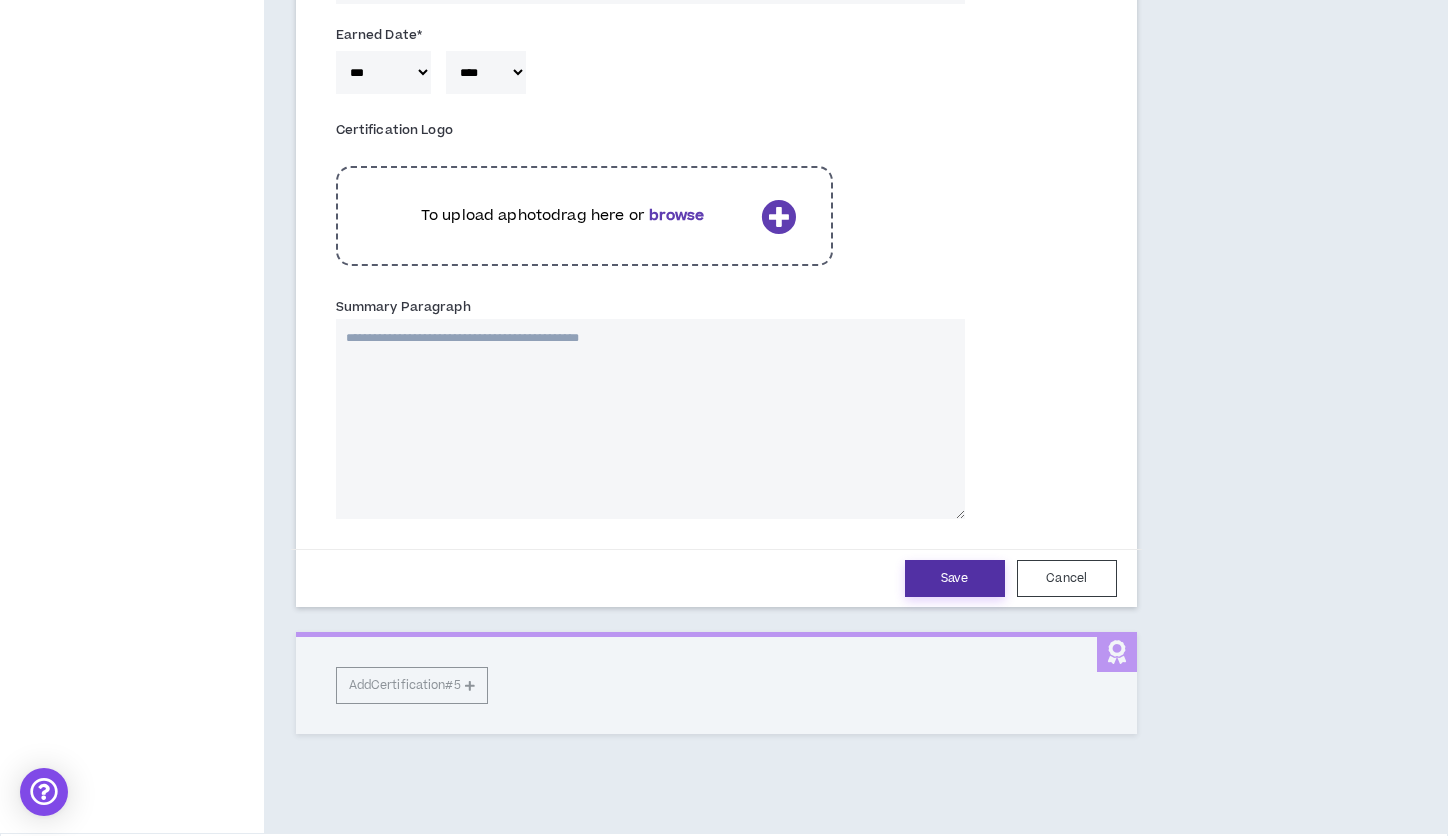 click on "Save" at bounding box center [955, 578] 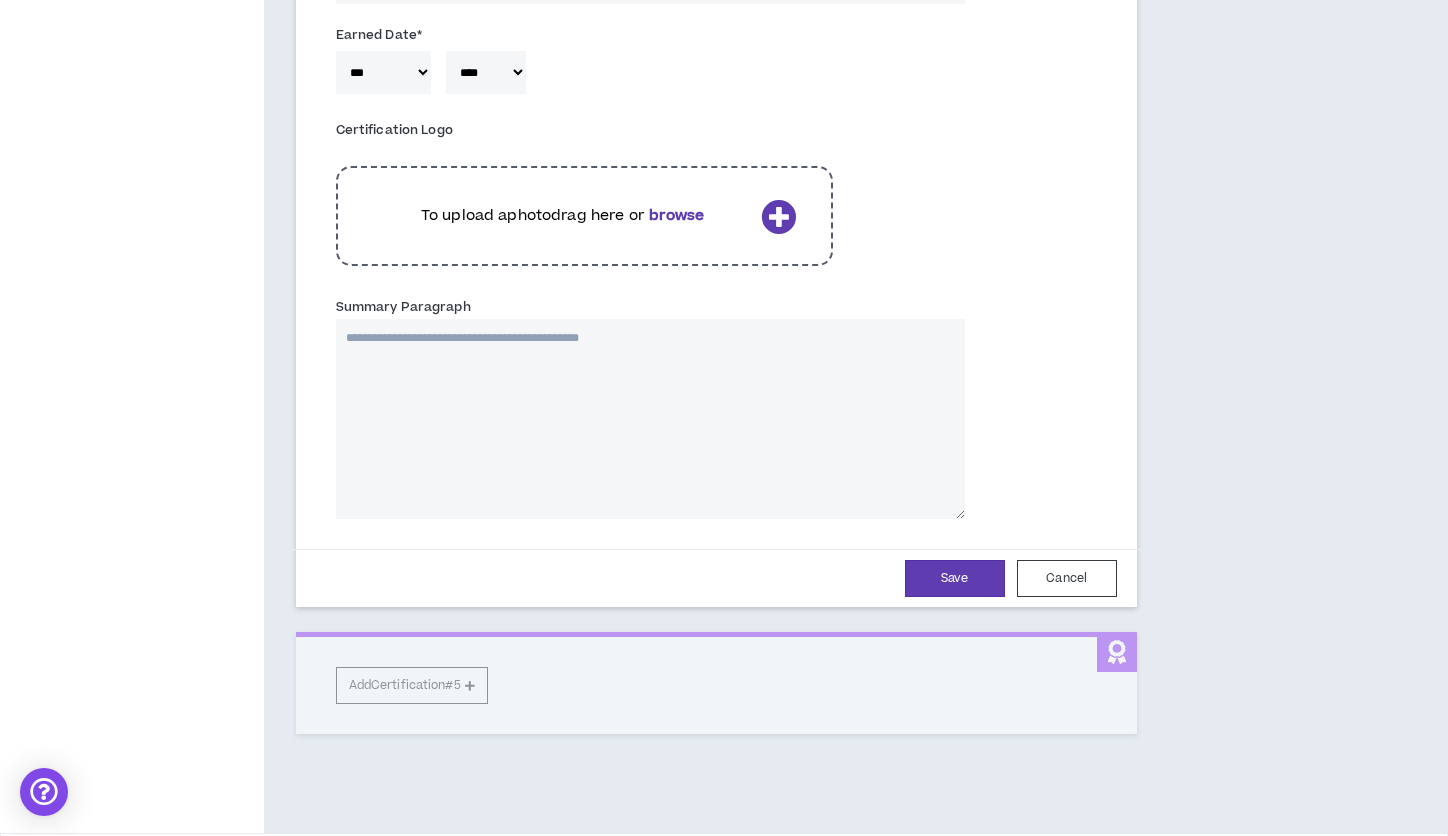 type 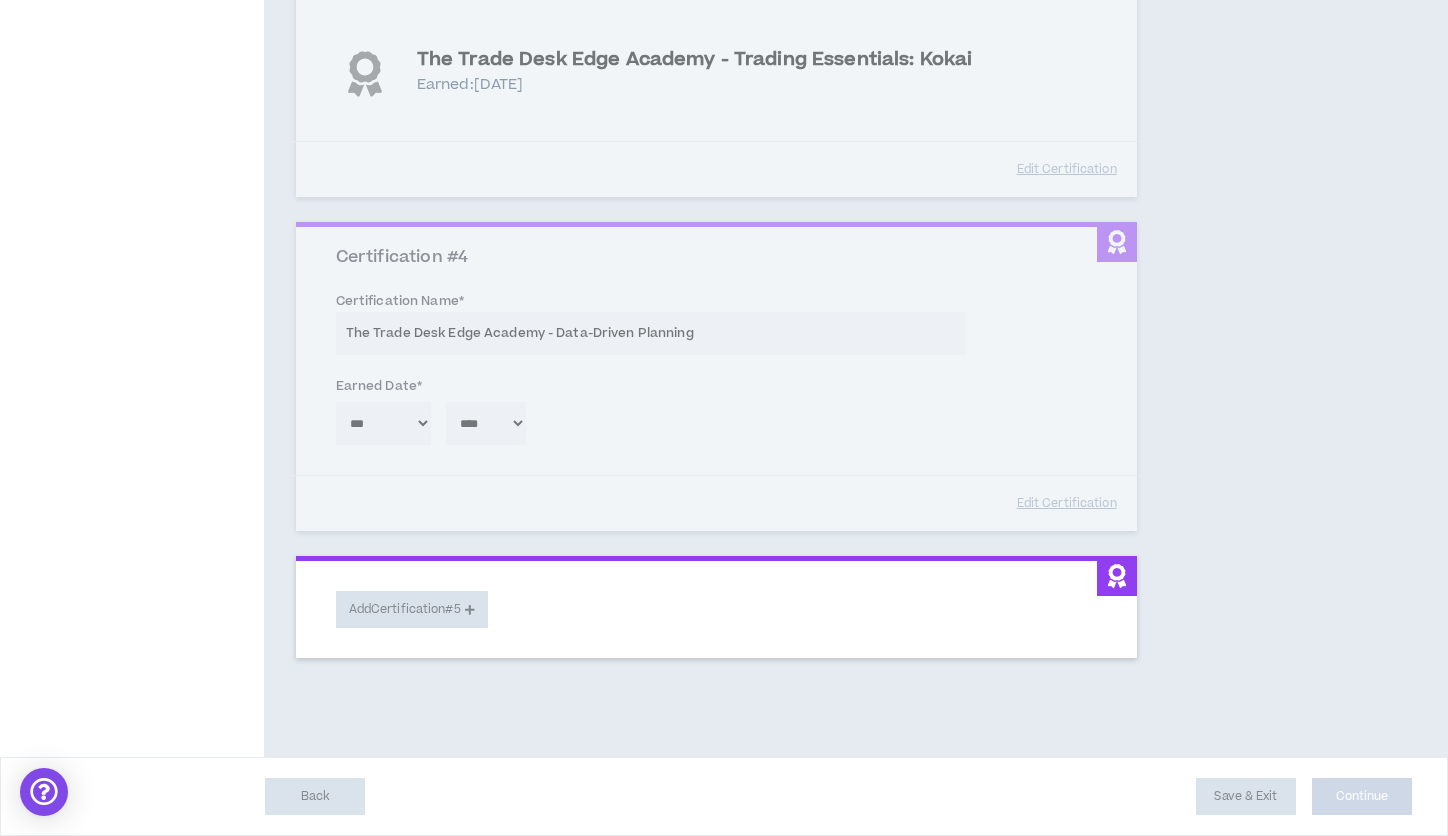 scroll, scrollTop: 1236, scrollLeft: 0, axis: vertical 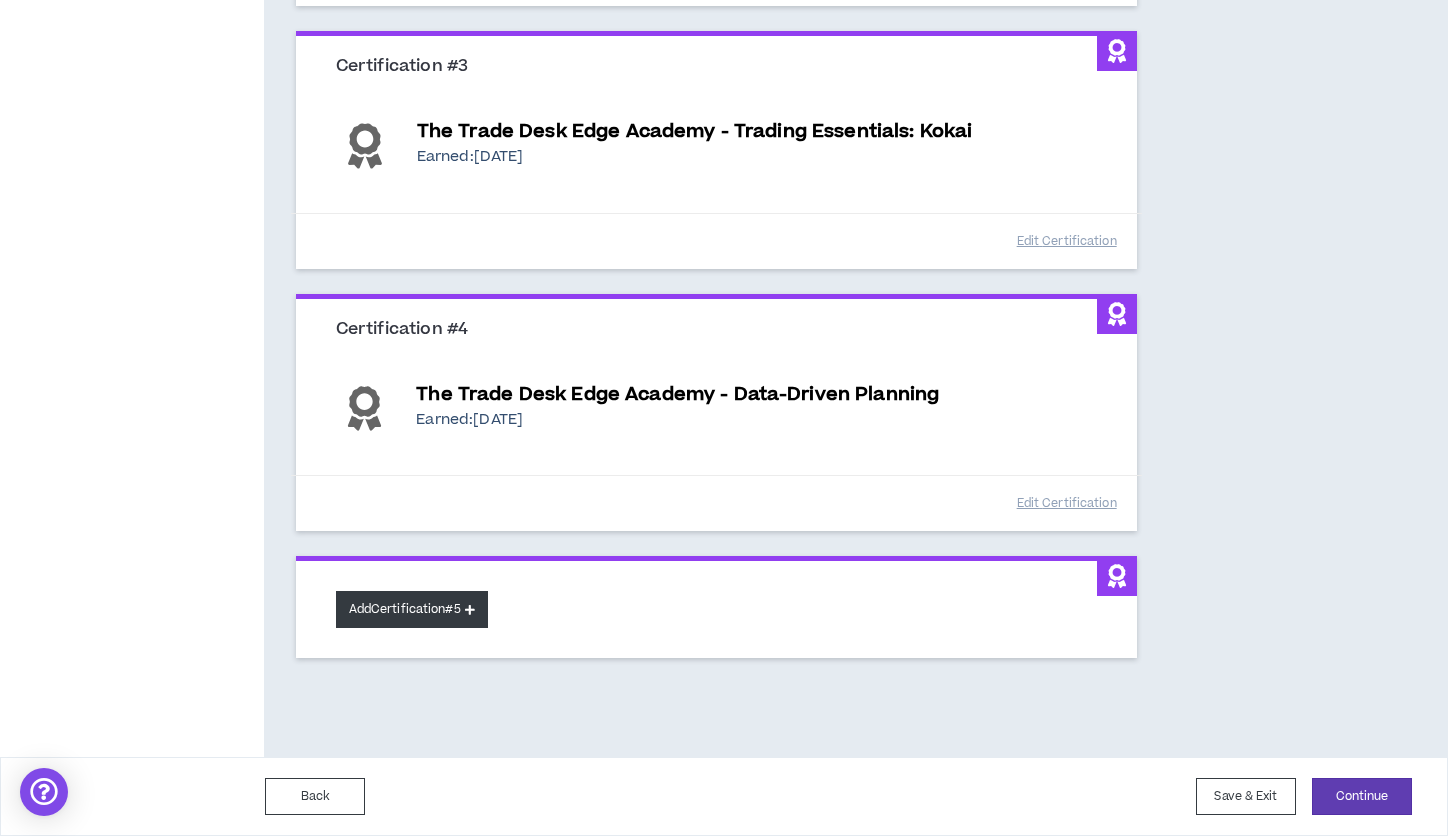 click on "Add  Certification  #5" at bounding box center (412, 609) 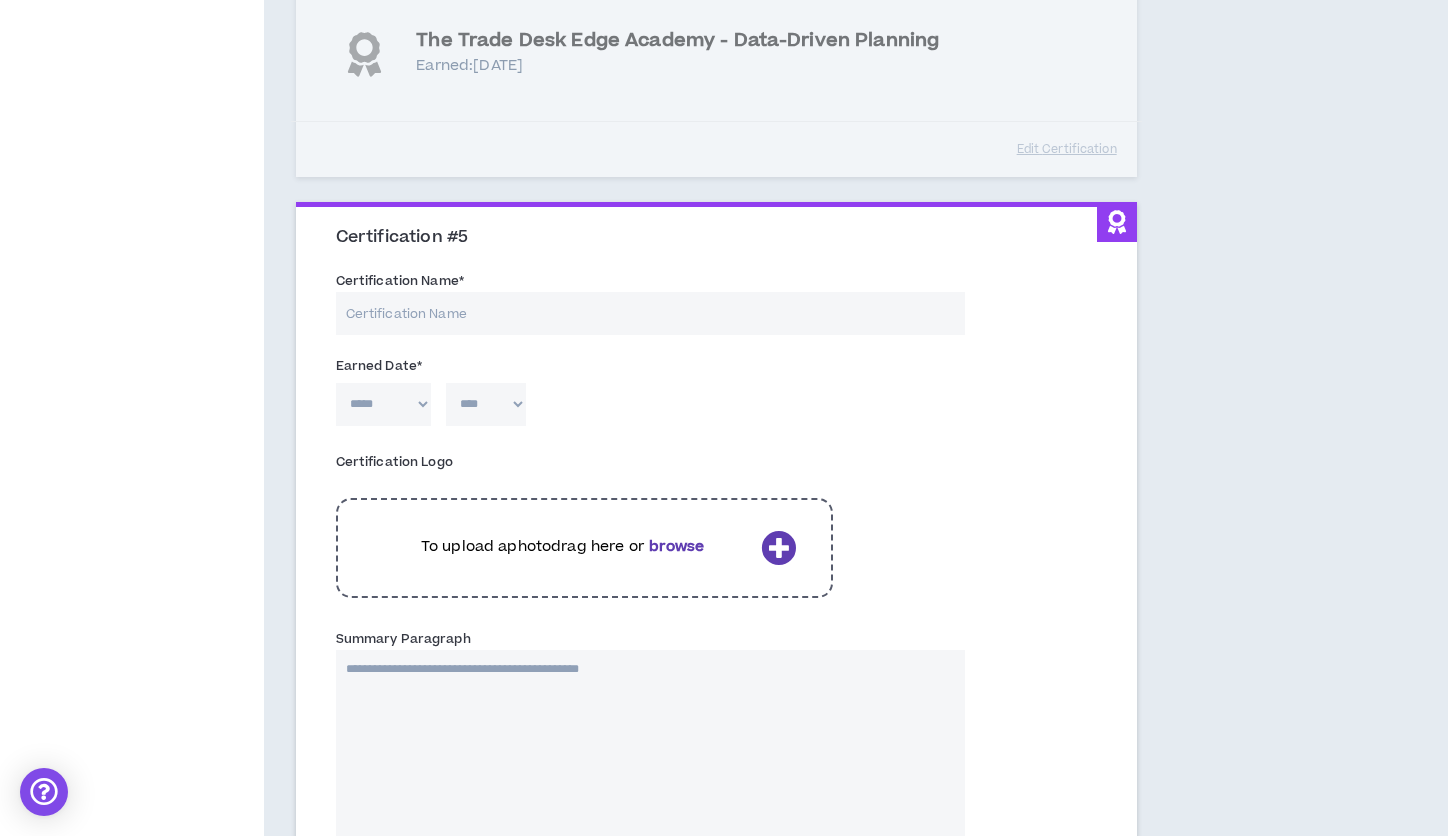 scroll, scrollTop: 1599, scrollLeft: 0, axis: vertical 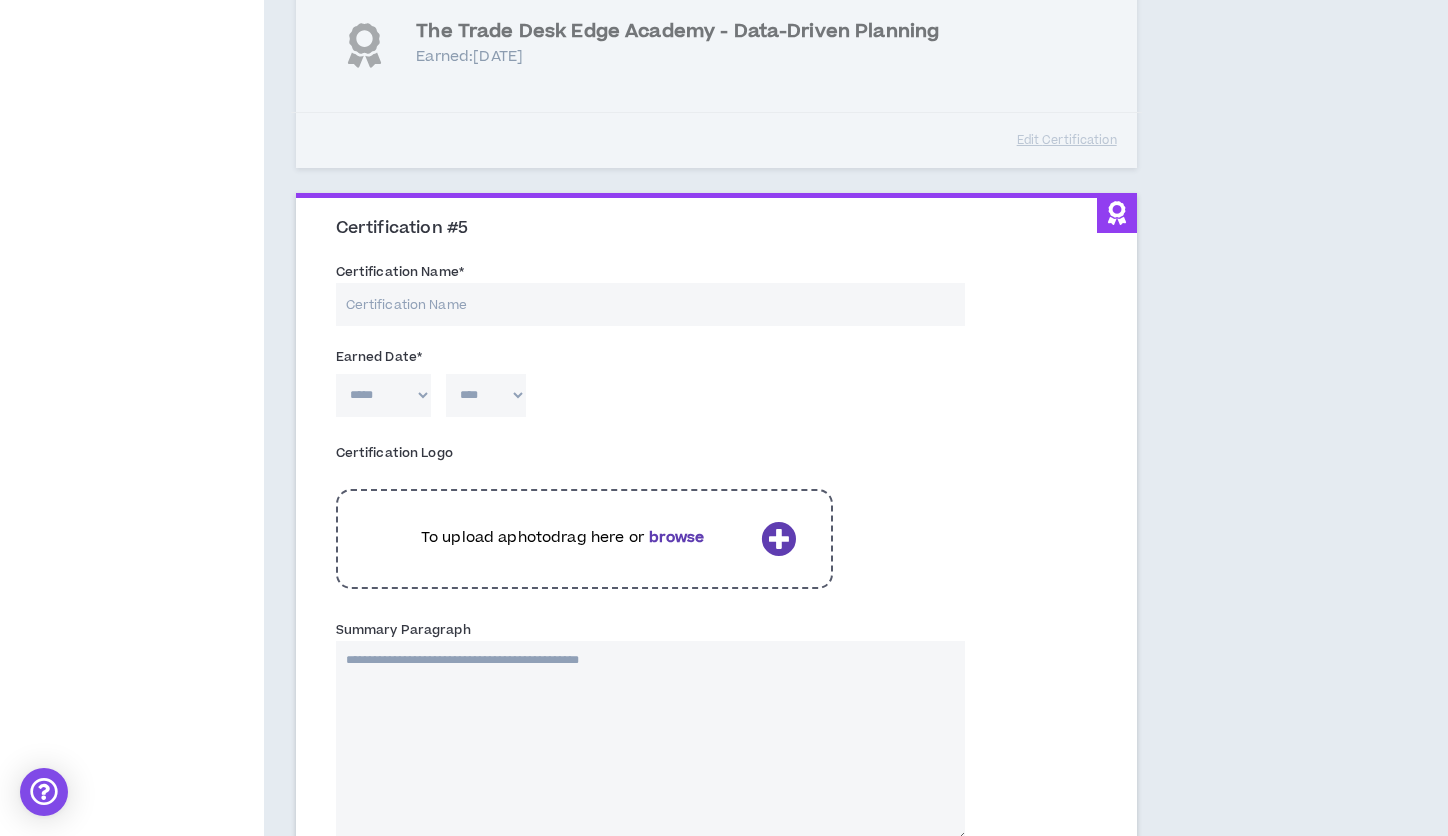 click on "Certification Name  *" at bounding box center [650, 304] 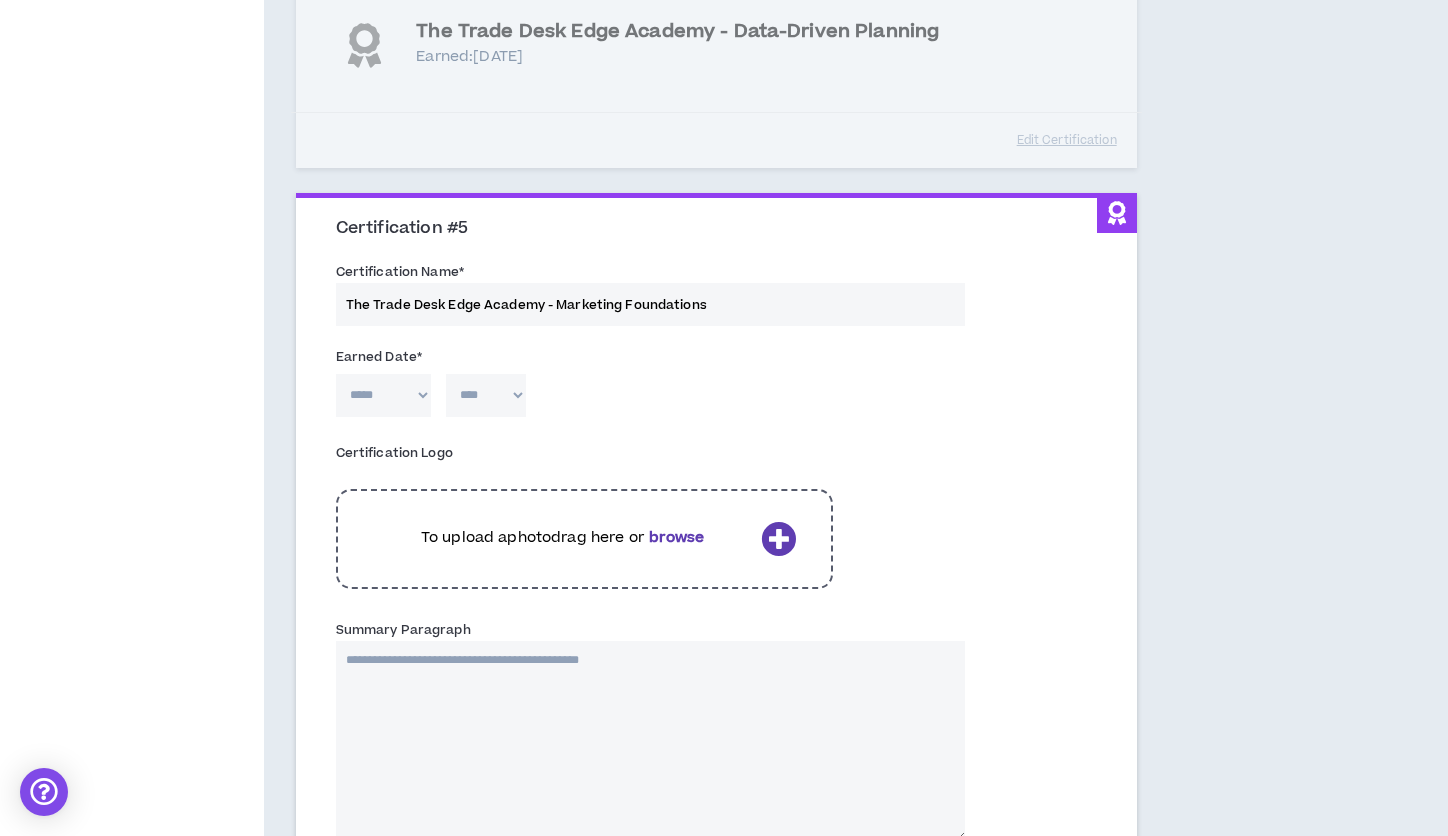 type on "The Trade Desk Edge Academy - Marketing Foundations" 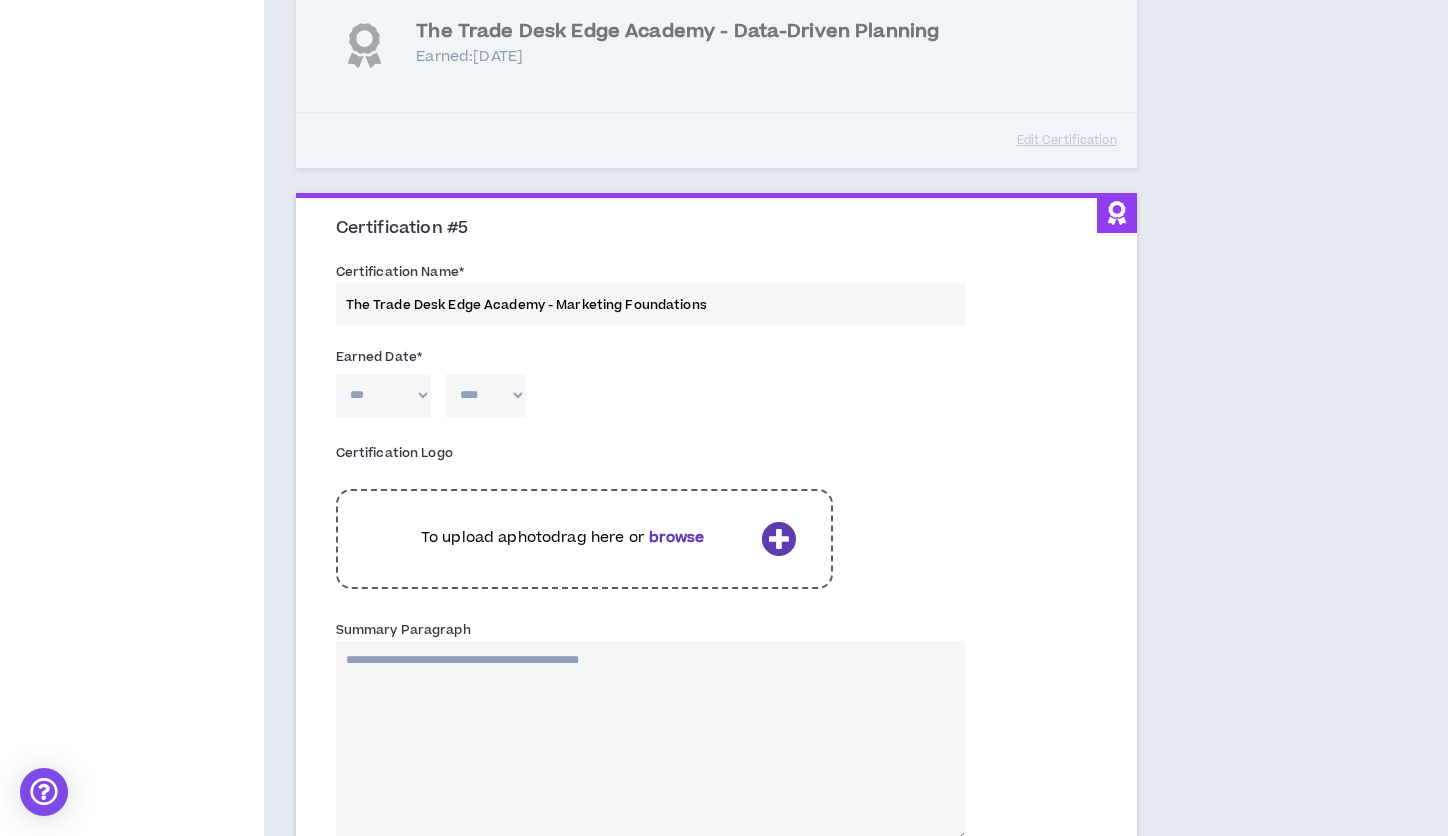 click on "**** **** **** **** **** **** **** **** **** **** **** **** **** **** **** **** **** **** **** **** **** **** **** **** **** **** **** **** **** **** **** **** **** **** **** **** **** **** **** **** **** **** **** **** **** **** **** **** **** **** **** **** **** **** **** **** **** **** **** **** **** **** **** **** **** **** **** **** **** **** **** **** **** **** **** **** **** **** **** **** **** **** **** **** **** **** **** **** **** **** **** **** **** **** **** **** **** **** **** **** **** **** **** **** **** **** **** **** **** **** **** **** **** **** **** **** **** **** **** **** **** **** **** **** **** **** ****" at bounding box center (486, 395) 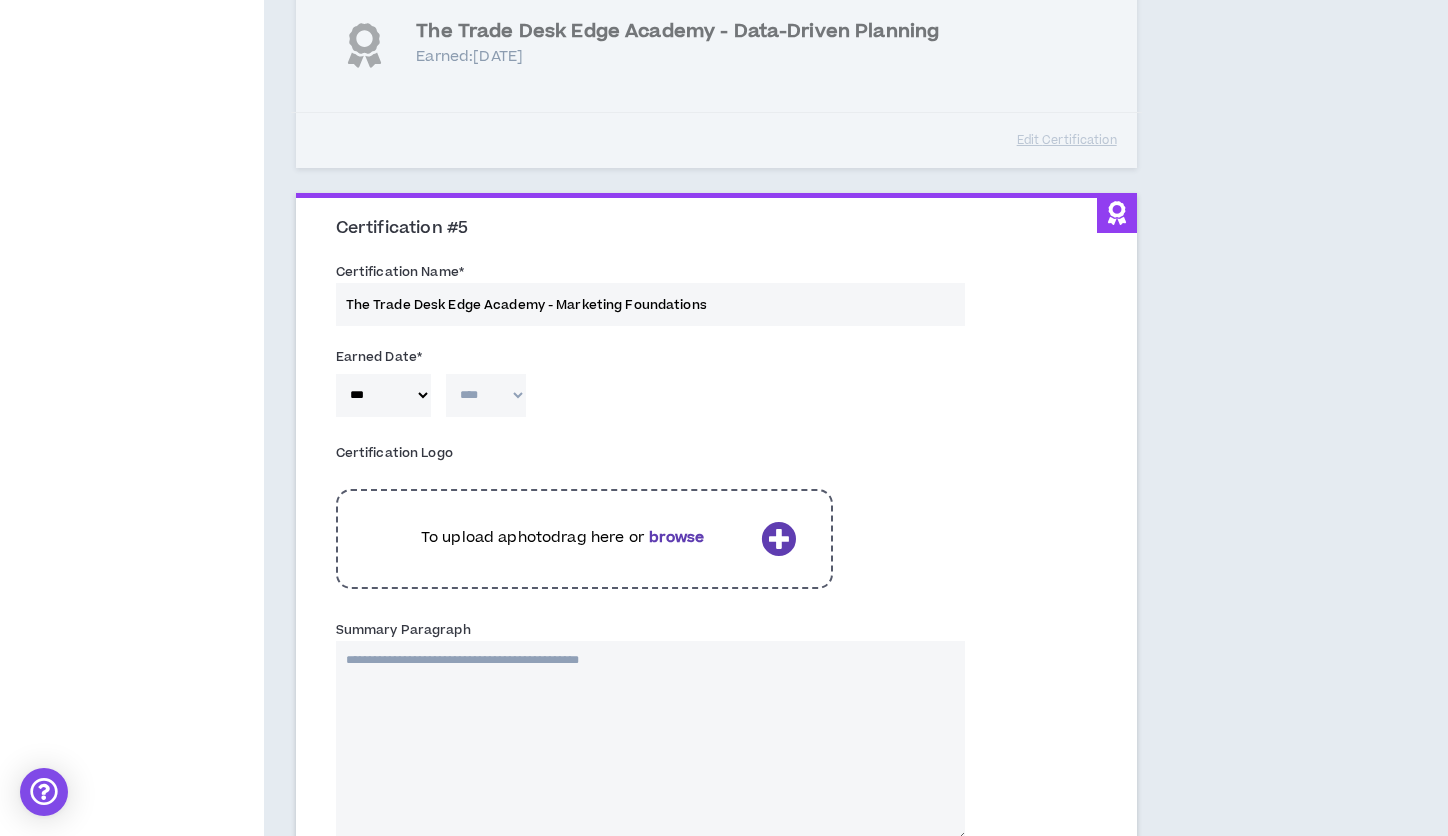 select on "****" 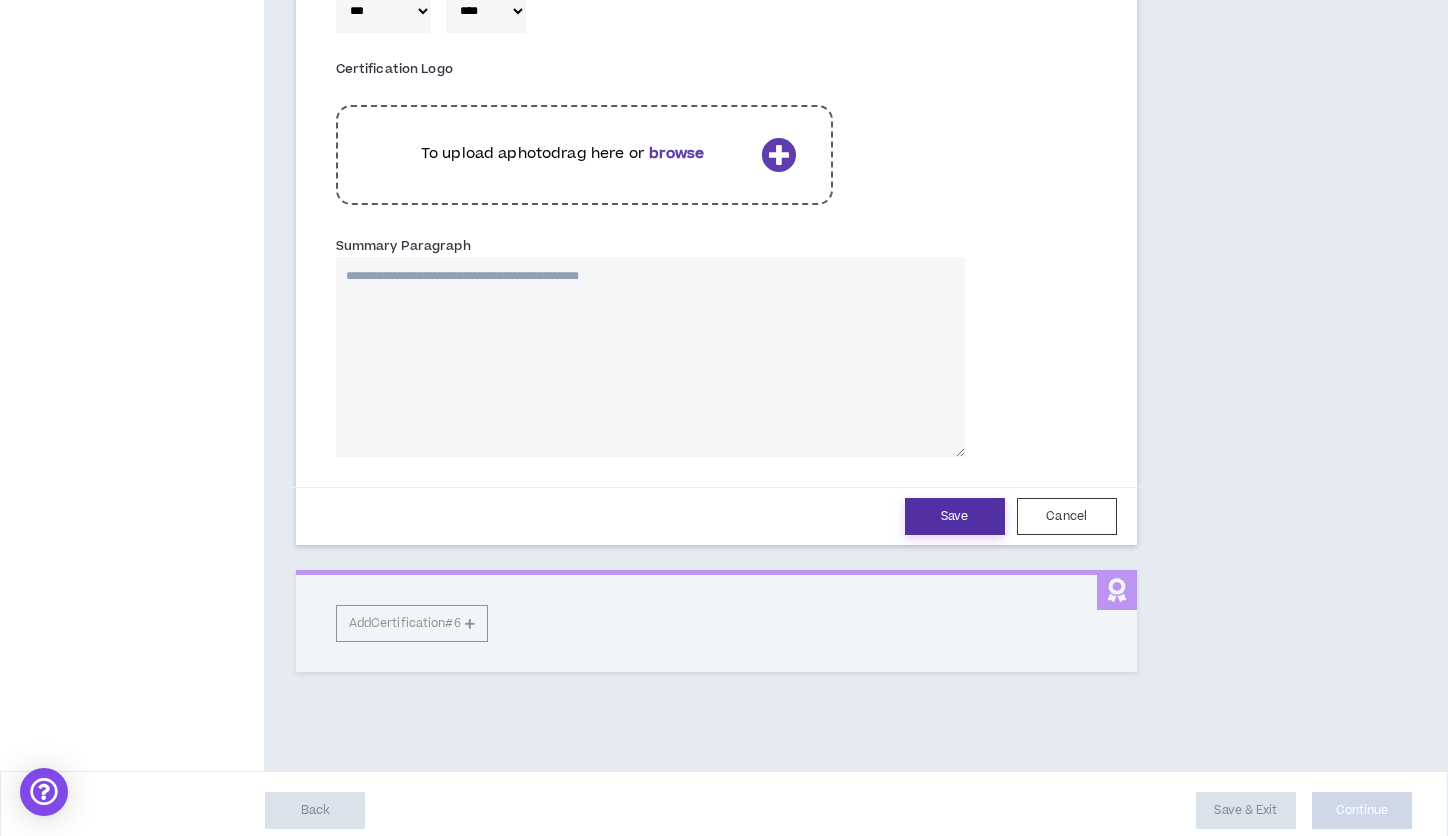 click on "Save" at bounding box center (955, 516) 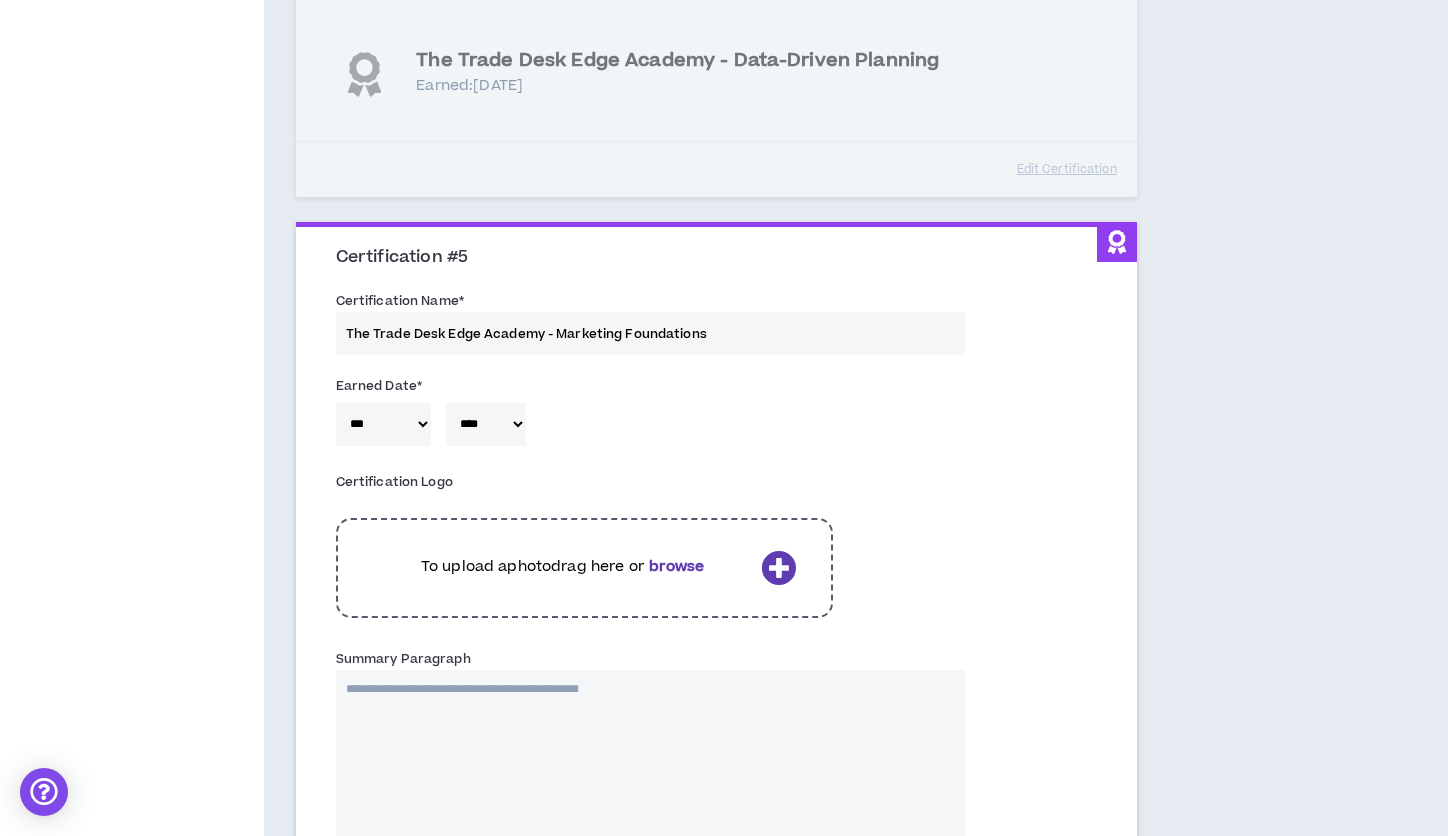 select on "*" 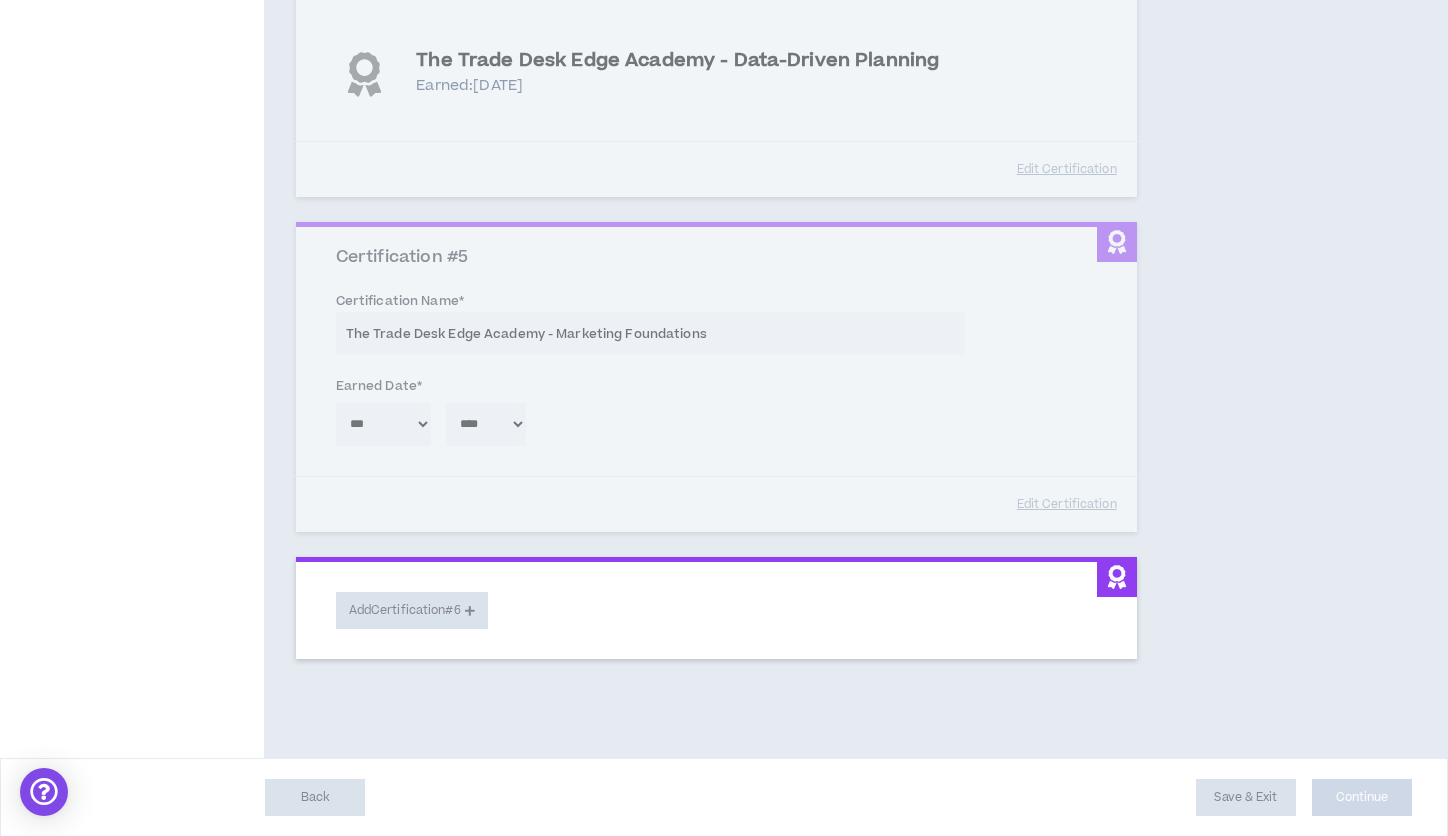 scroll, scrollTop: 1498, scrollLeft: 0, axis: vertical 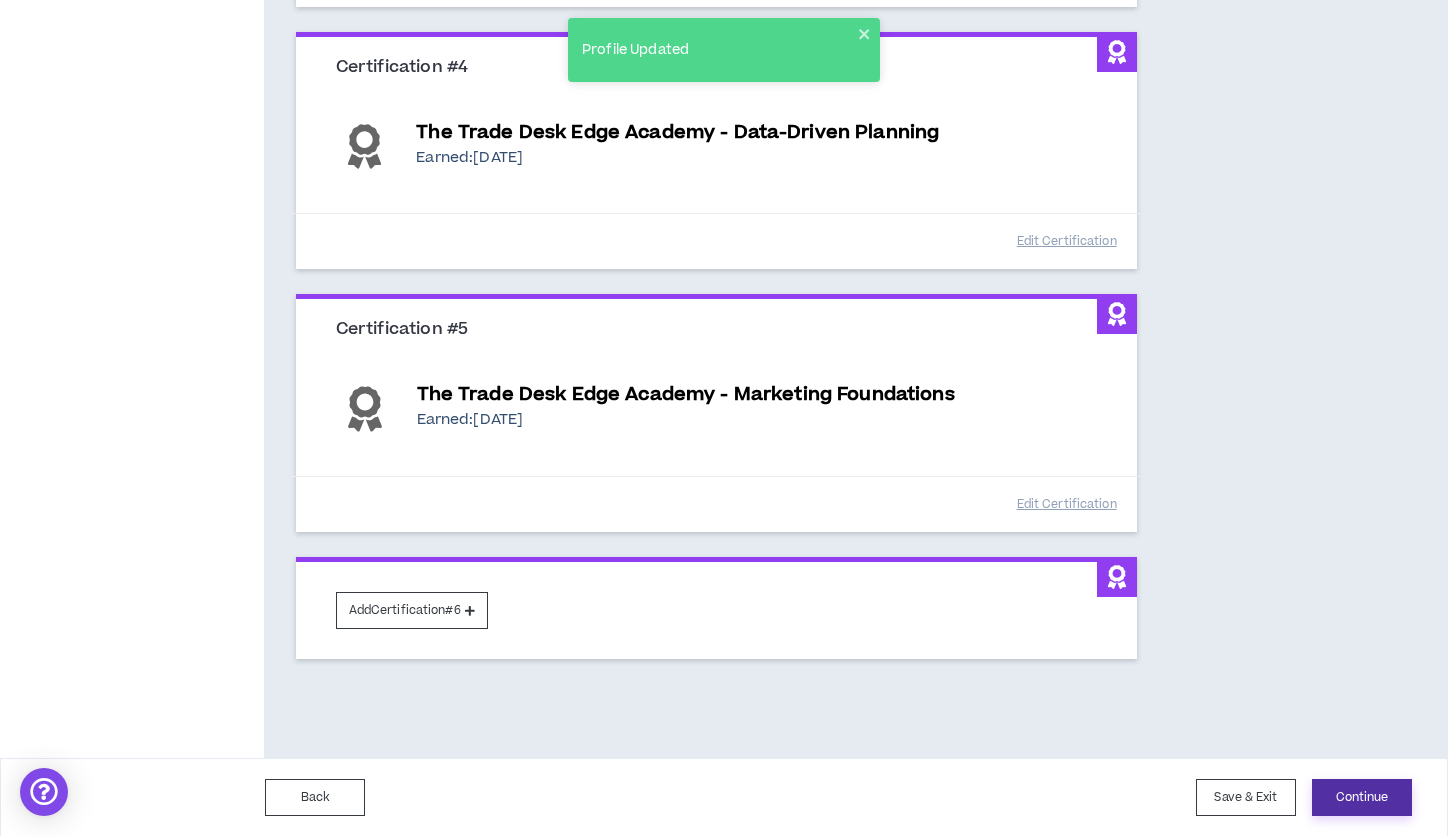 click on "Continue" at bounding box center (1362, 797) 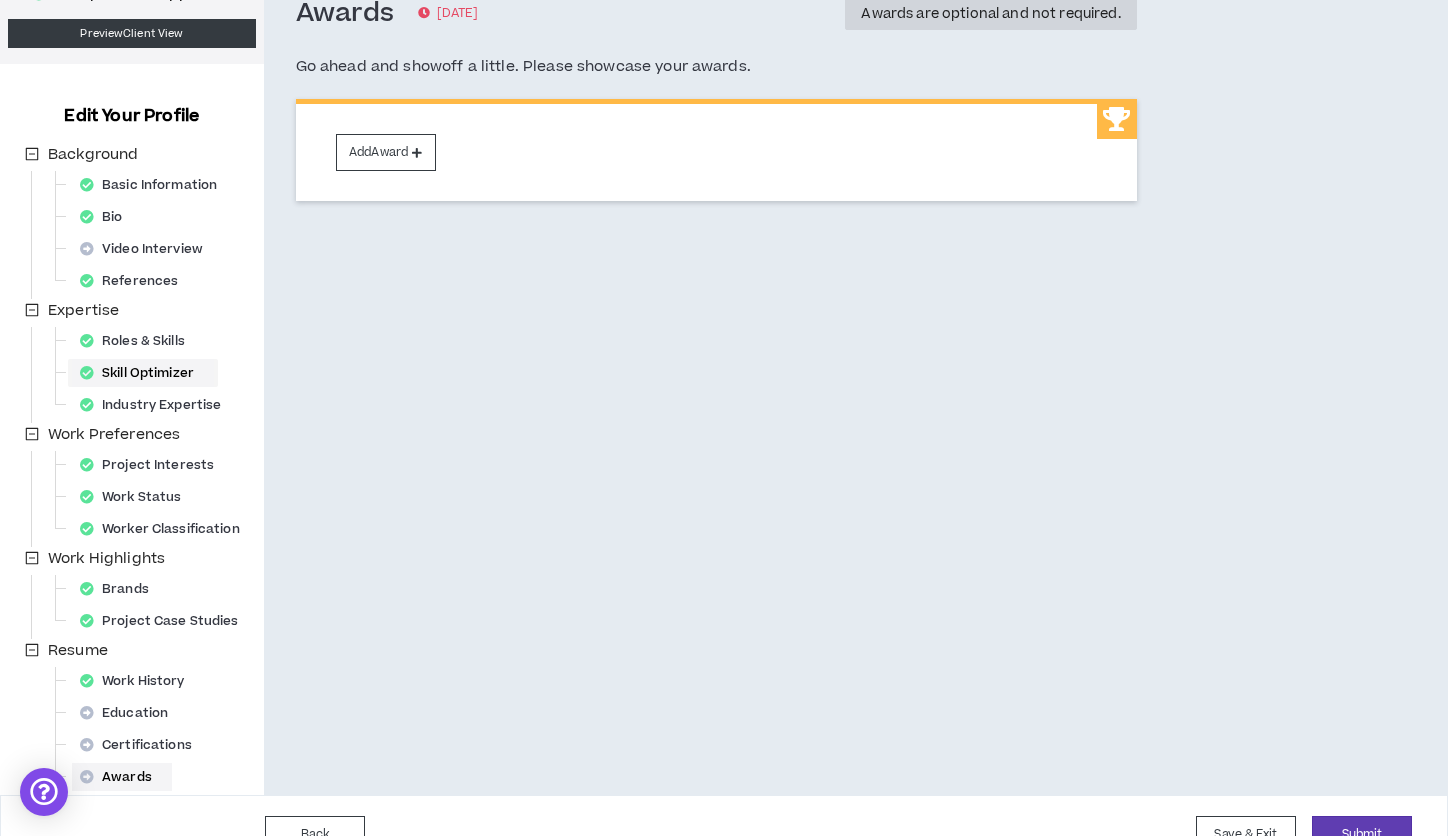 scroll, scrollTop: 161, scrollLeft: 0, axis: vertical 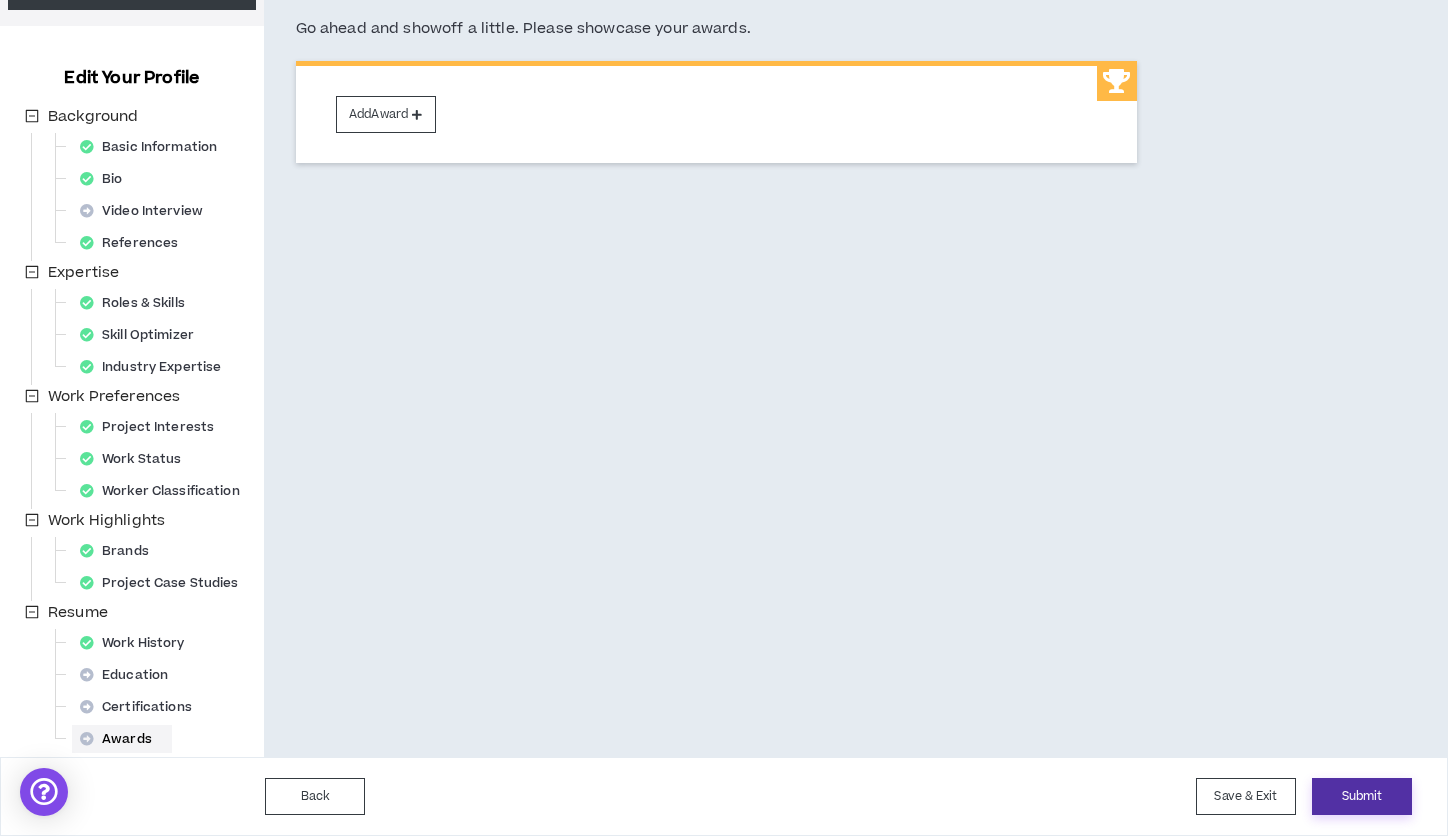 click on "Submit" at bounding box center [1362, 796] 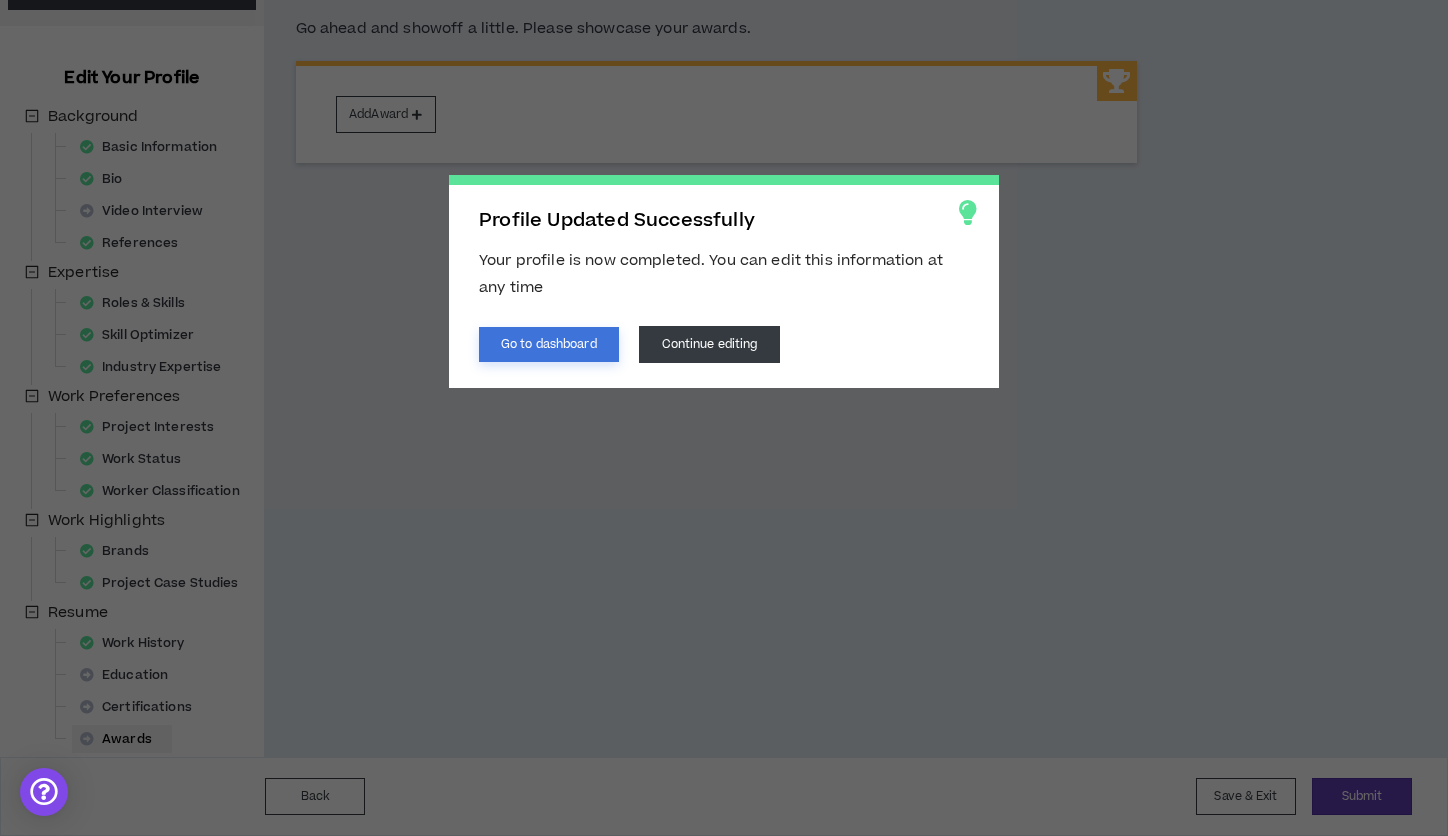 click on "Go to dashboard" at bounding box center [549, 344] 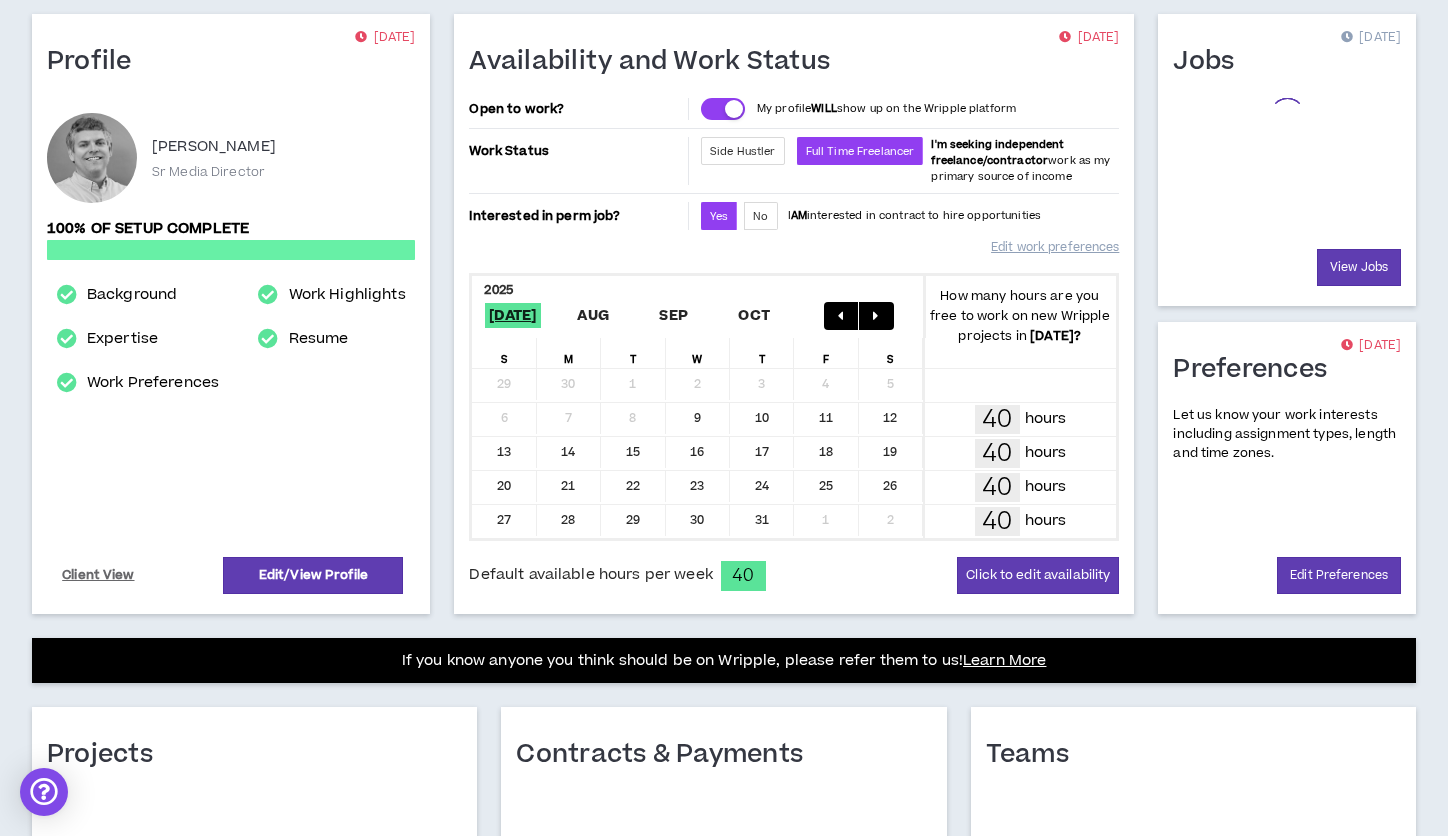 scroll, scrollTop: 0, scrollLeft: 0, axis: both 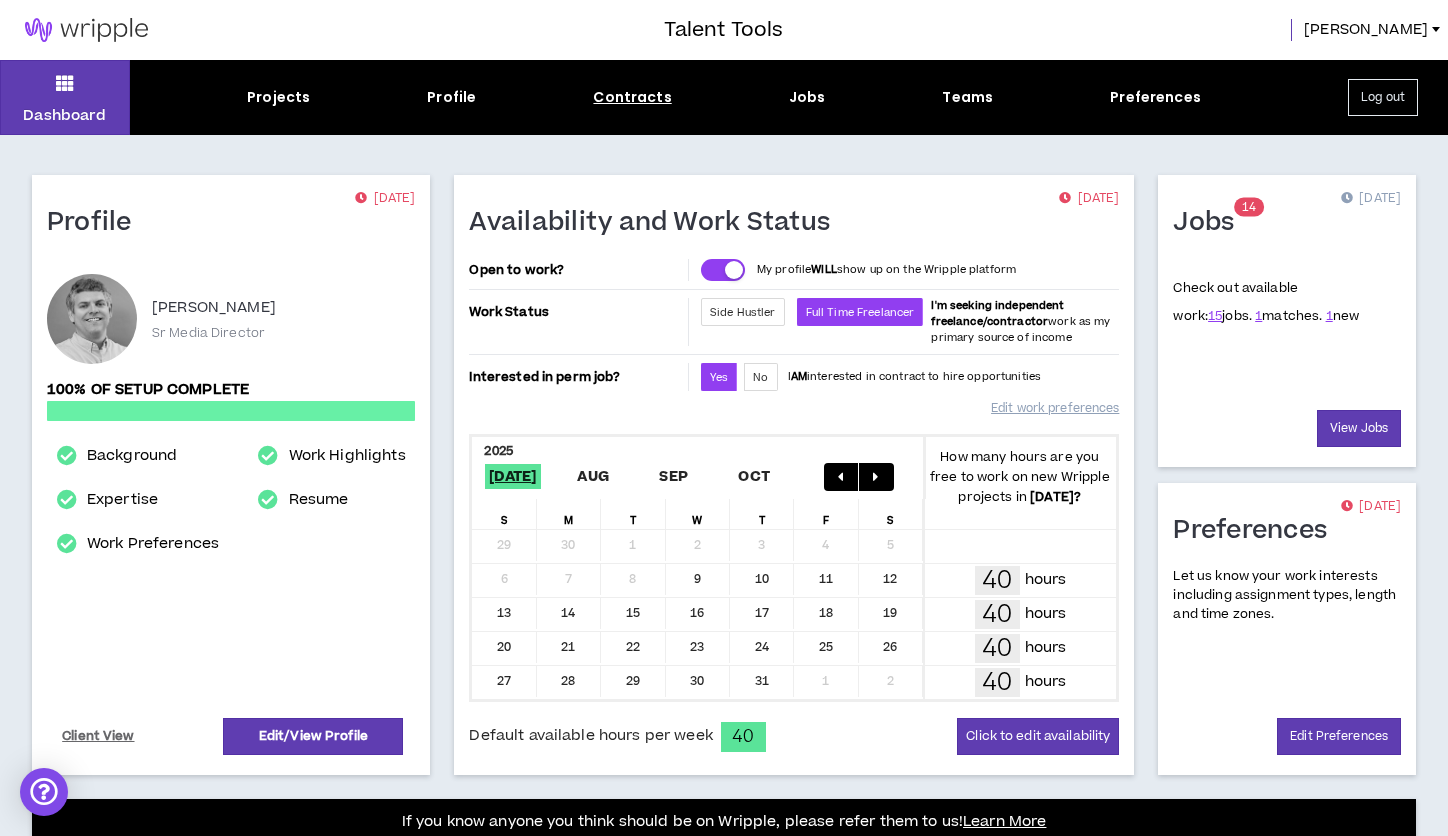 click on "Contracts" at bounding box center [632, 97] 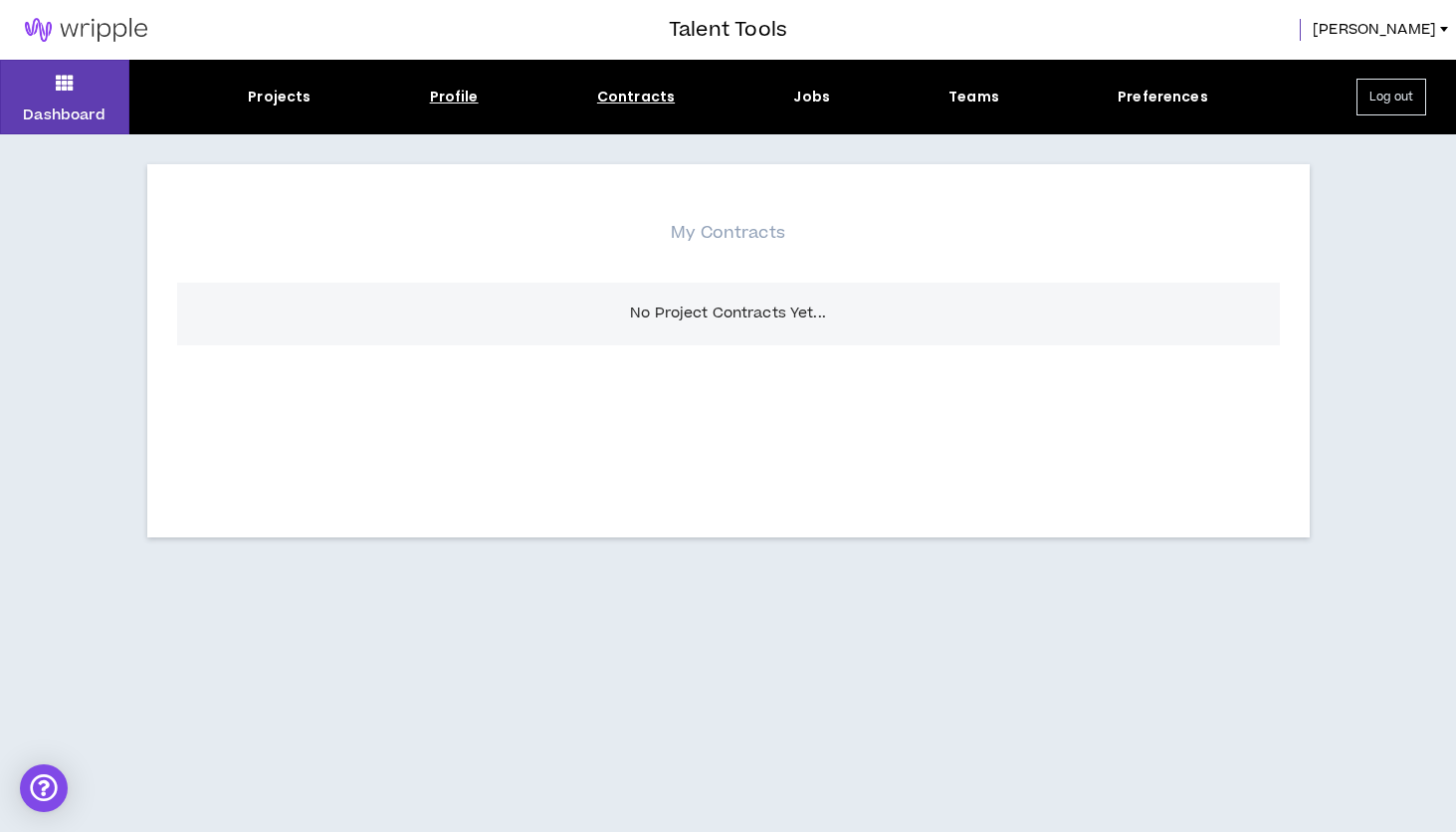 click on "Profile" at bounding box center (454, 97) 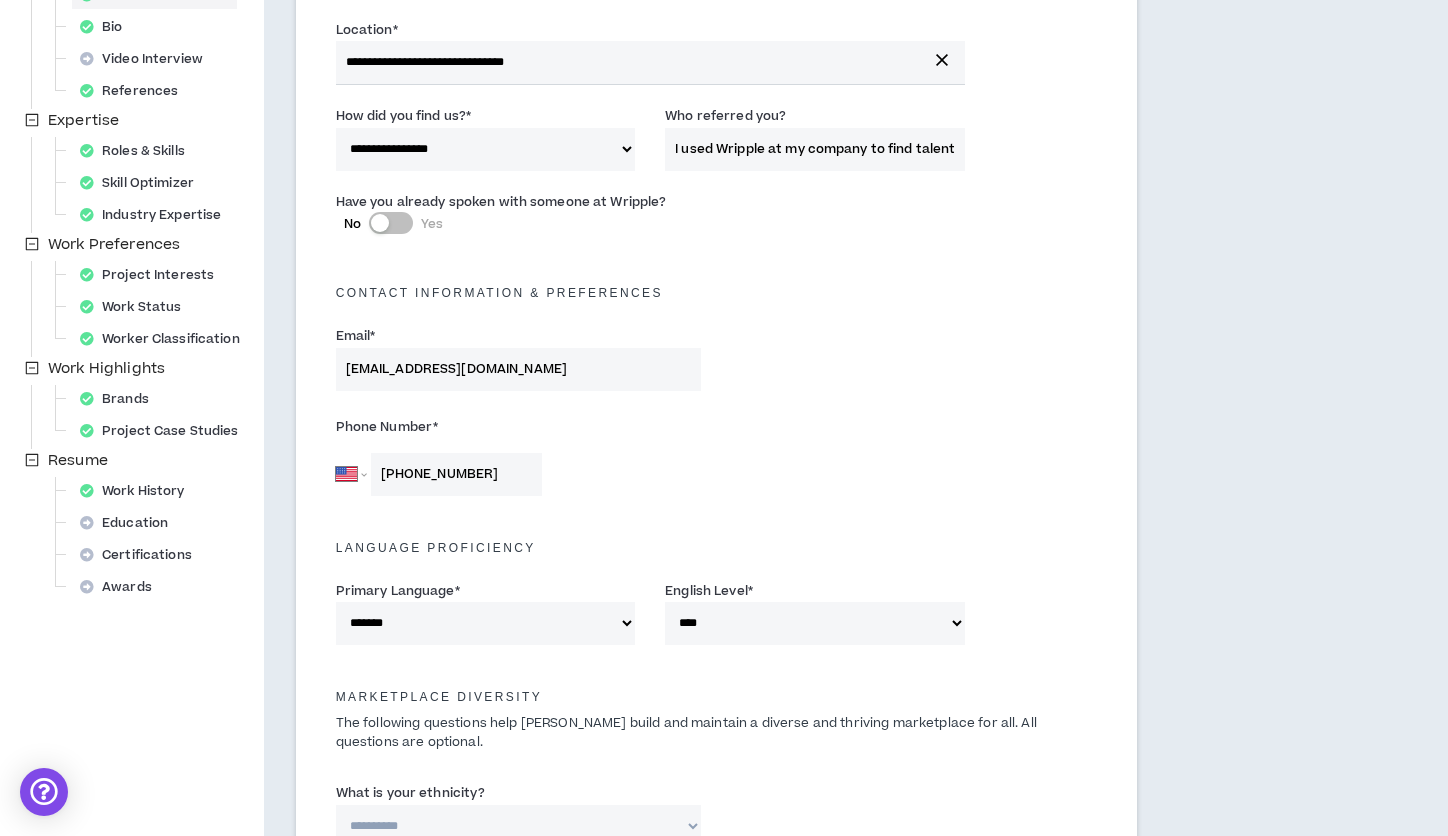 scroll, scrollTop: 507, scrollLeft: 0, axis: vertical 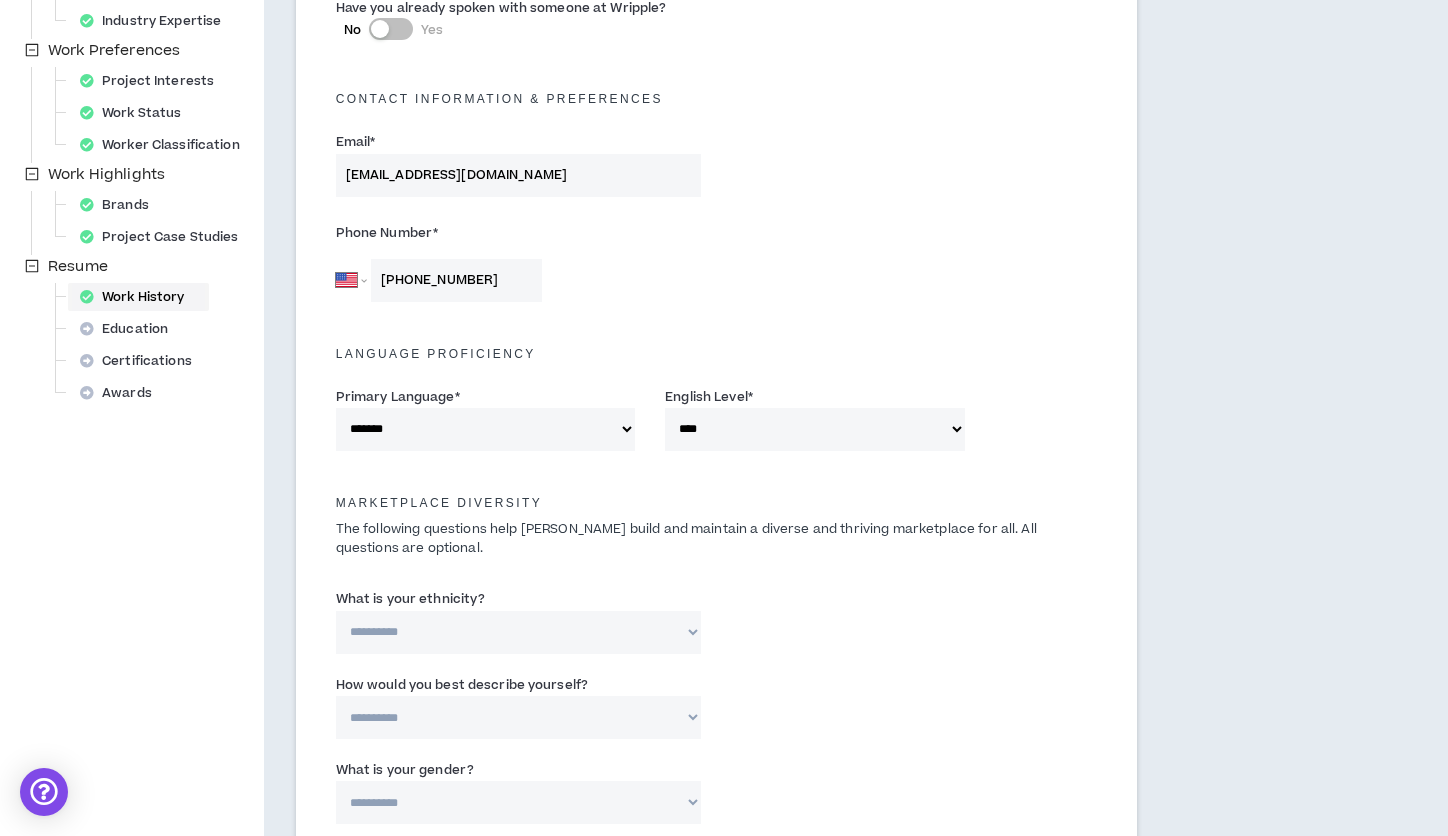 click on "Work History" at bounding box center (138, 297) 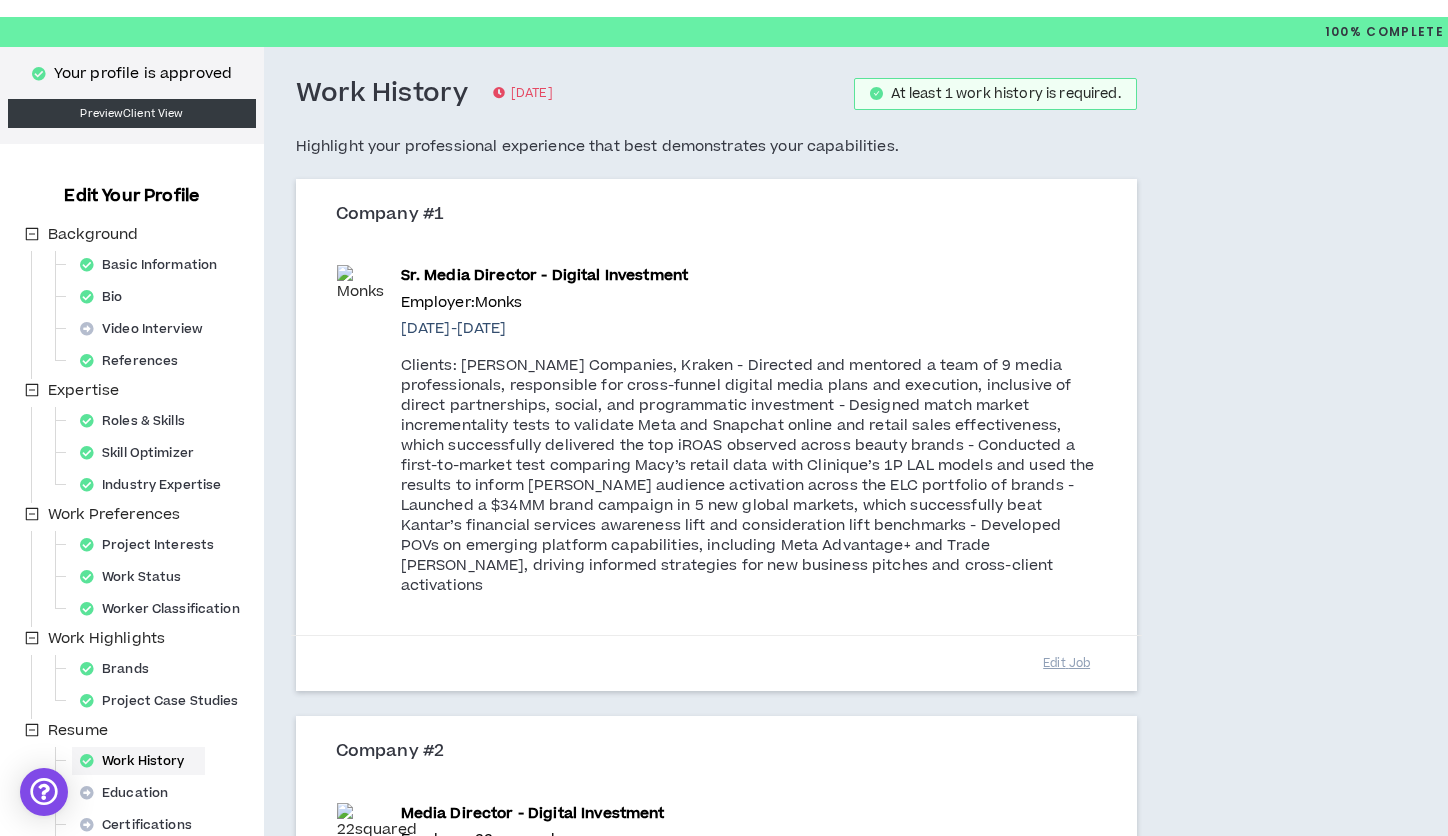 scroll, scrollTop: 0, scrollLeft: 0, axis: both 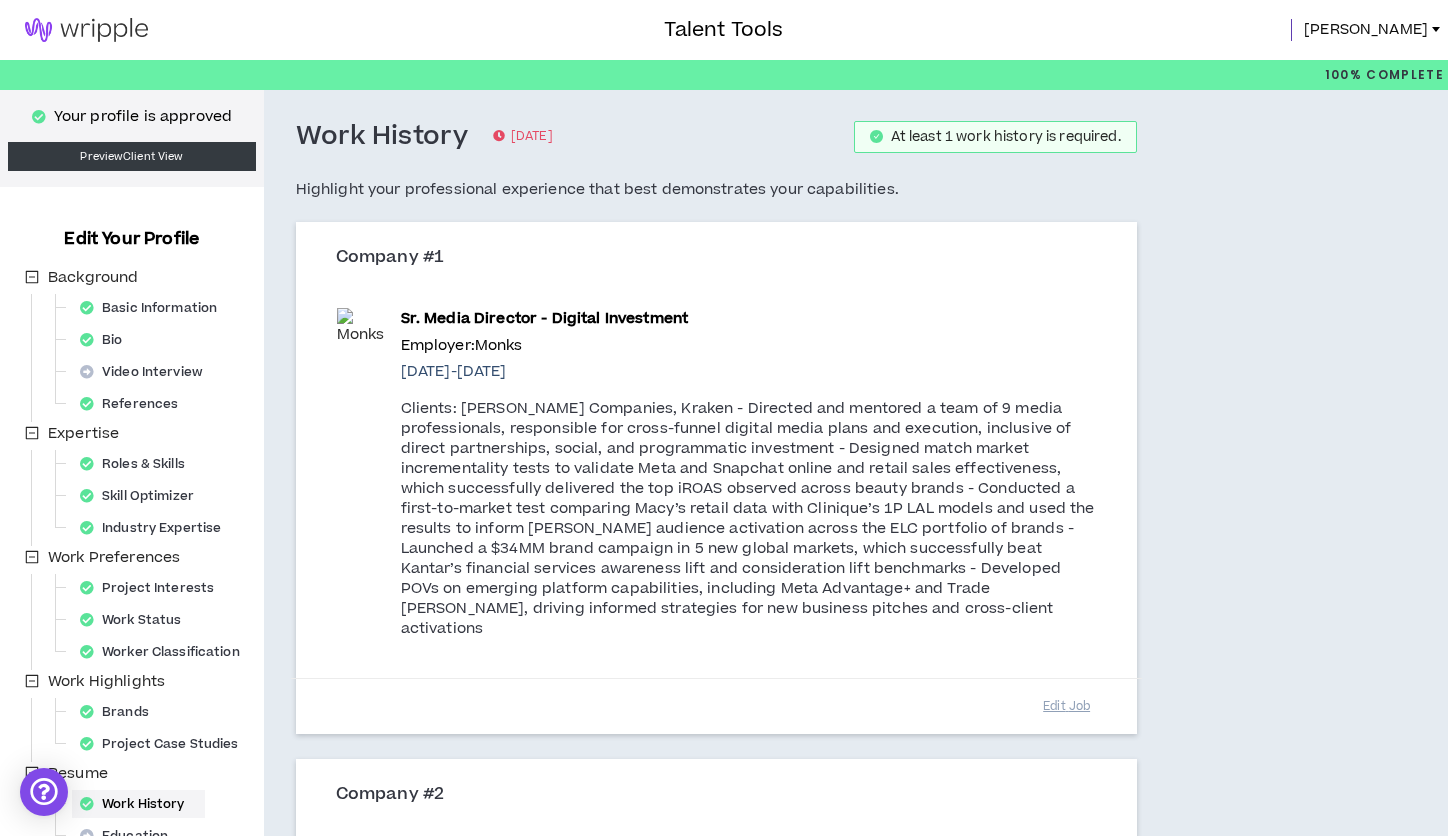 click on "[PERSON_NAME]" at bounding box center [1376, 30] 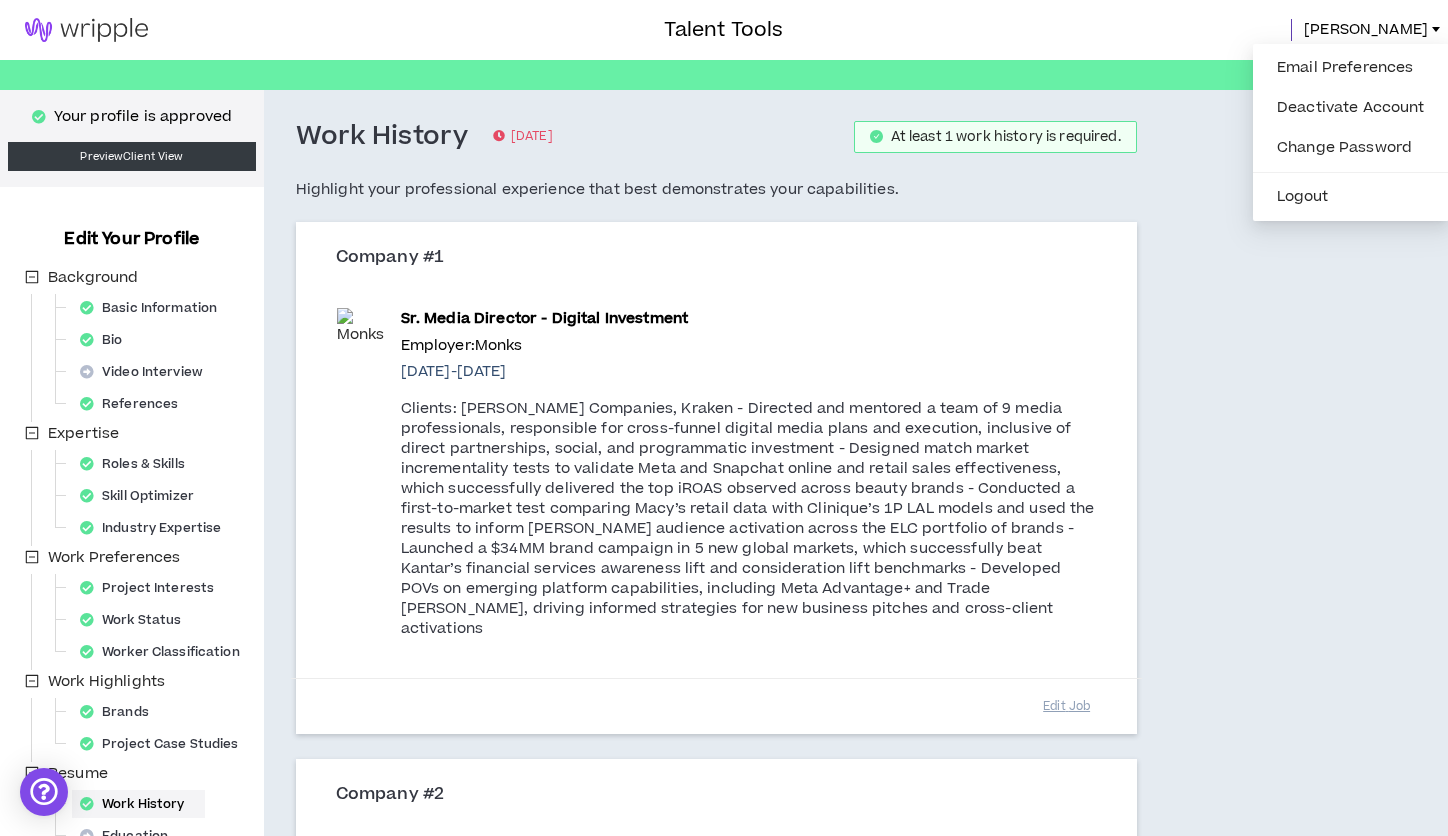 click on "Work History    [DATE] At least 1 work history is required. Highlight your professional experience that best demonstrates your capabilities. Company #1 Sr. Media Director - Digital Investment Employer:  Monks [DATE]  -  [DATE] Edit   Job Company #2 Media Director - Digital Investment Employer:  22squared [DATE]  -  [DATE] Edit   Job Company #3 Associate Media Director Employer:  Chemistry [DATE]  -  [DATE] Edit   Job Add  Company  #4" at bounding box center (807, 1053) 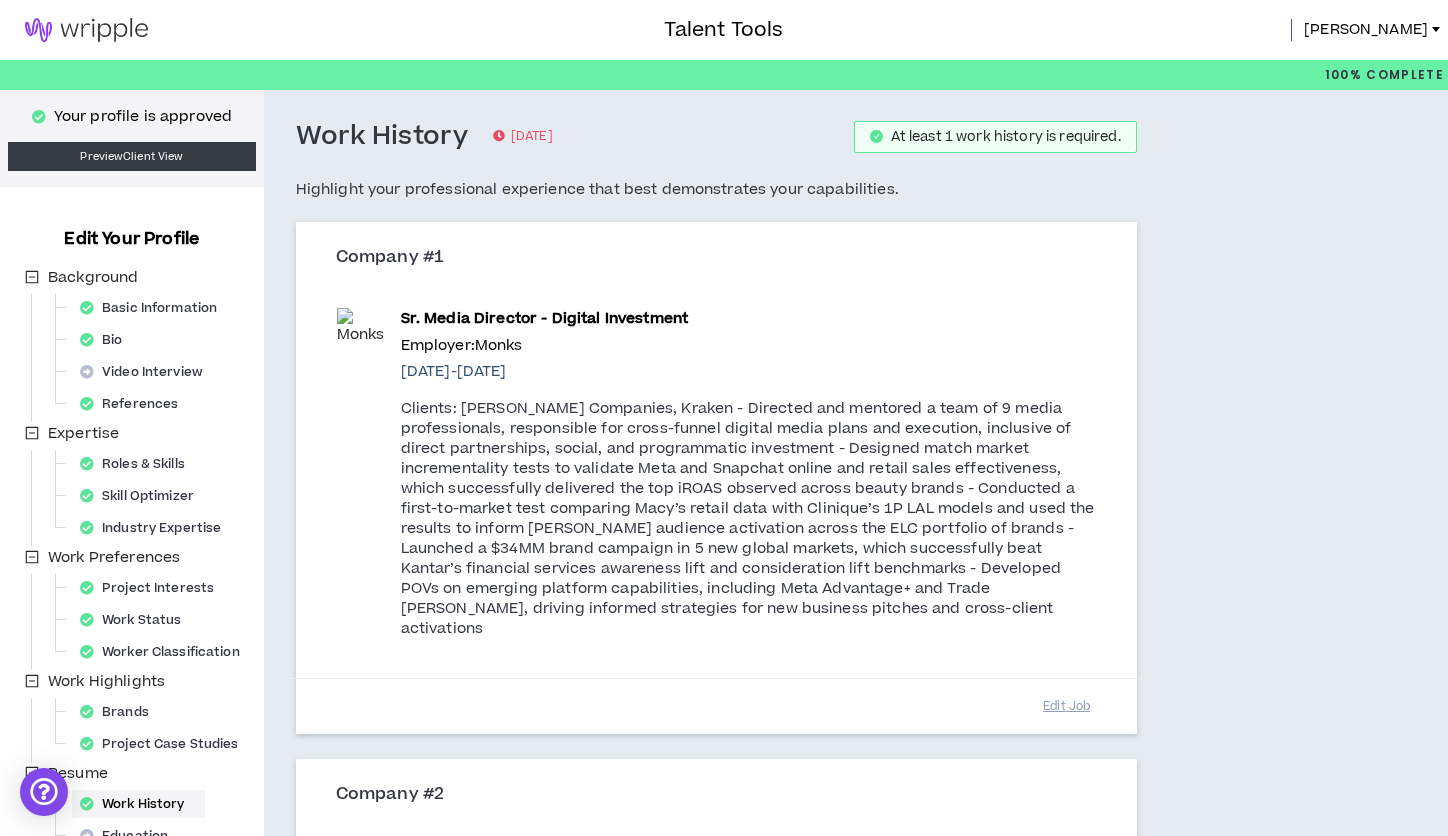 click at bounding box center (86, 30) 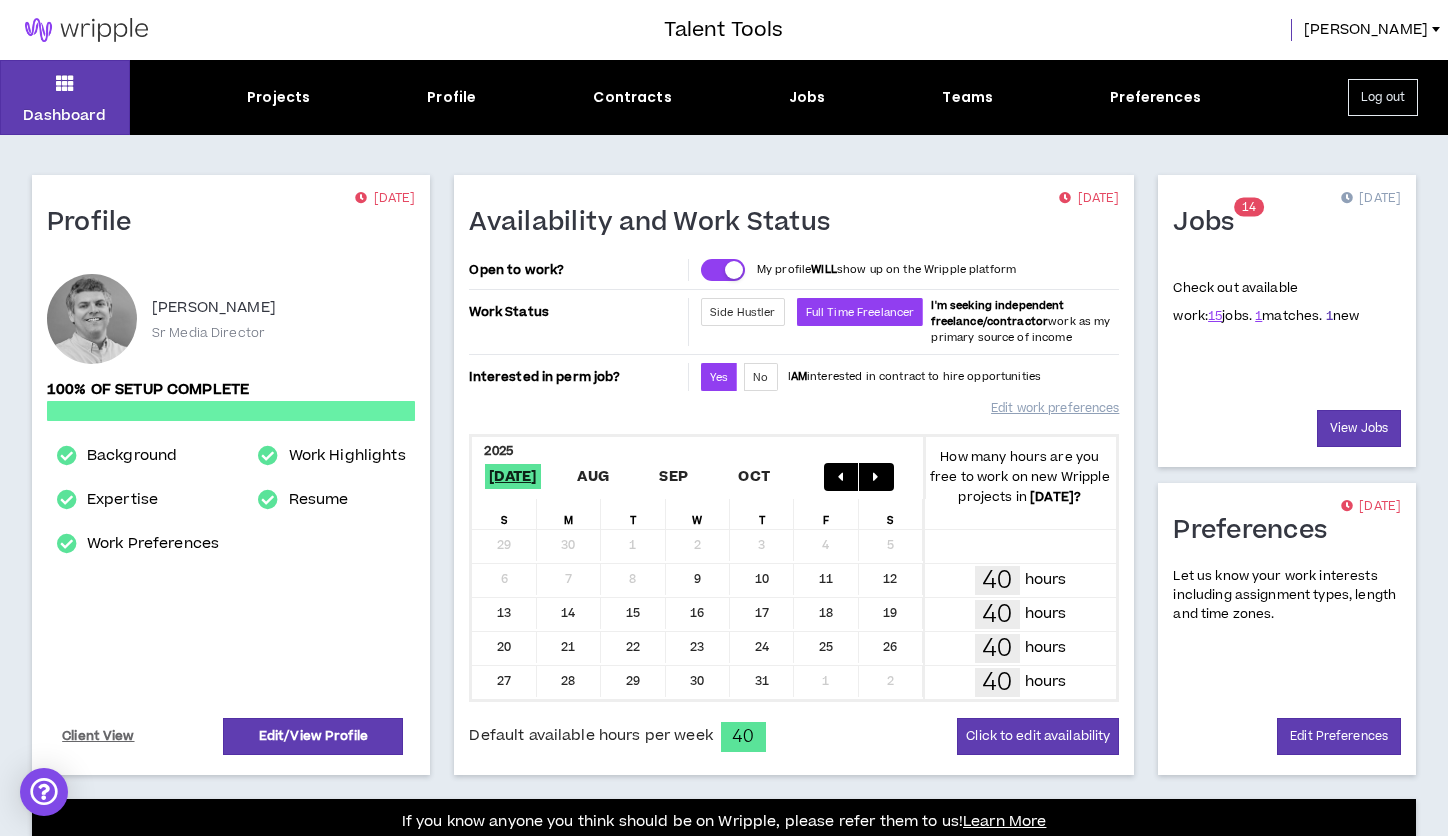 click on "1" at bounding box center (1329, 316) 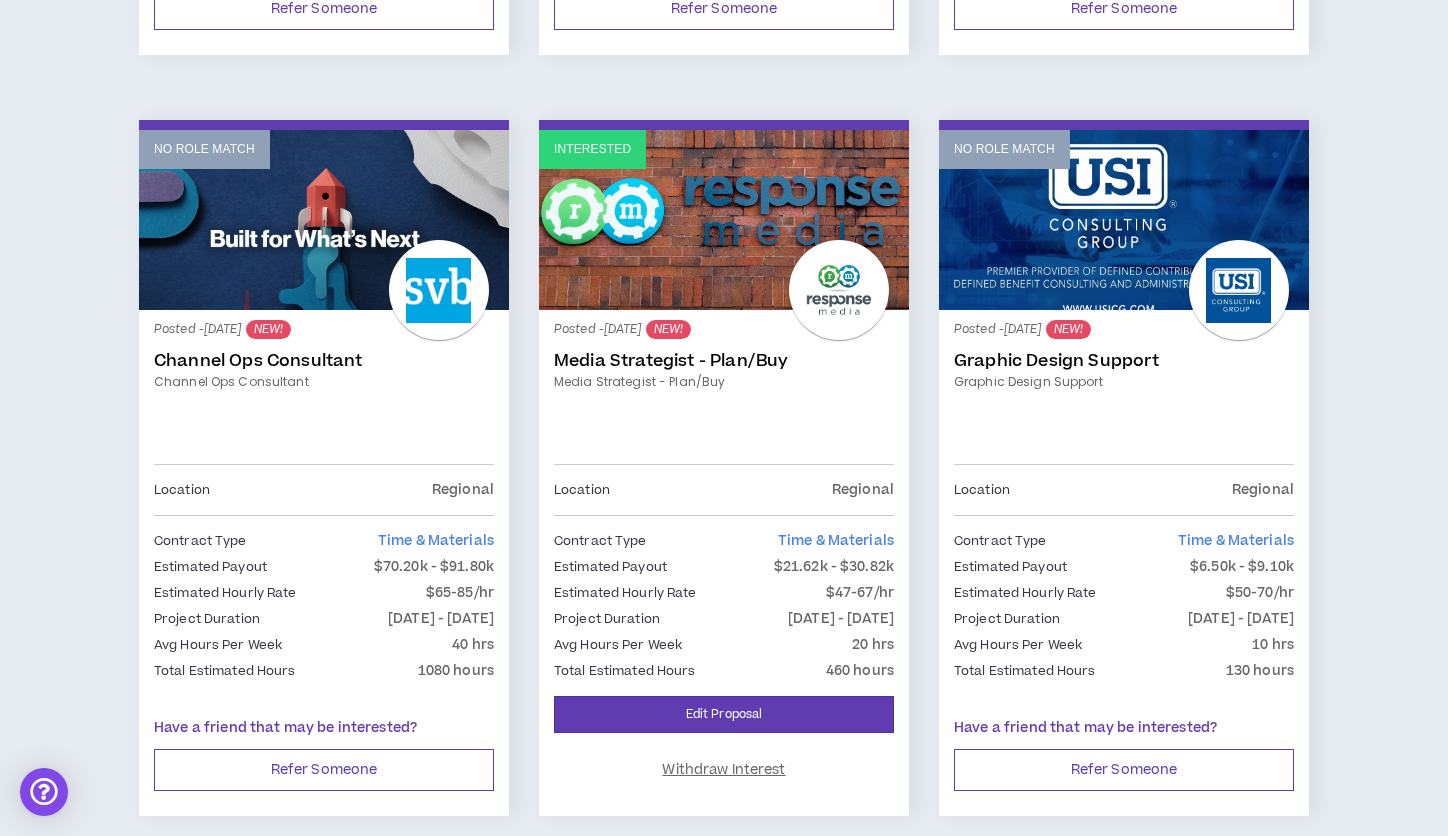 scroll, scrollTop: 1038, scrollLeft: 0, axis: vertical 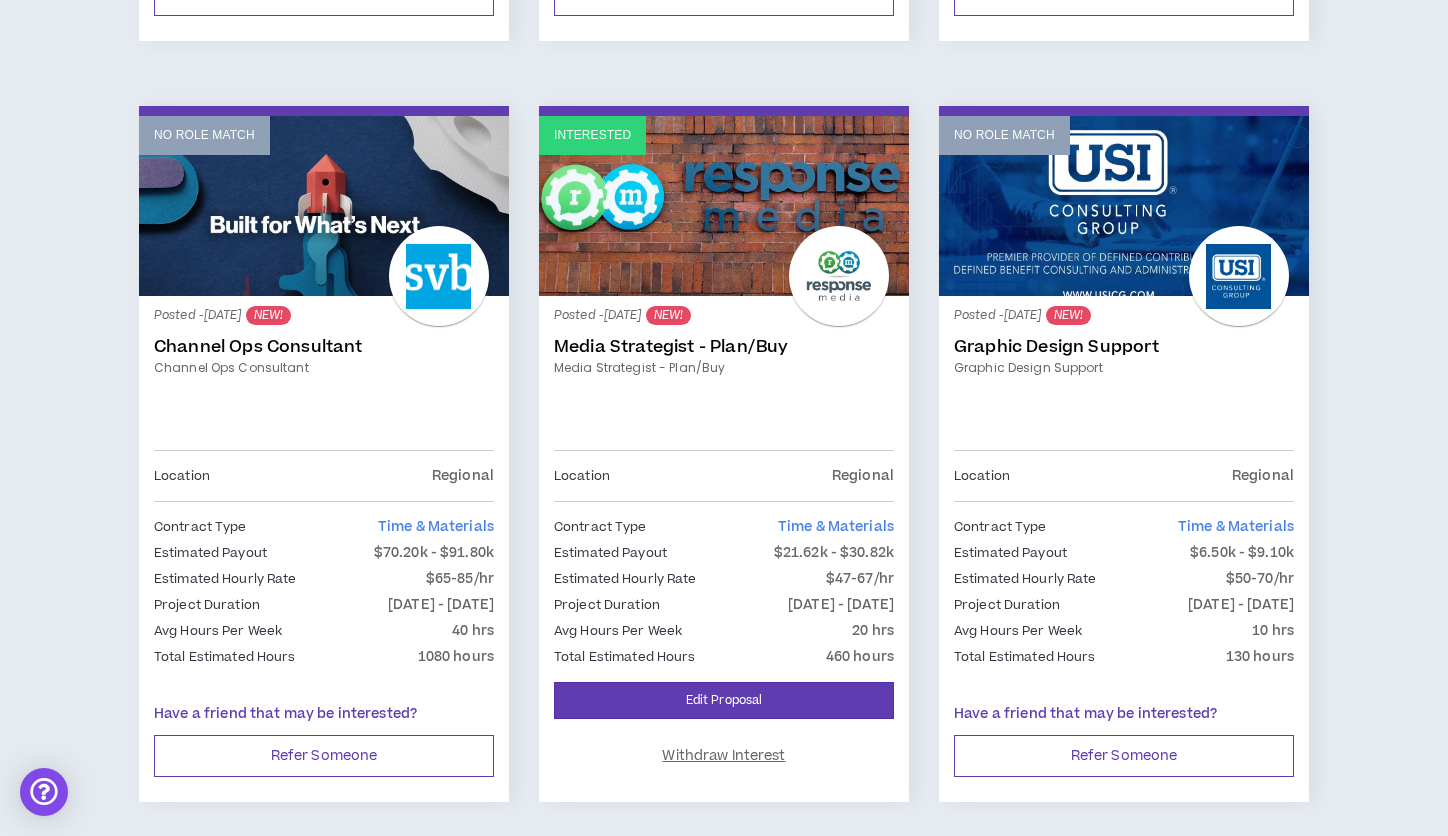 click on "Interested" at bounding box center [724, 206] 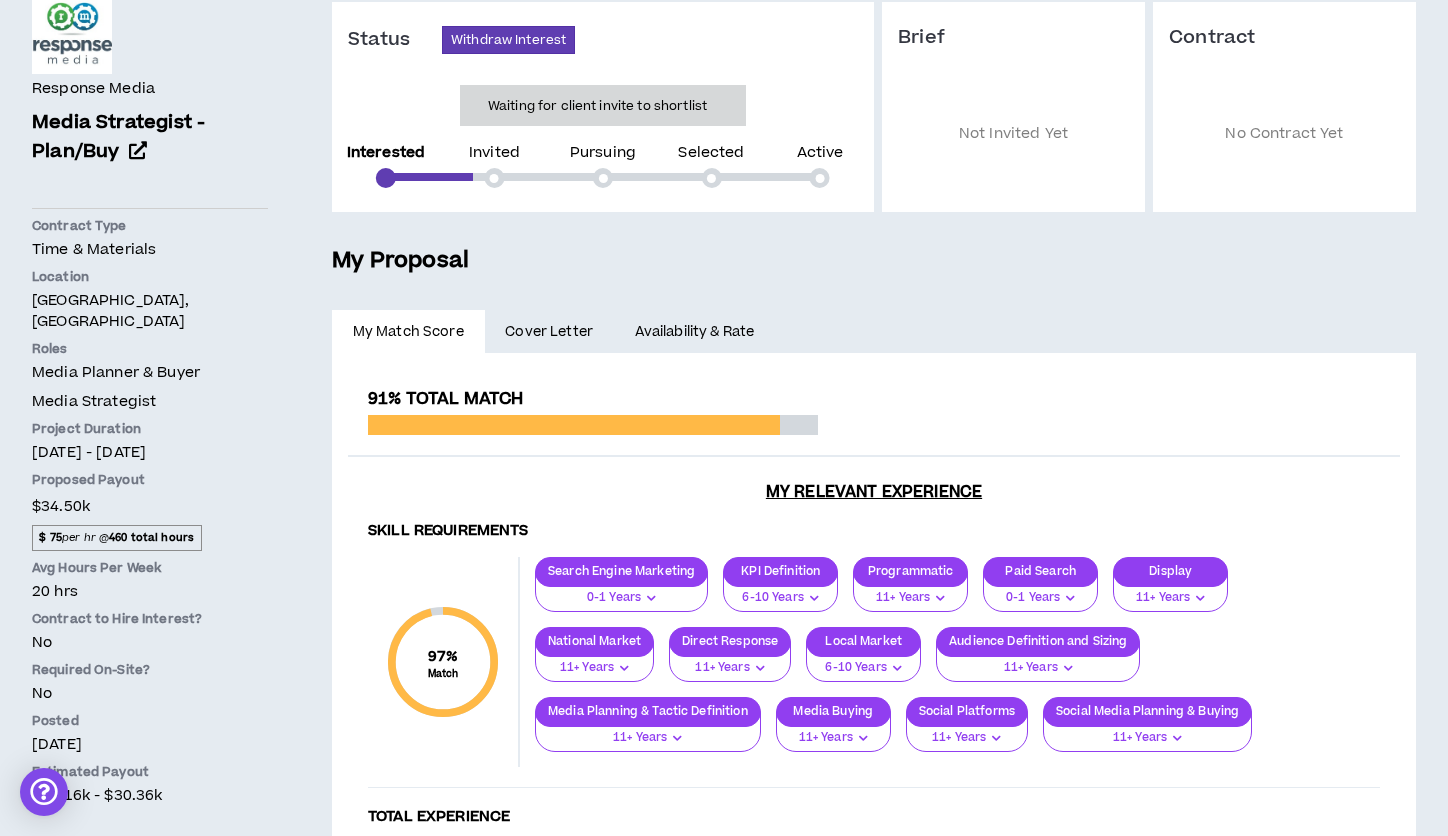 scroll, scrollTop: 277, scrollLeft: 0, axis: vertical 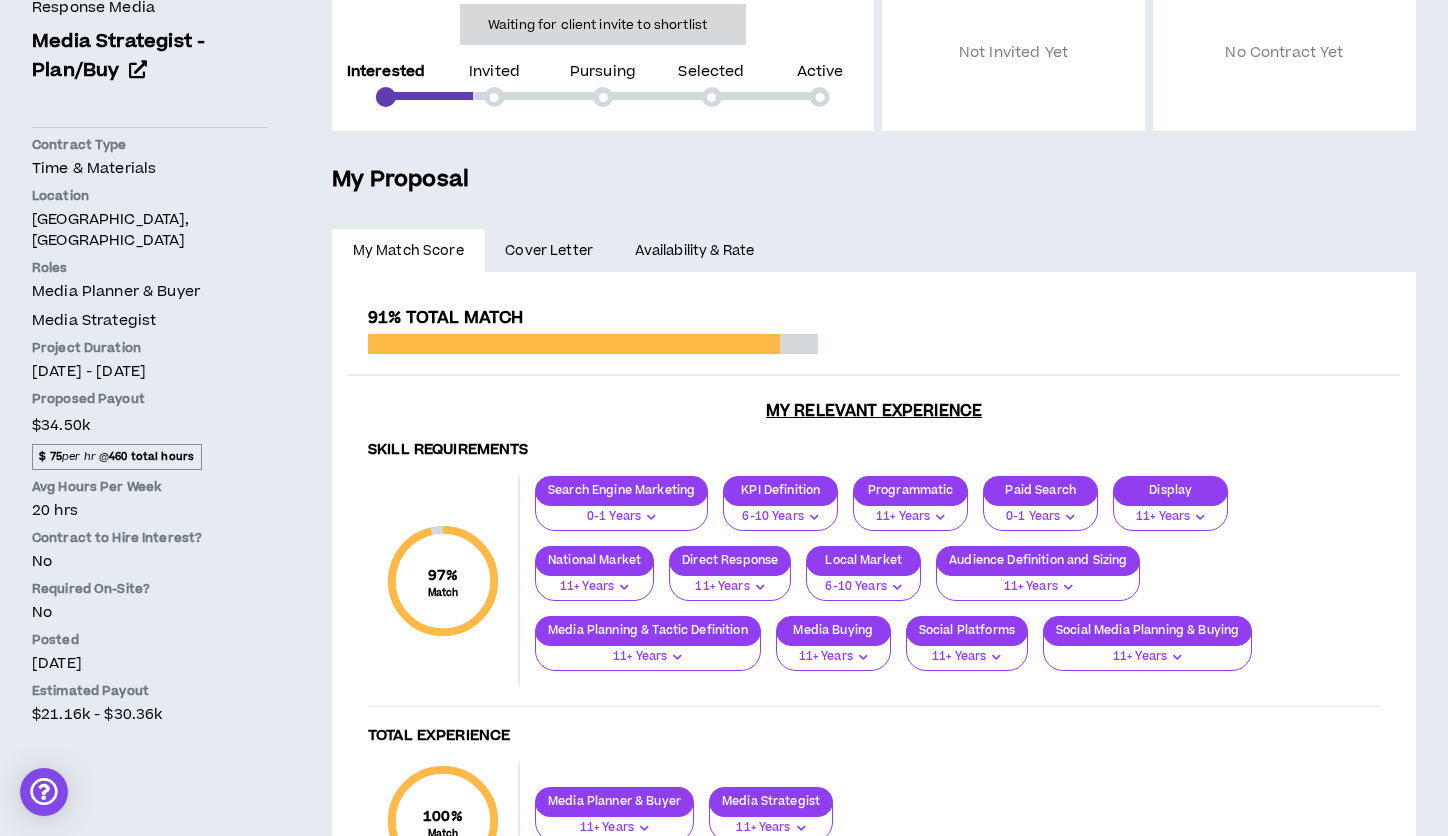 click on "Cover Letter" at bounding box center (549, 251) 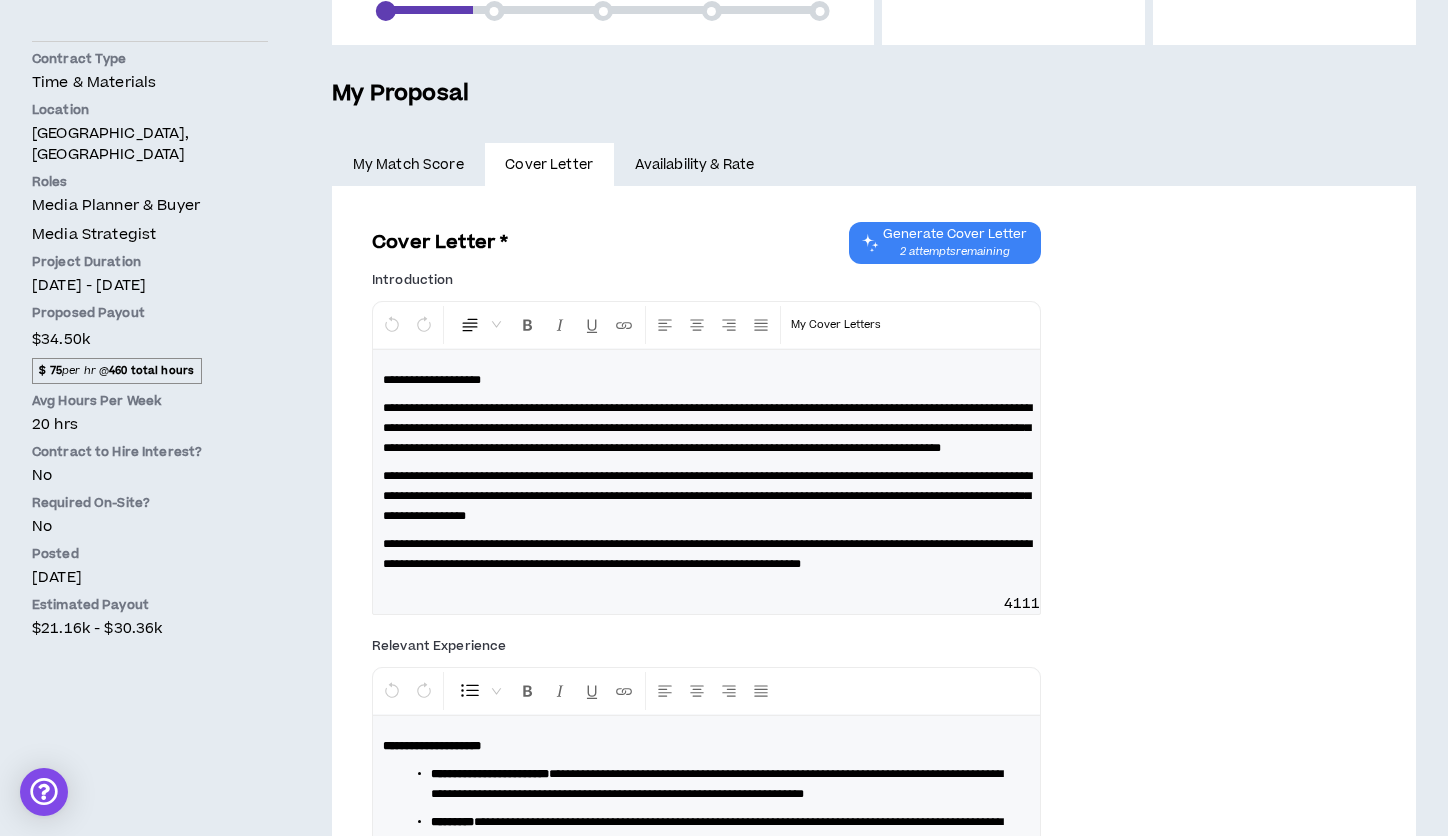 scroll, scrollTop: 373, scrollLeft: 0, axis: vertical 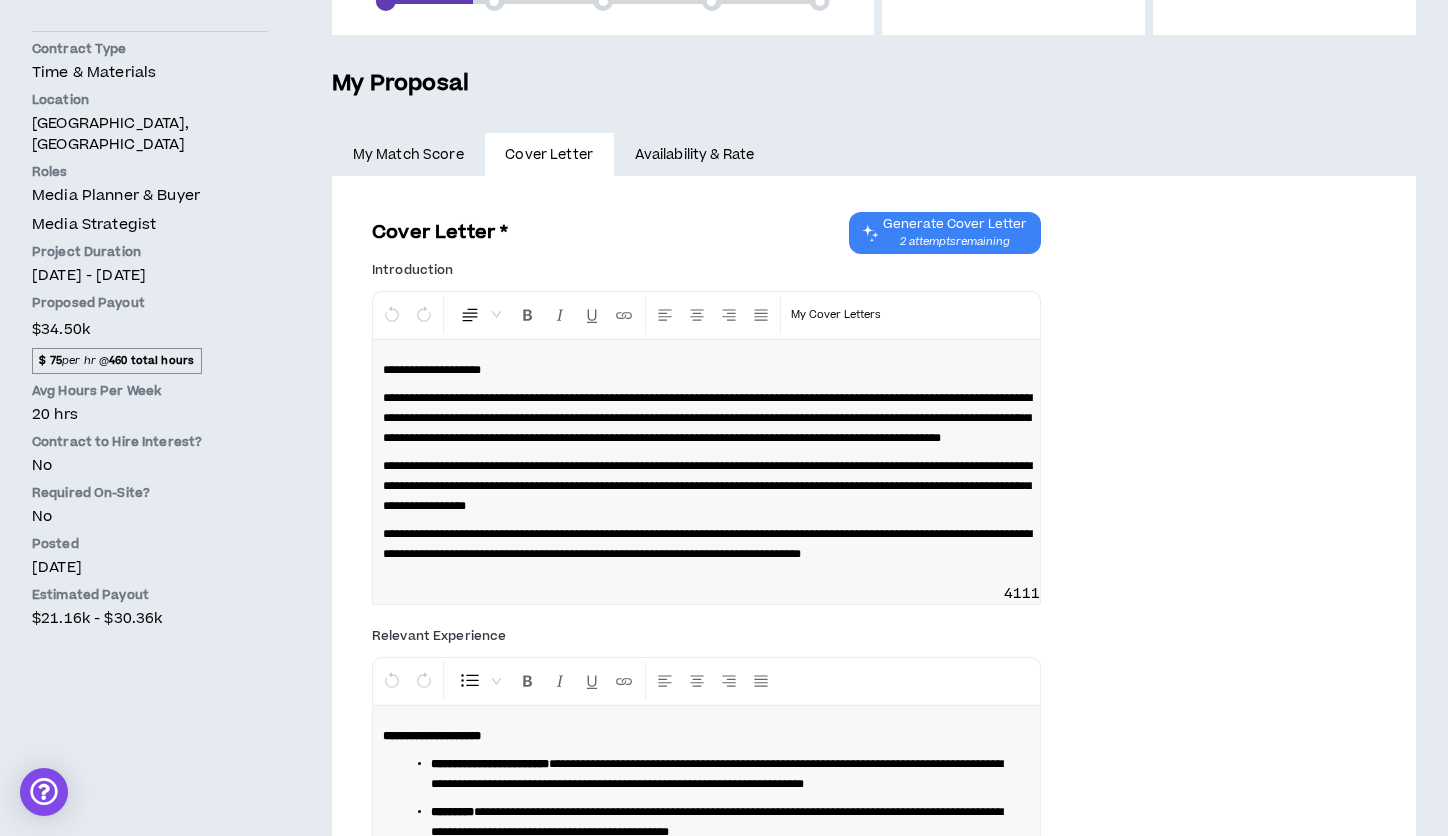 click on "Availability & Rate" at bounding box center (694, 155) 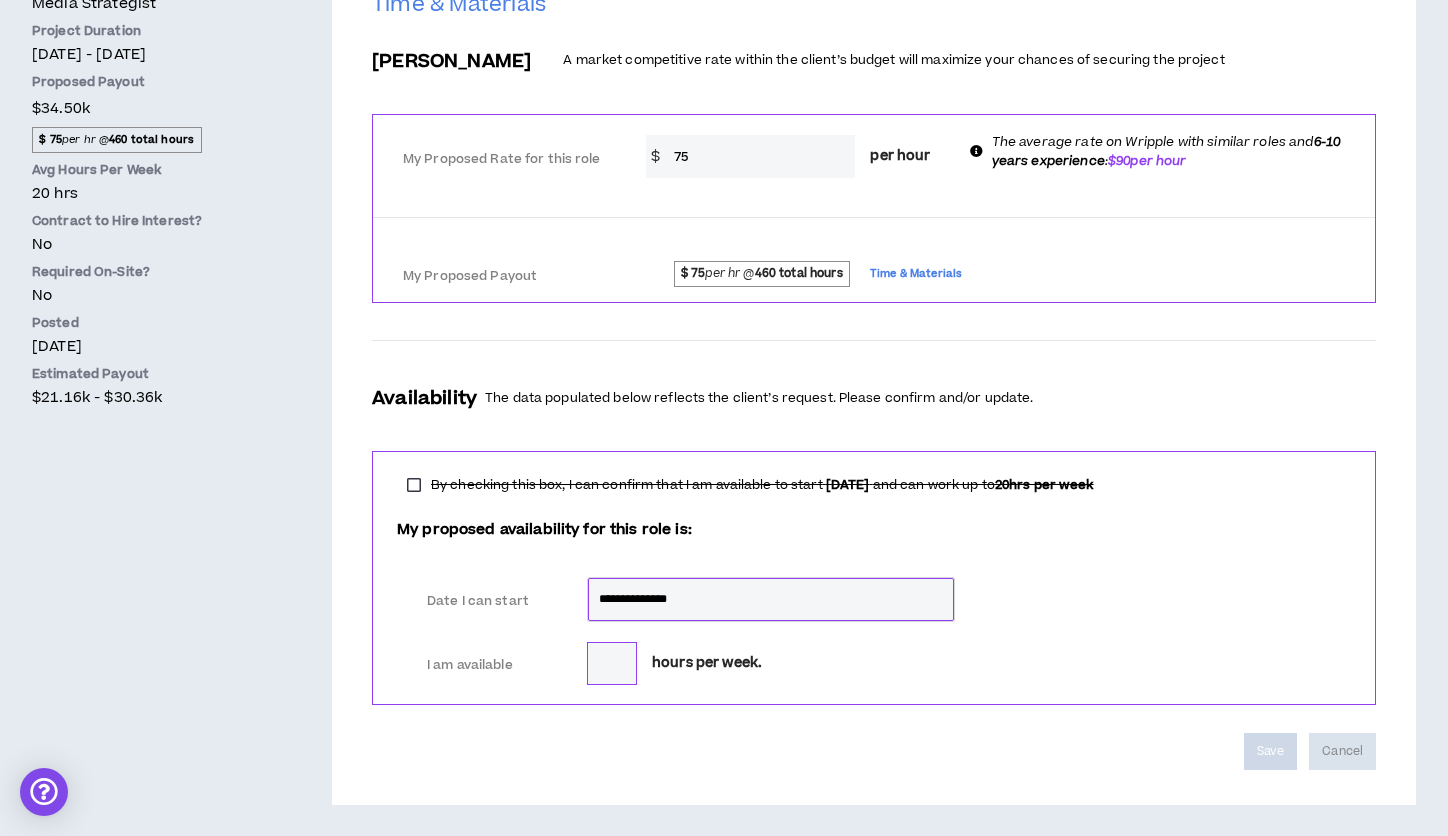 scroll, scrollTop: 595, scrollLeft: 0, axis: vertical 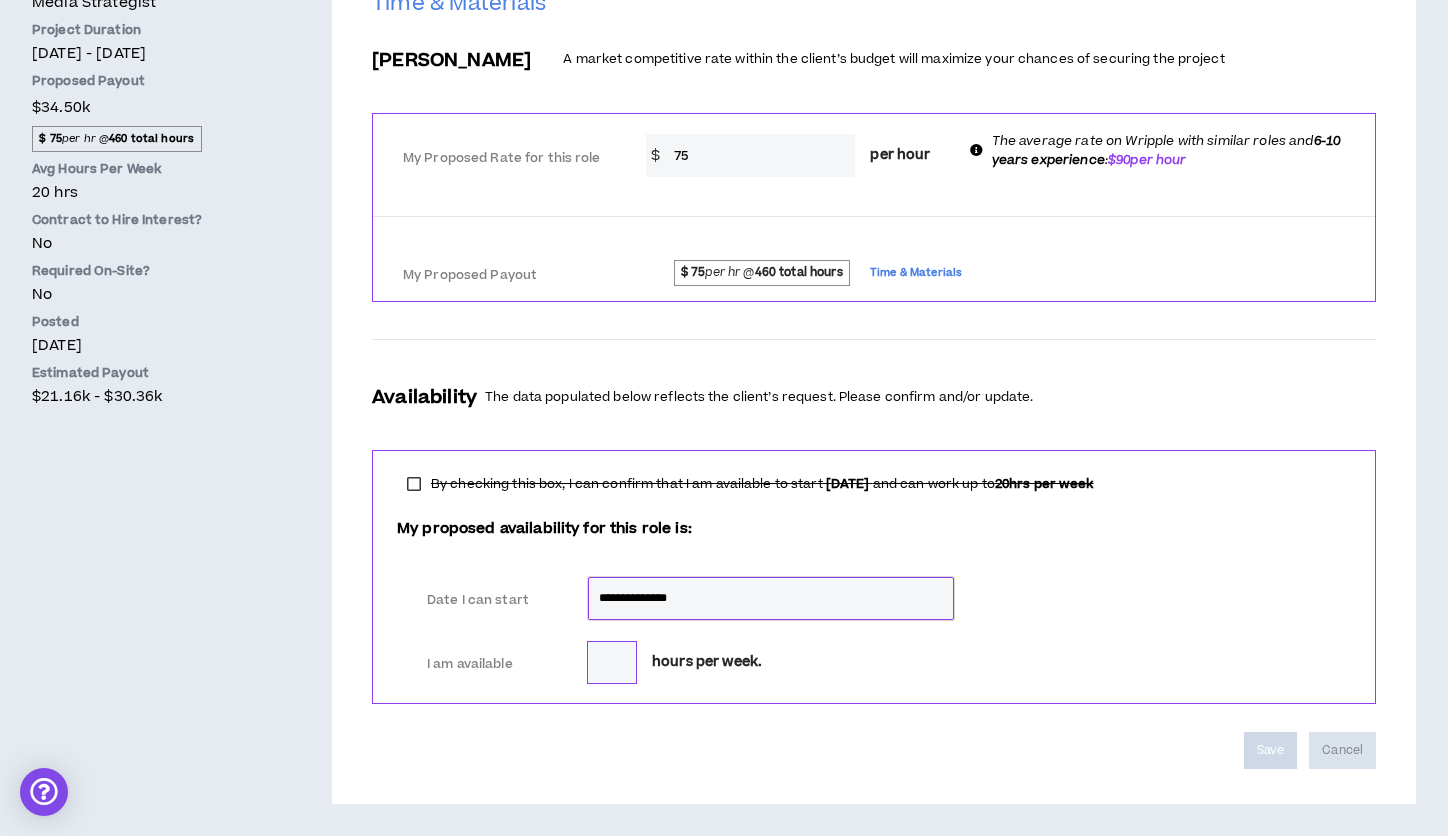 click on "*" at bounding box center (612, 662) 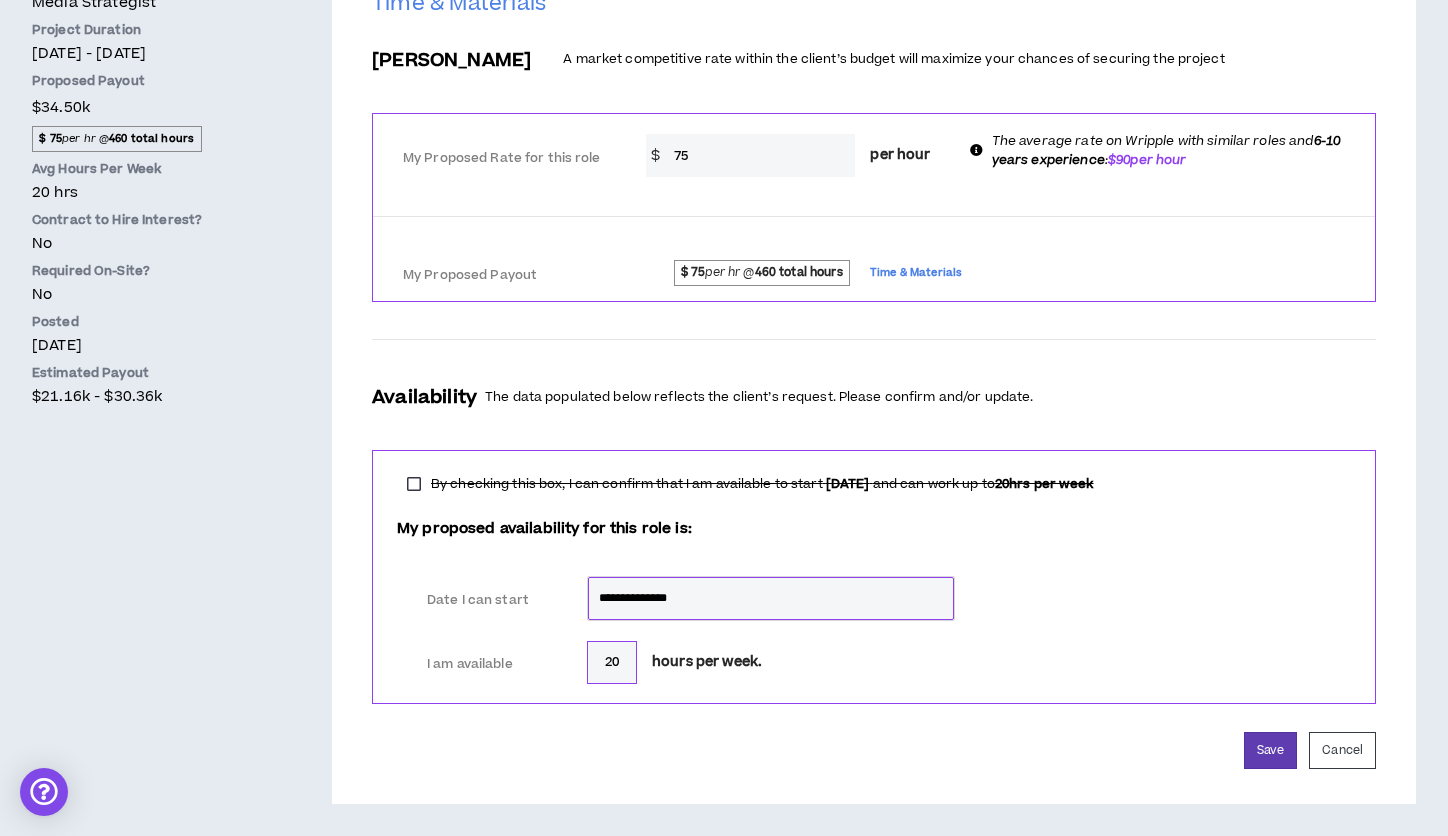 type on "20" 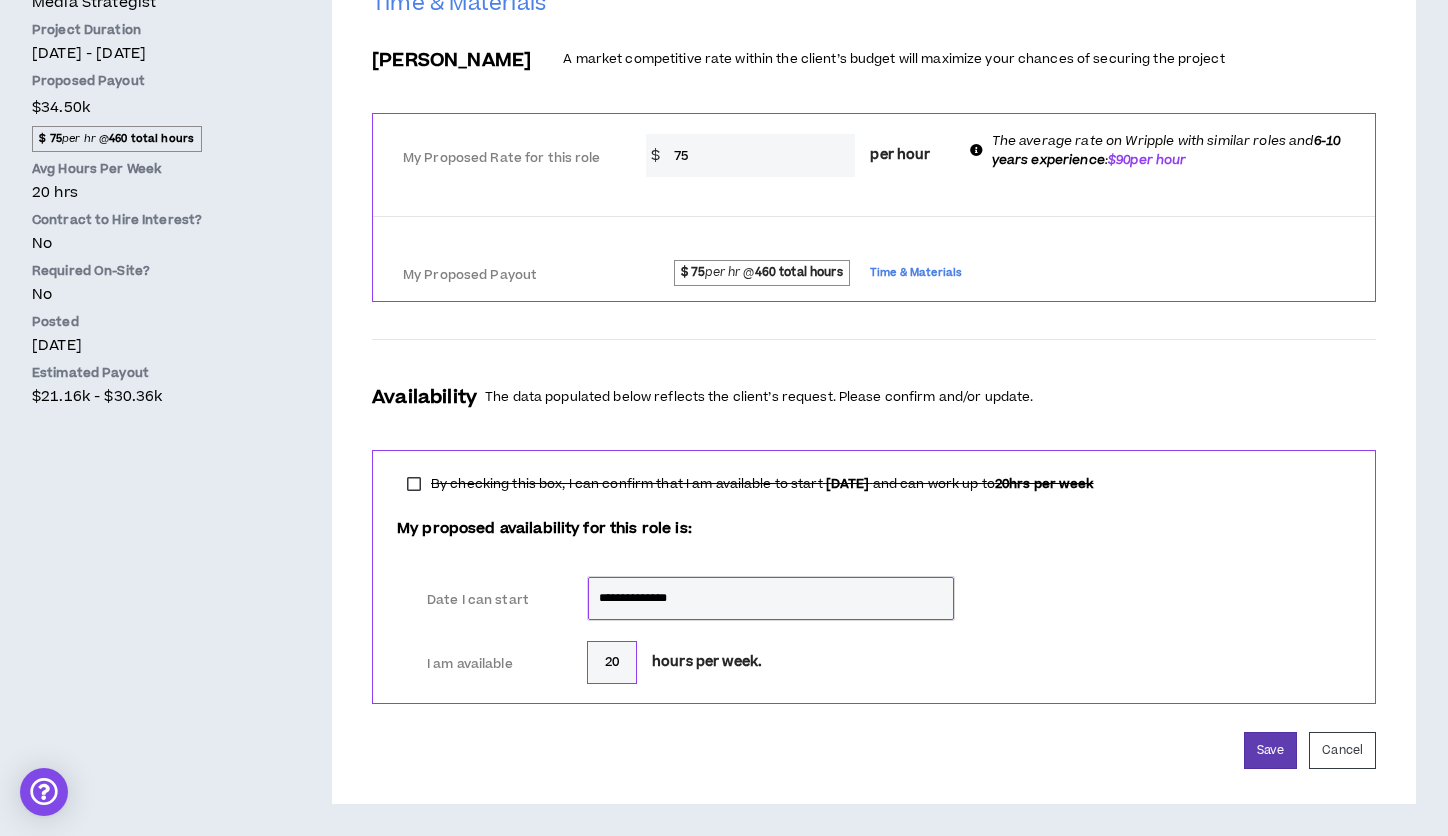 click on "I am available  * 20 hours per week." at bounding box center [874, 660] 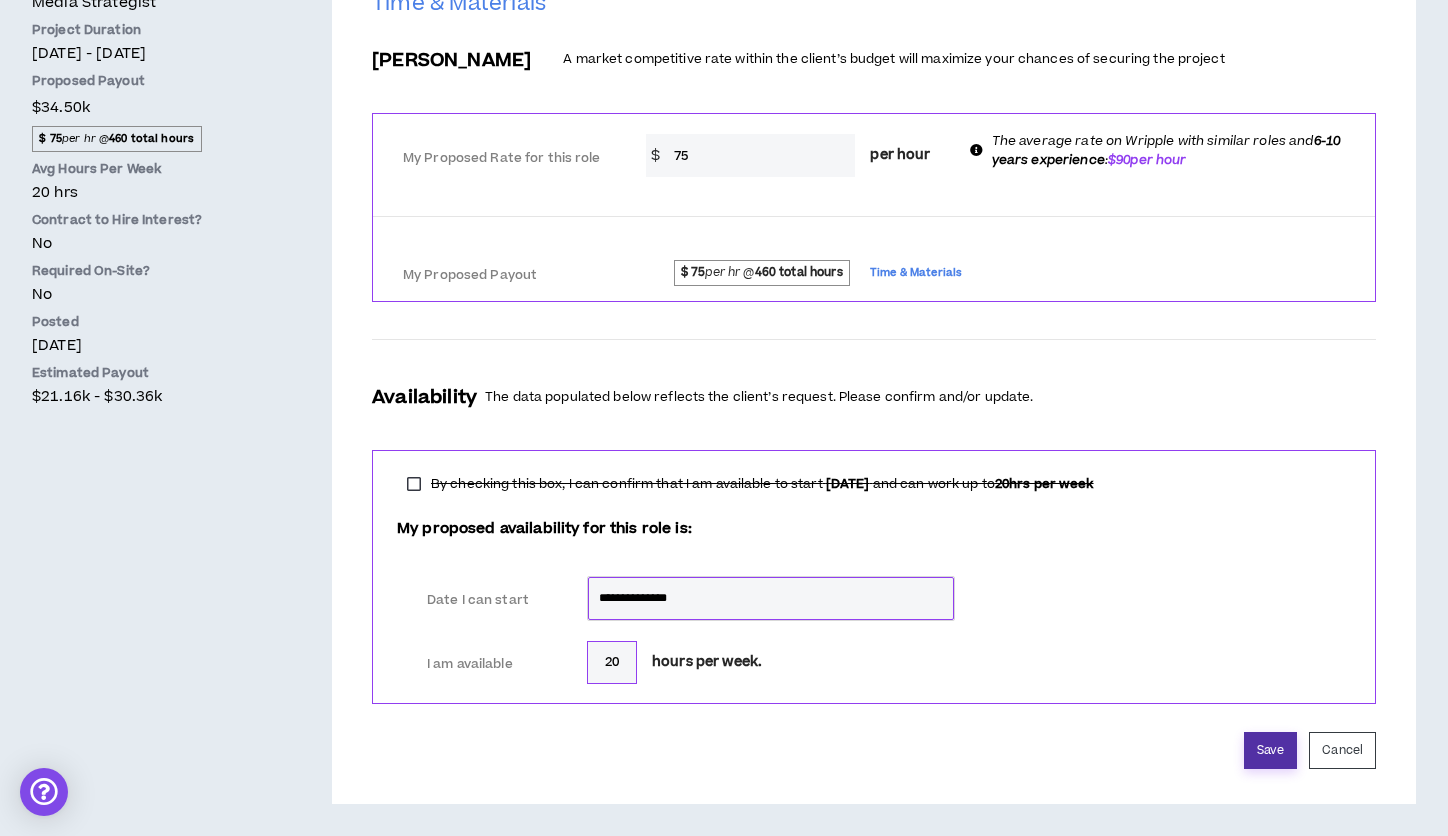 click on "Save" at bounding box center (1270, 750) 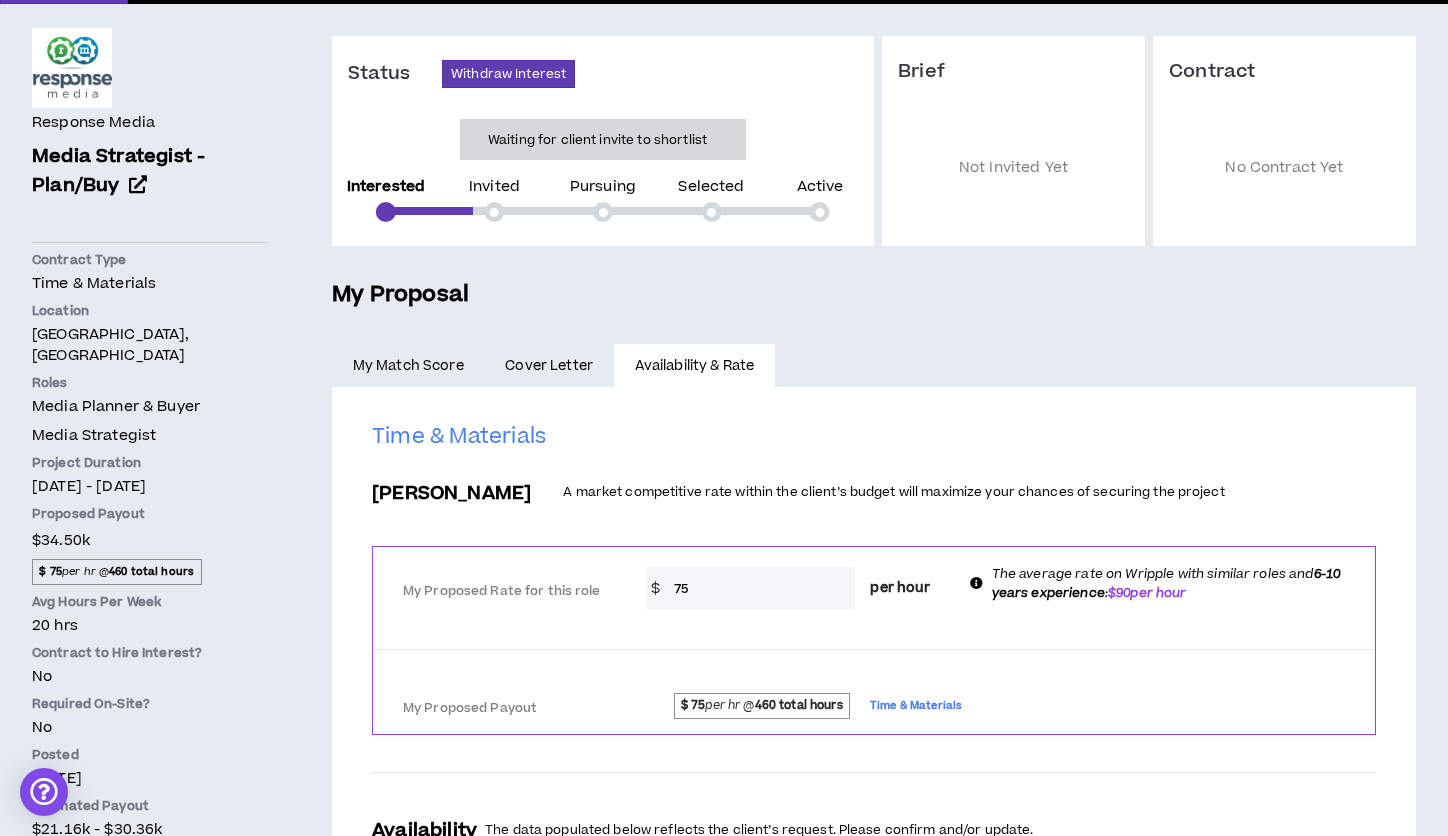 scroll, scrollTop: 0, scrollLeft: 0, axis: both 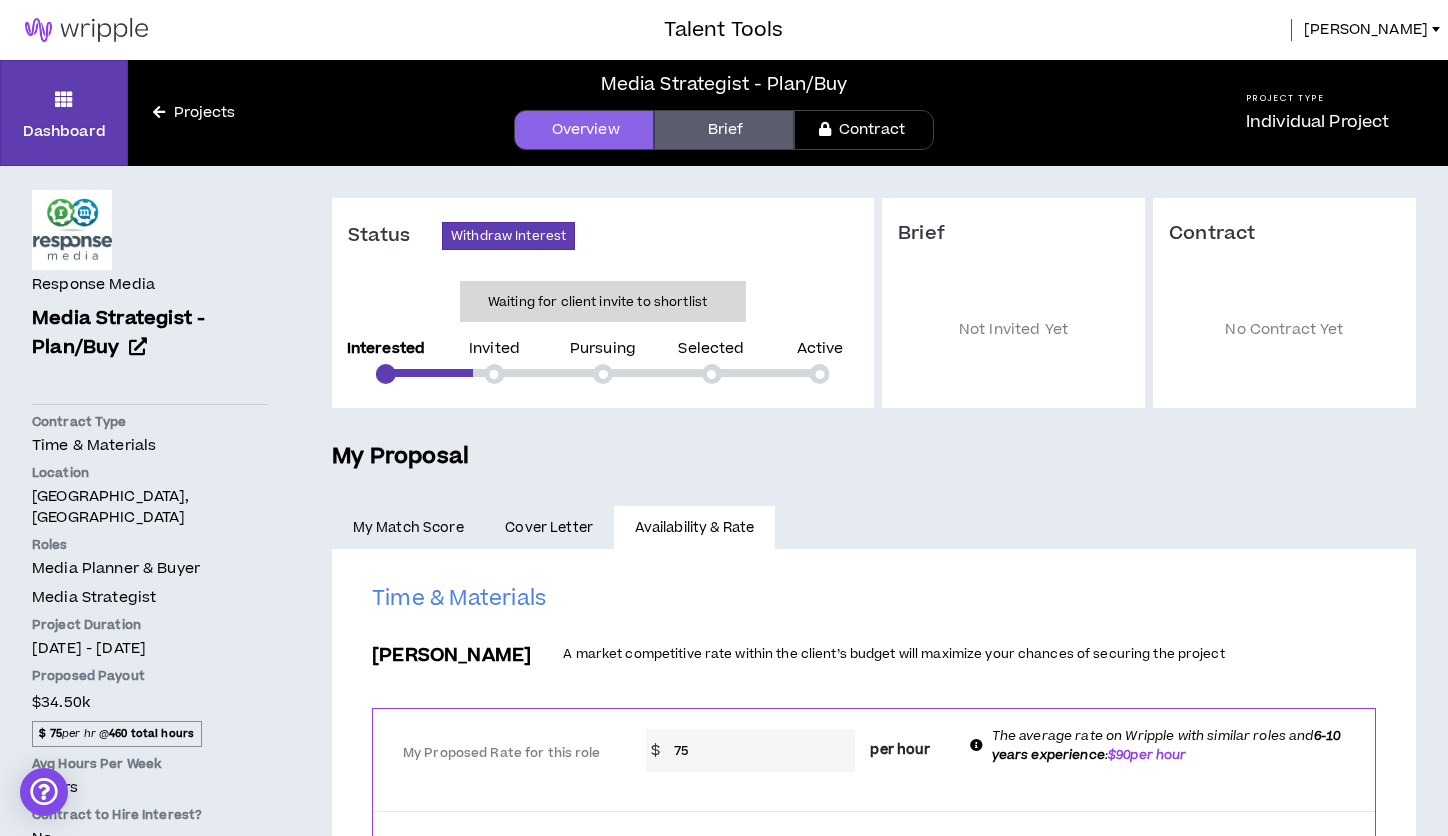 click on "Brief" at bounding box center [724, 130] 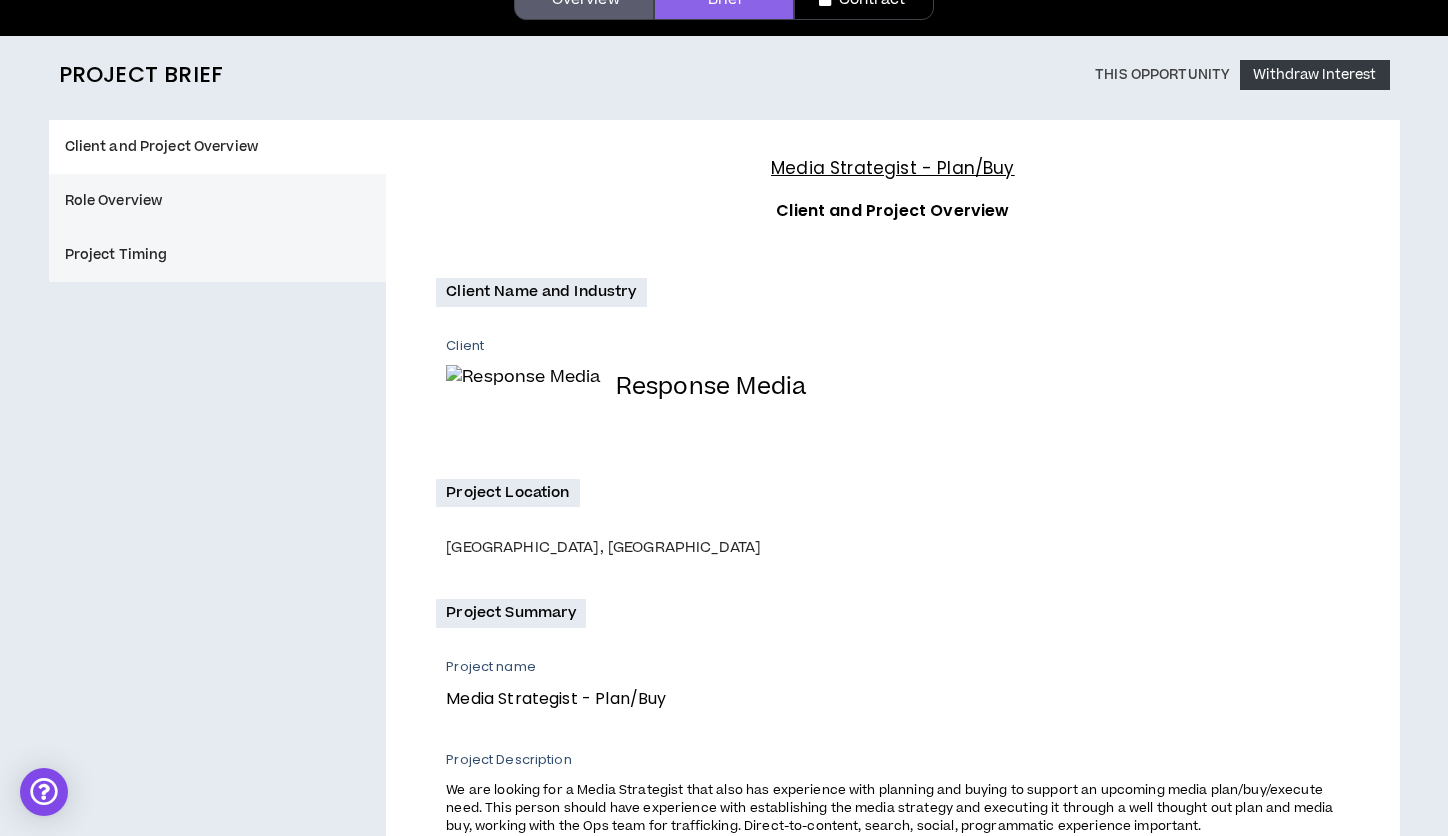 scroll, scrollTop: 0, scrollLeft: 0, axis: both 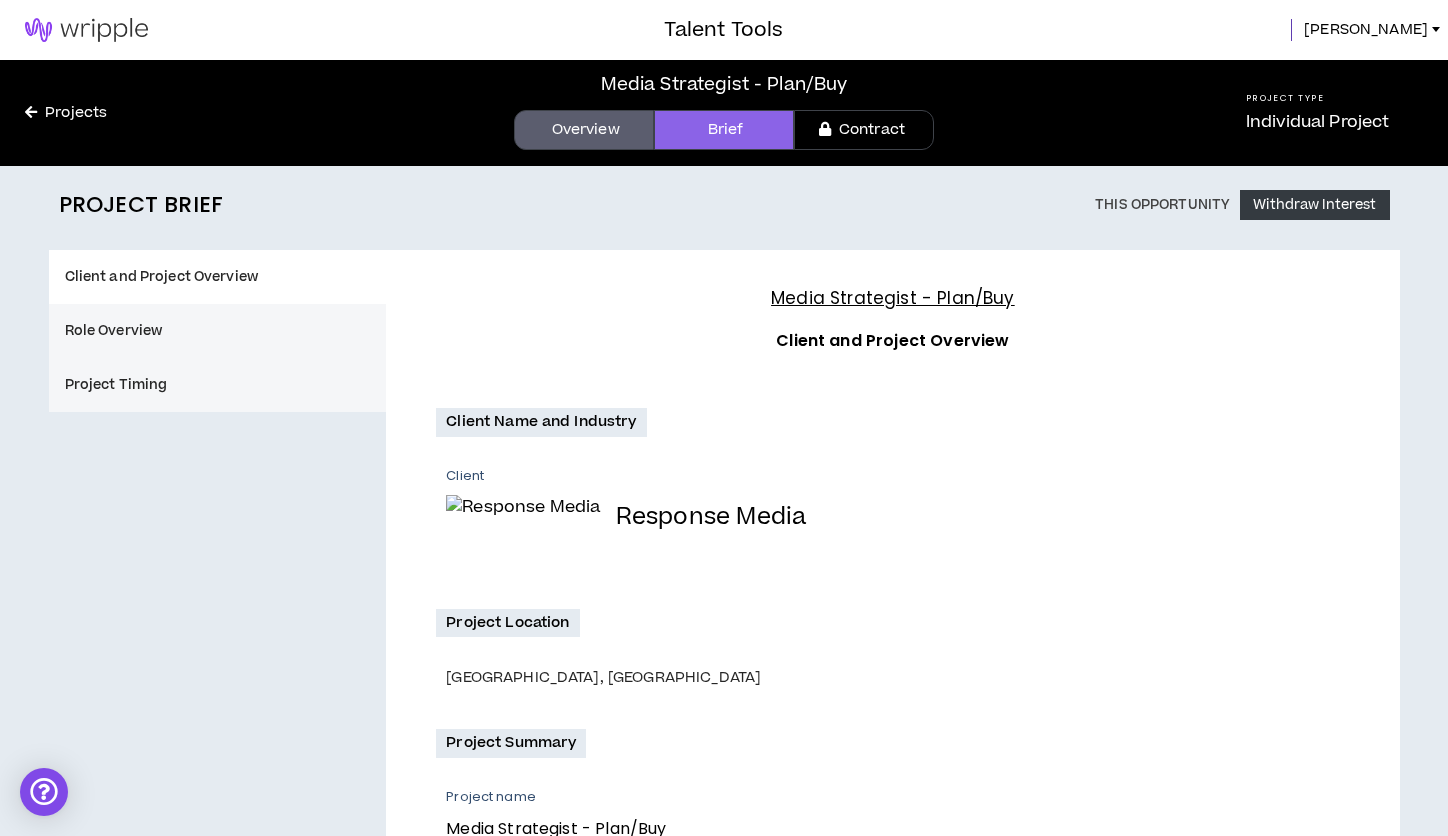 click on "Overview" at bounding box center [584, 130] 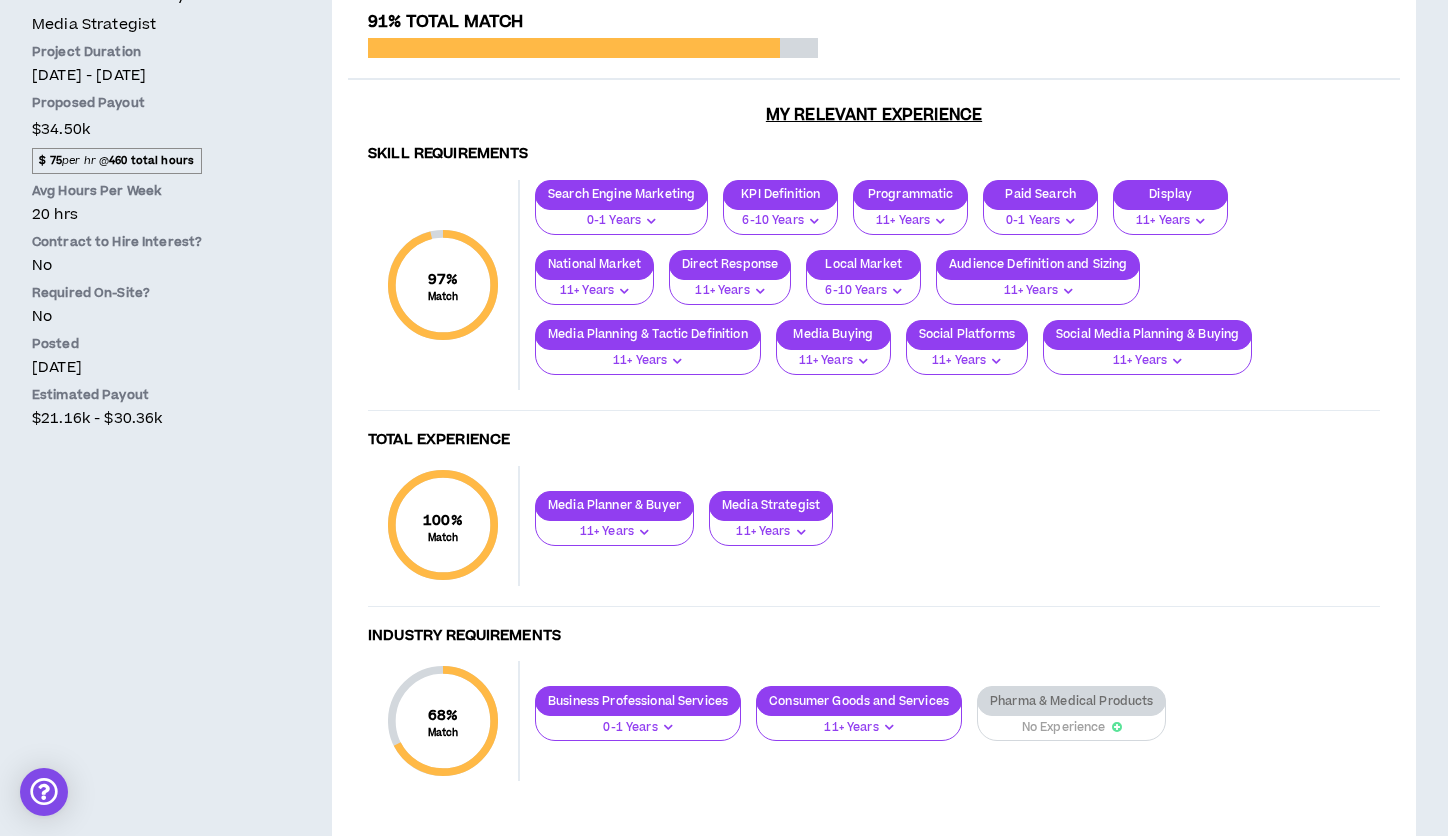scroll, scrollTop: 0, scrollLeft: 0, axis: both 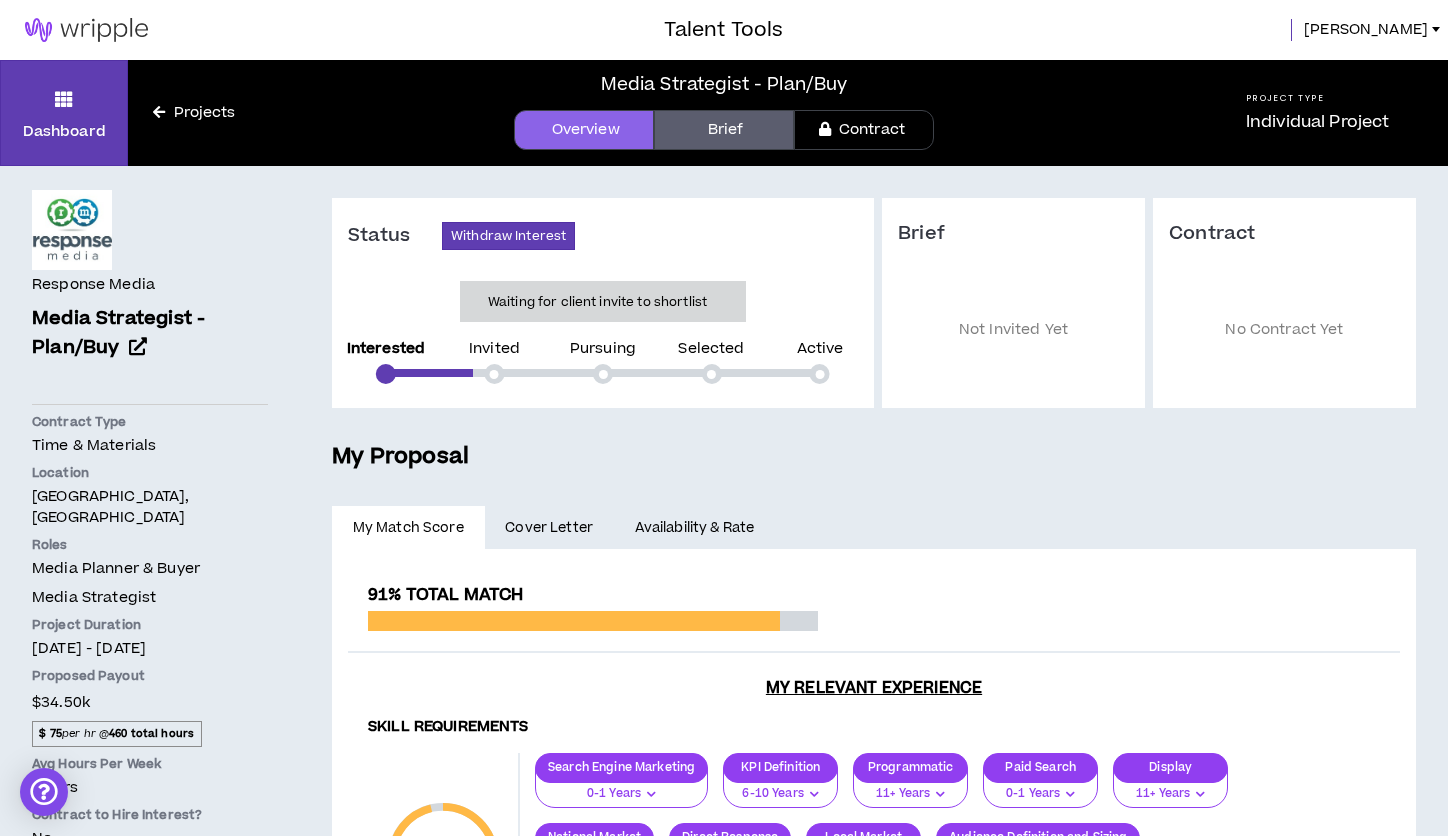 click on "Projects" at bounding box center [194, 113] 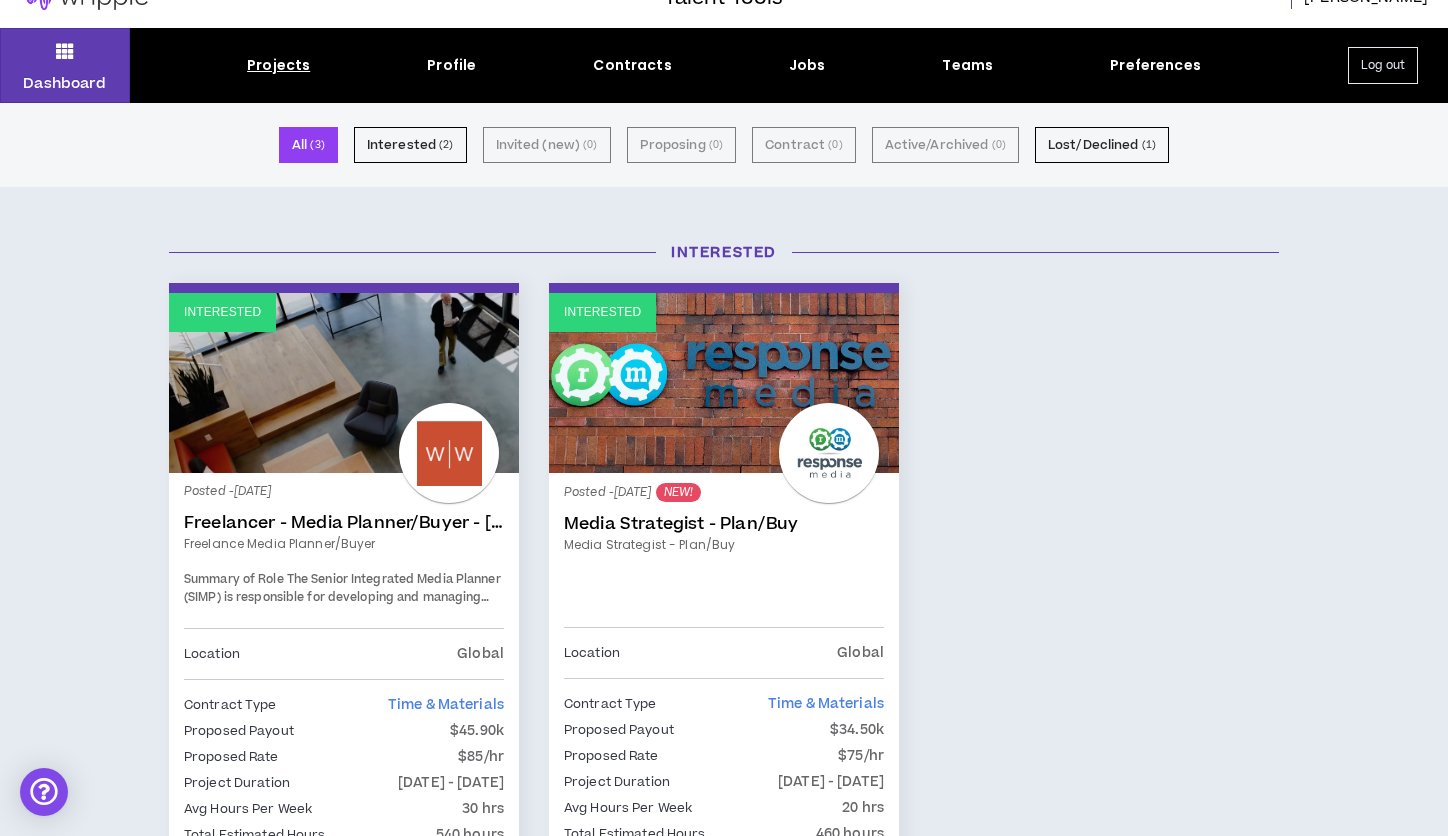 scroll, scrollTop: 0, scrollLeft: 0, axis: both 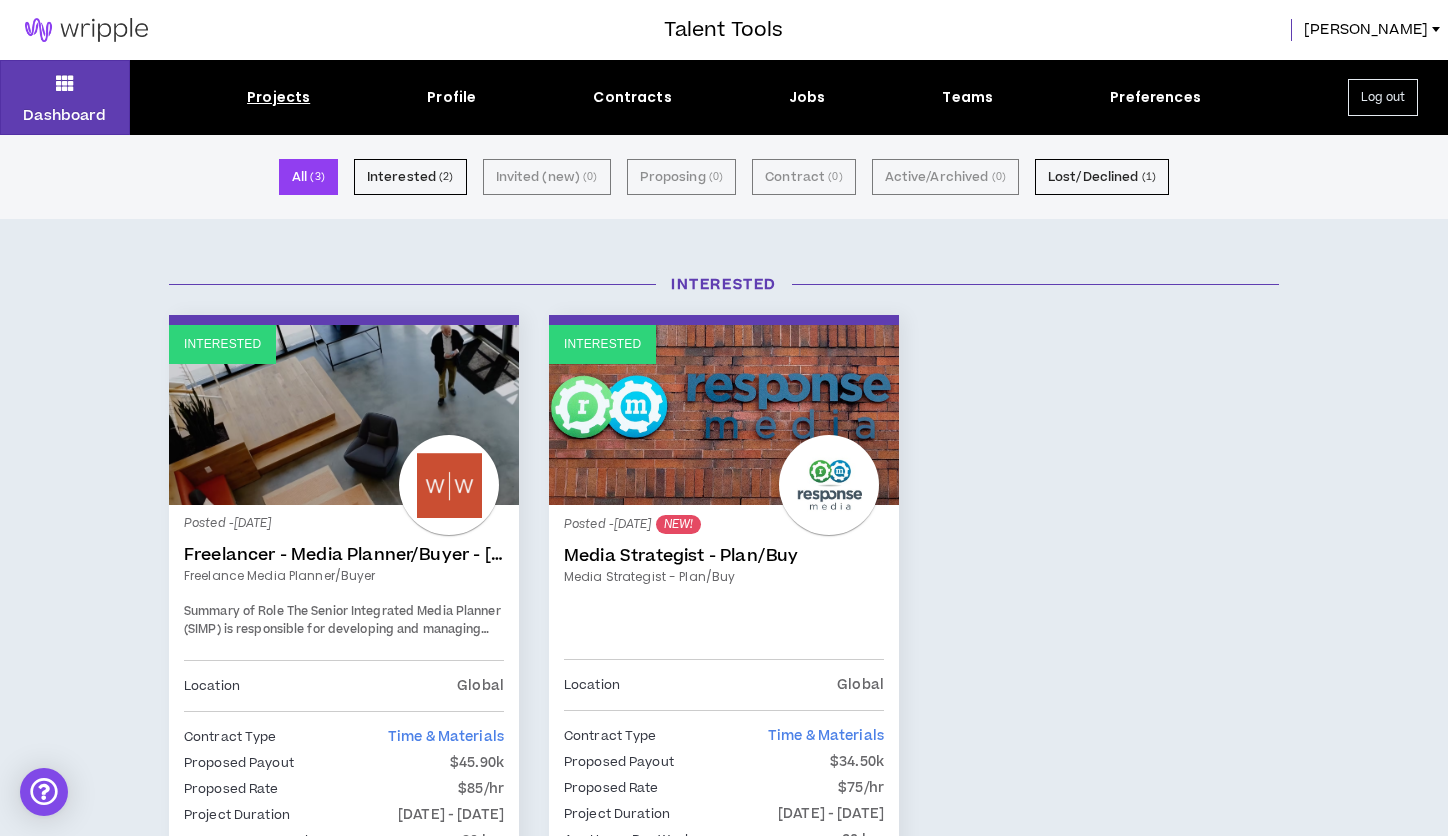 click on "All   ( 3 )" at bounding box center [308, 177] 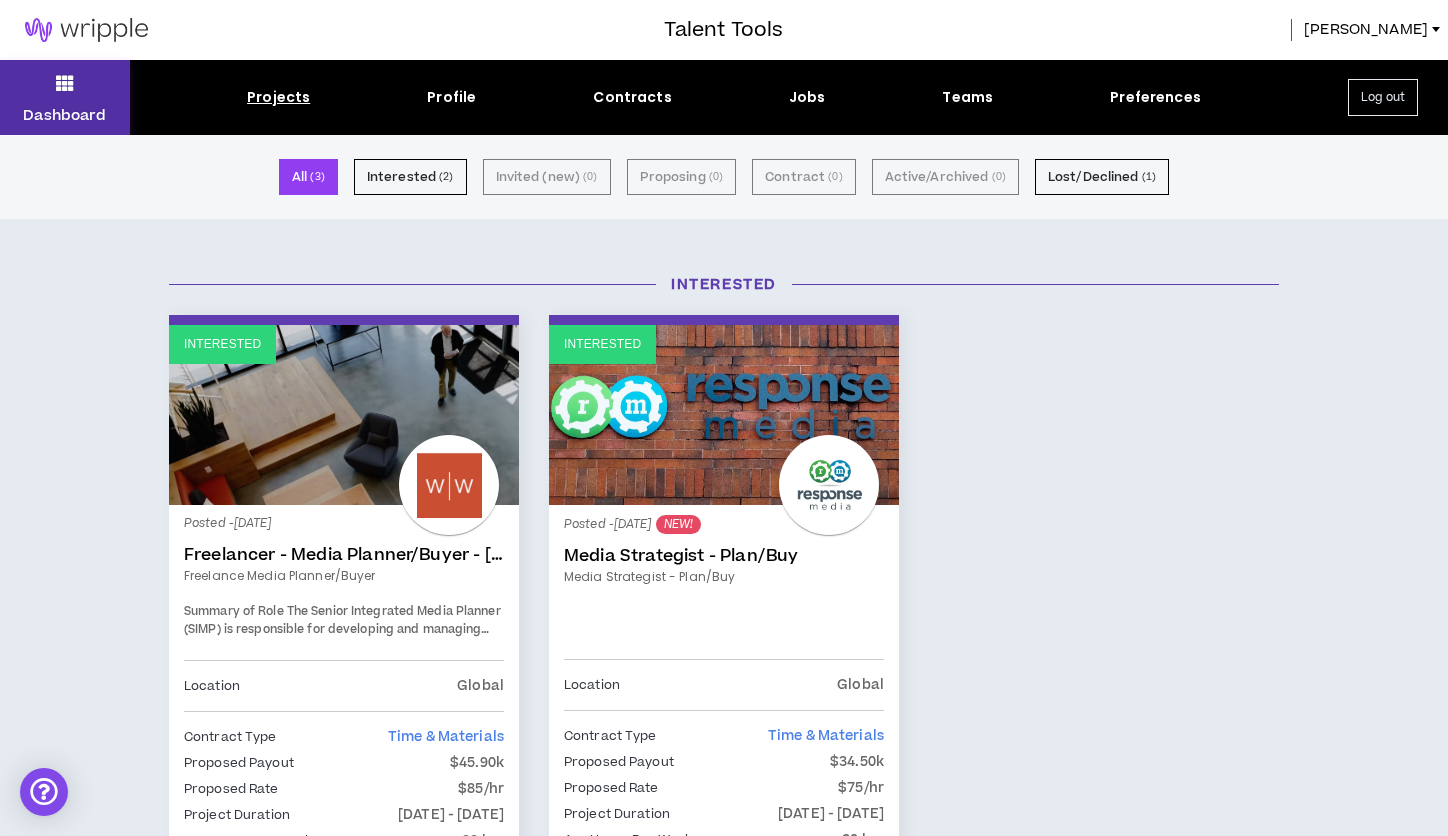 click on "Dashboard" at bounding box center (65, 97) 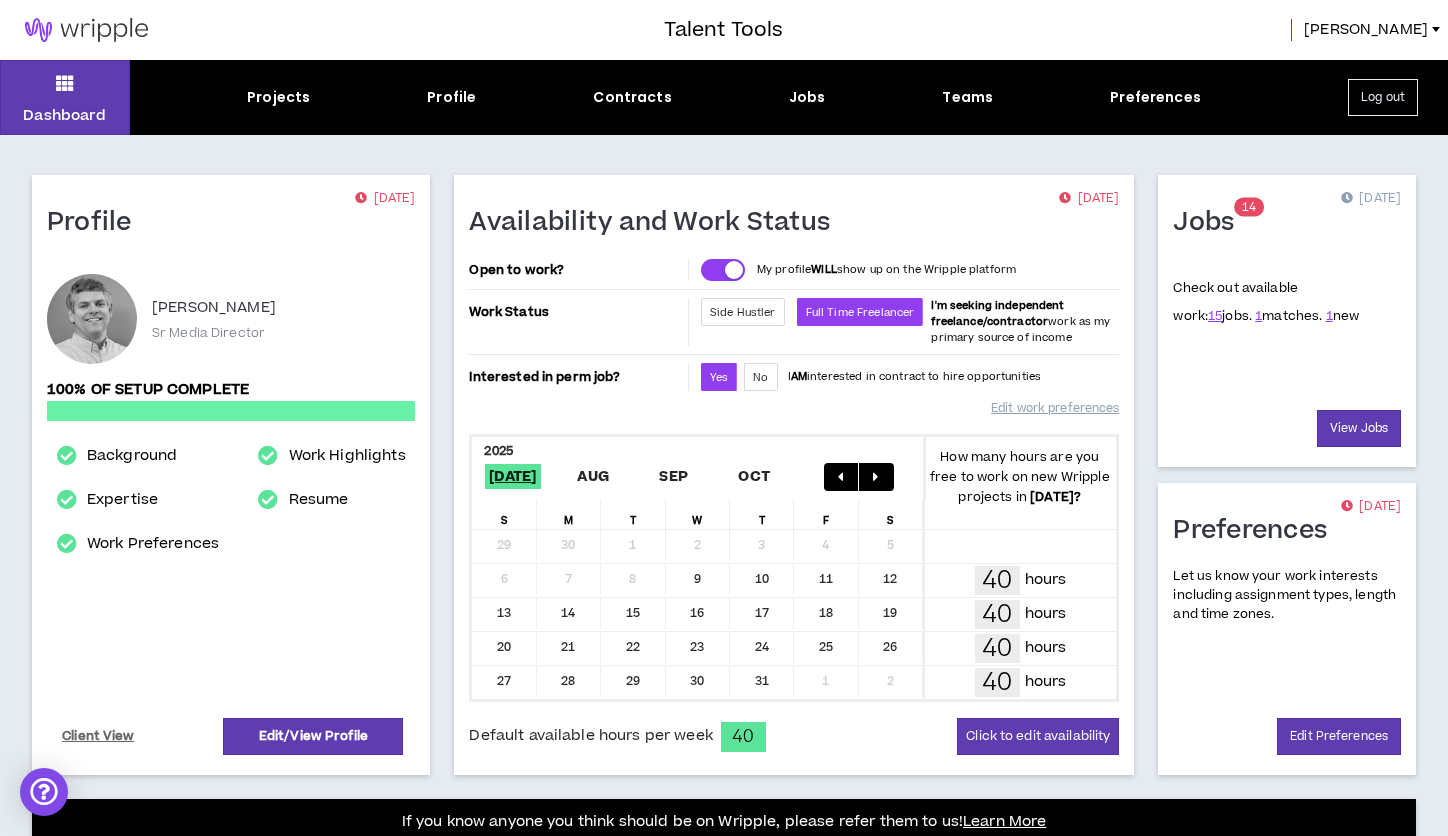 click on "Jobs" at bounding box center [1211, 223] 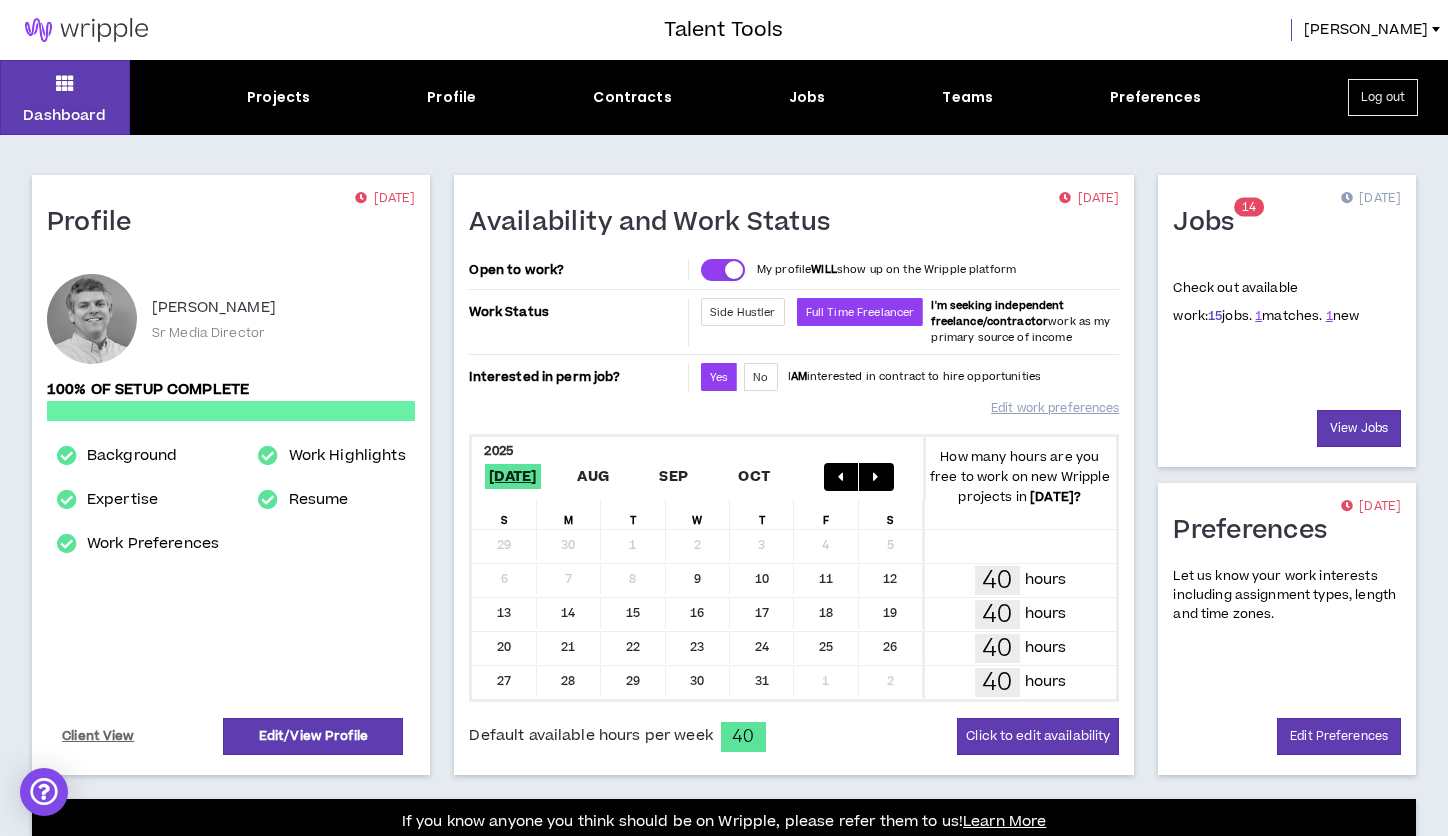 click on "15" at bounding box center (1215, 316) 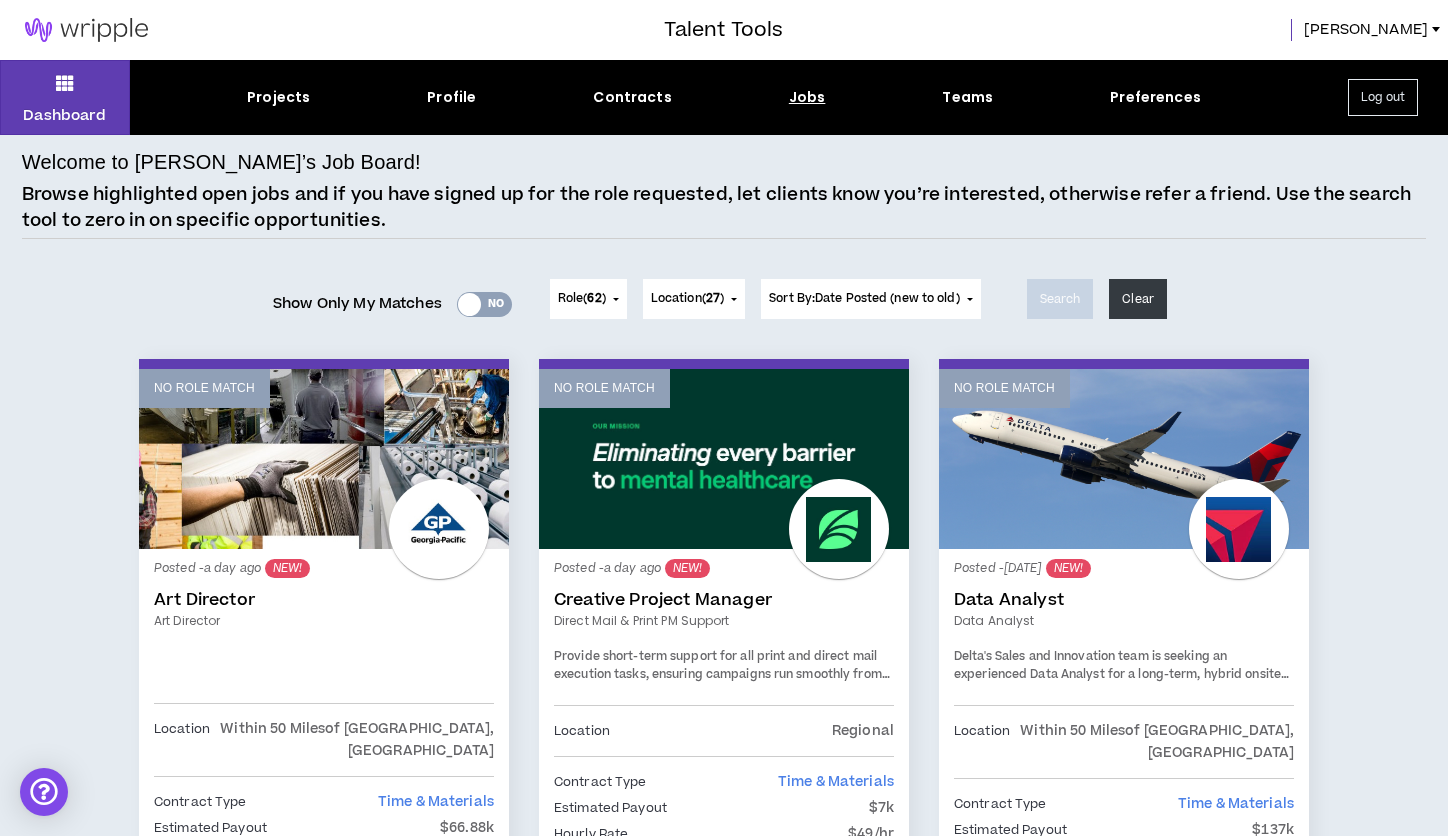 scroll, scrollTop: 395, scrollLeft: 0, axis: vertical 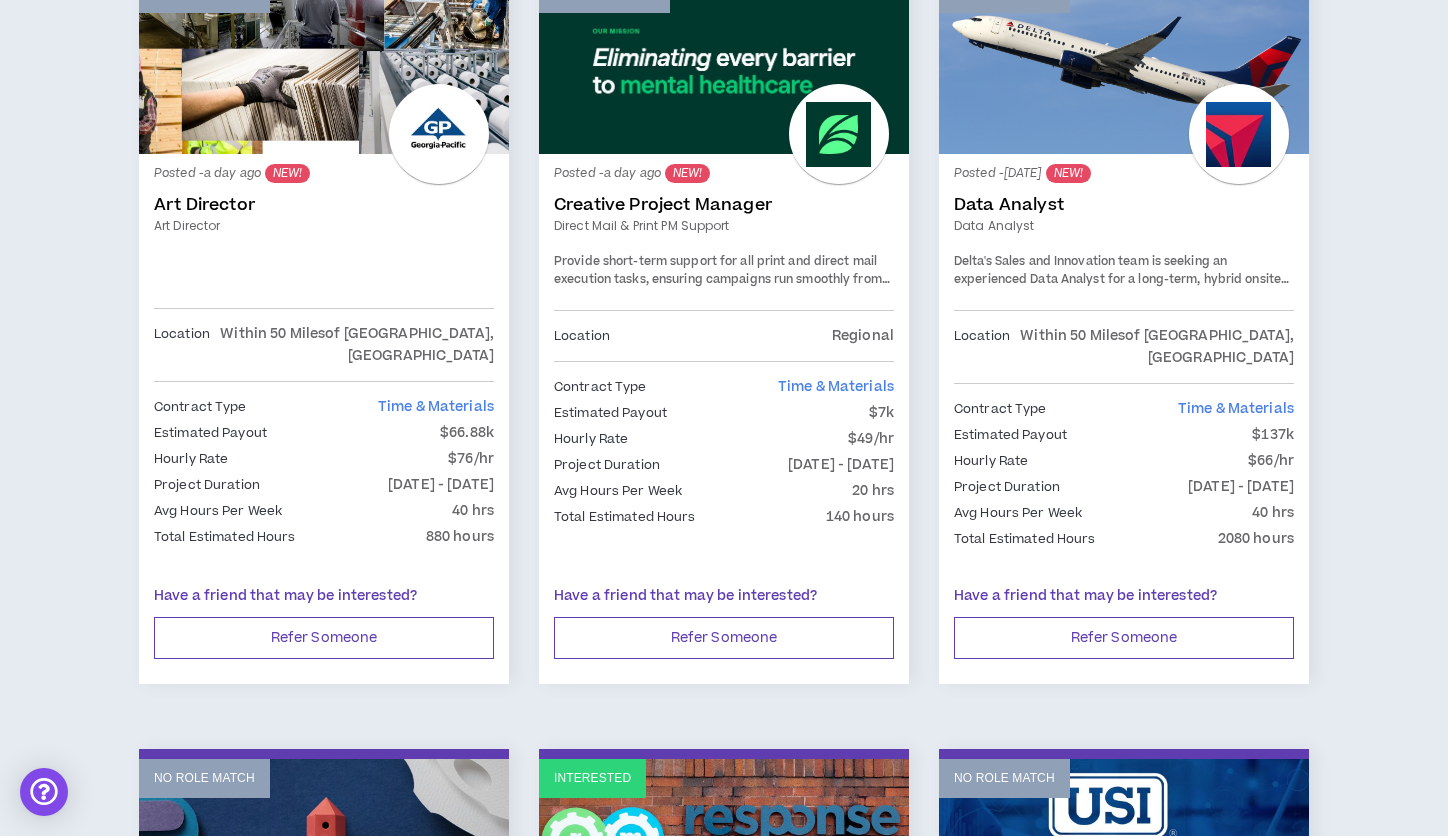 click on "No Role Match" at bounding box center [1124, 64] 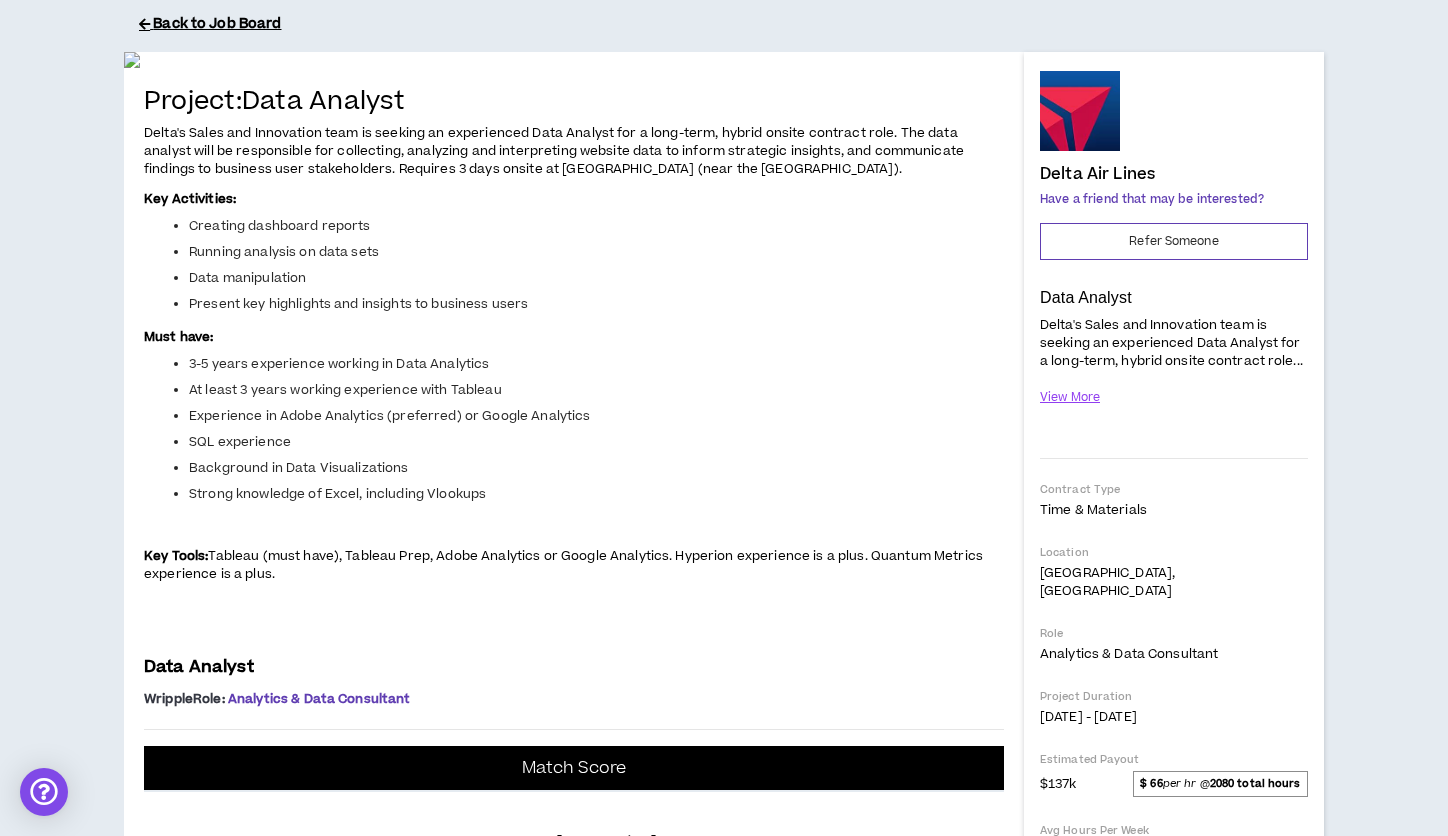 scroll, scrollTop: 0, scrollLeft: 0, axis: both 